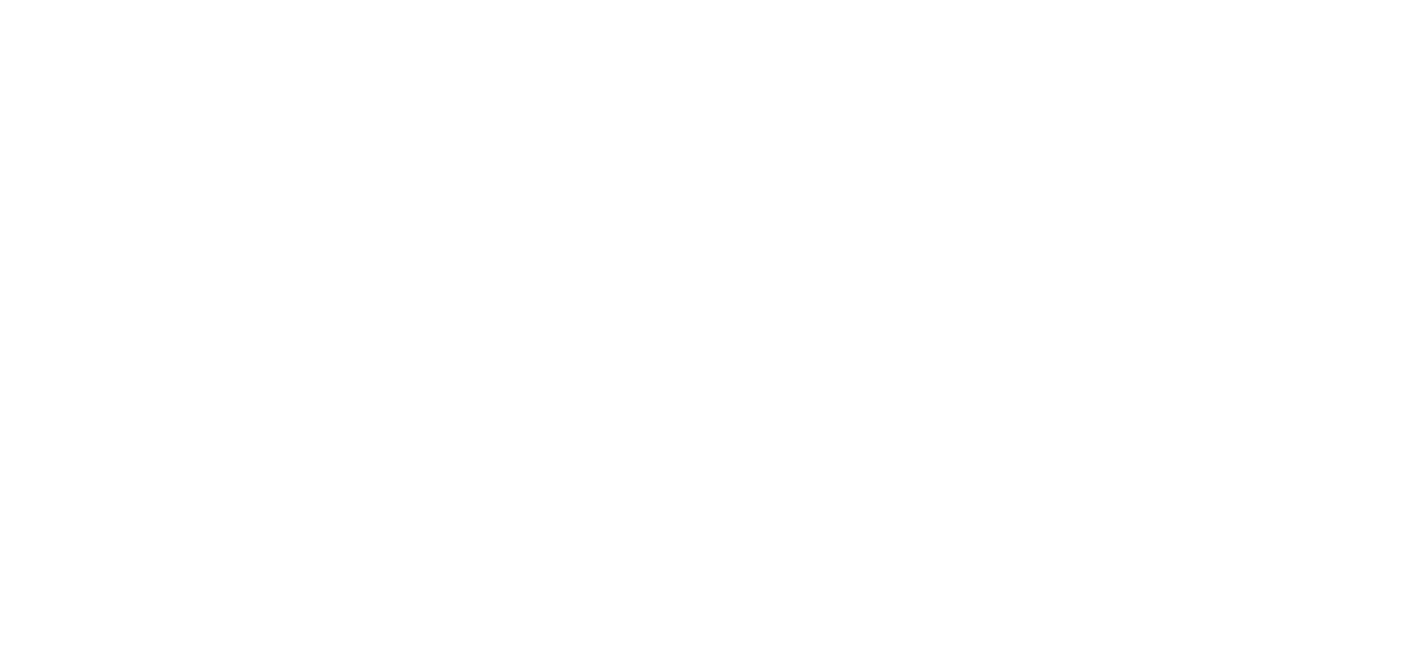 scroll, scrollTop: 0, scrollLeft: 0, axis: both 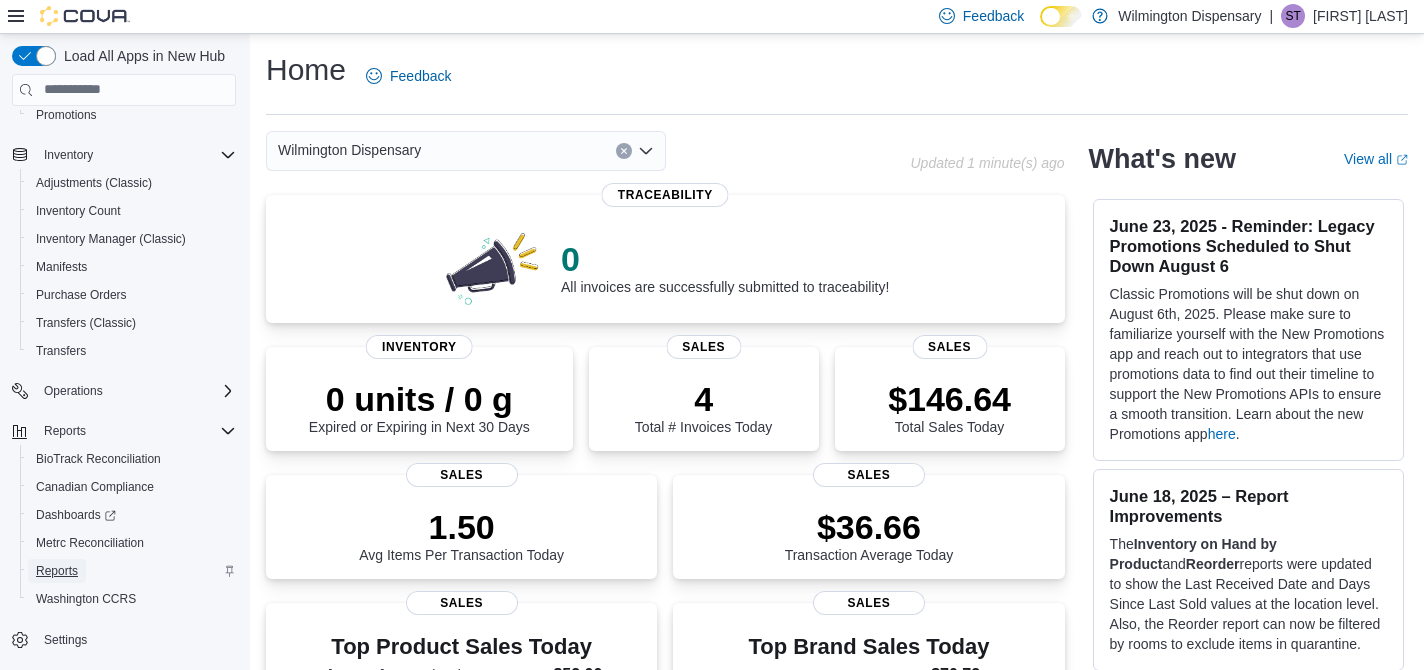 click on "Reports" at bounding box center (57, 571) 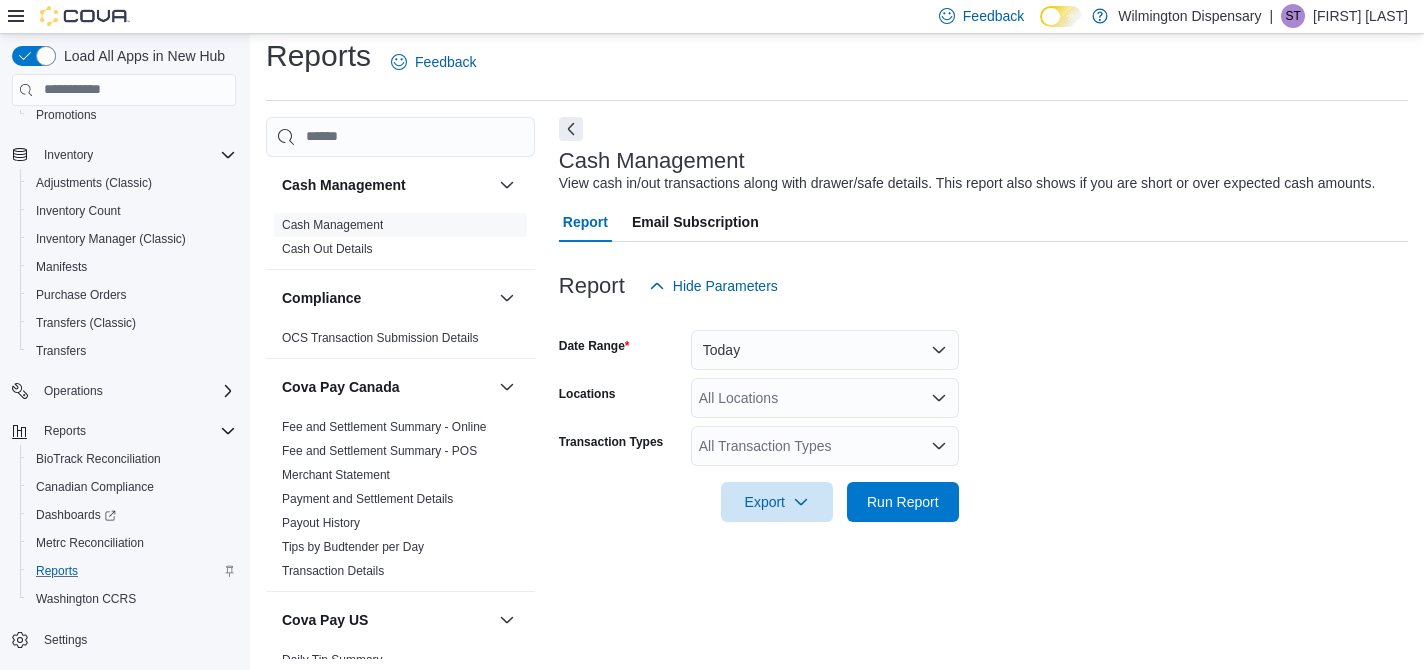 scroll, scrollTop: 19, scrollLeft: 0, axis: vertical 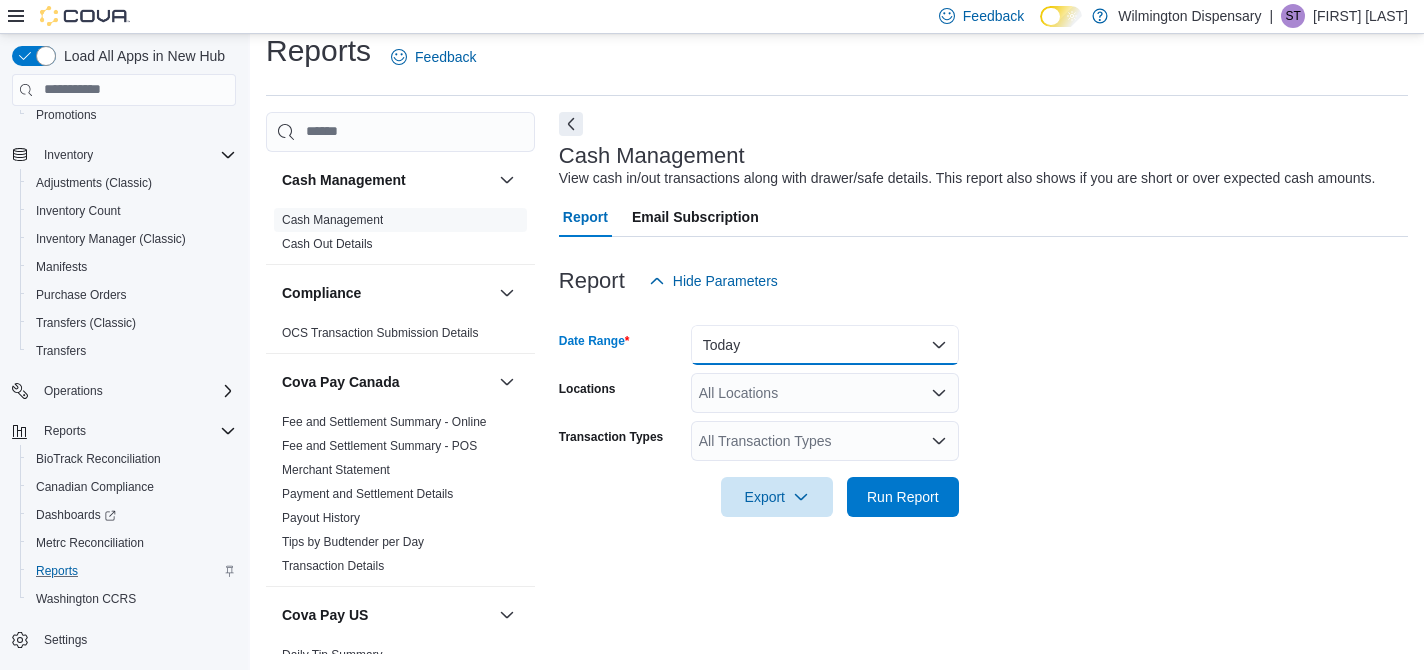 click on "Today" at bounding box center (825, 345) 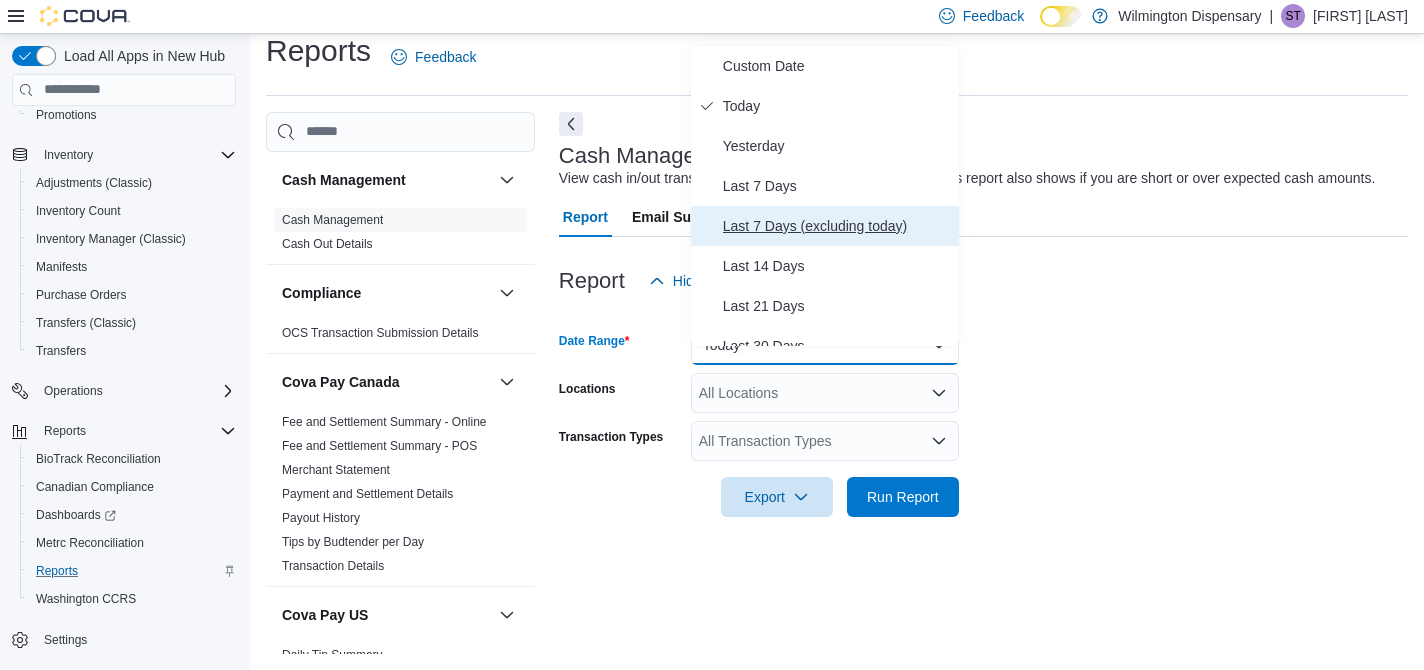 click on "Last 7 Days (excluding today)" at bounding box center [837, 226] 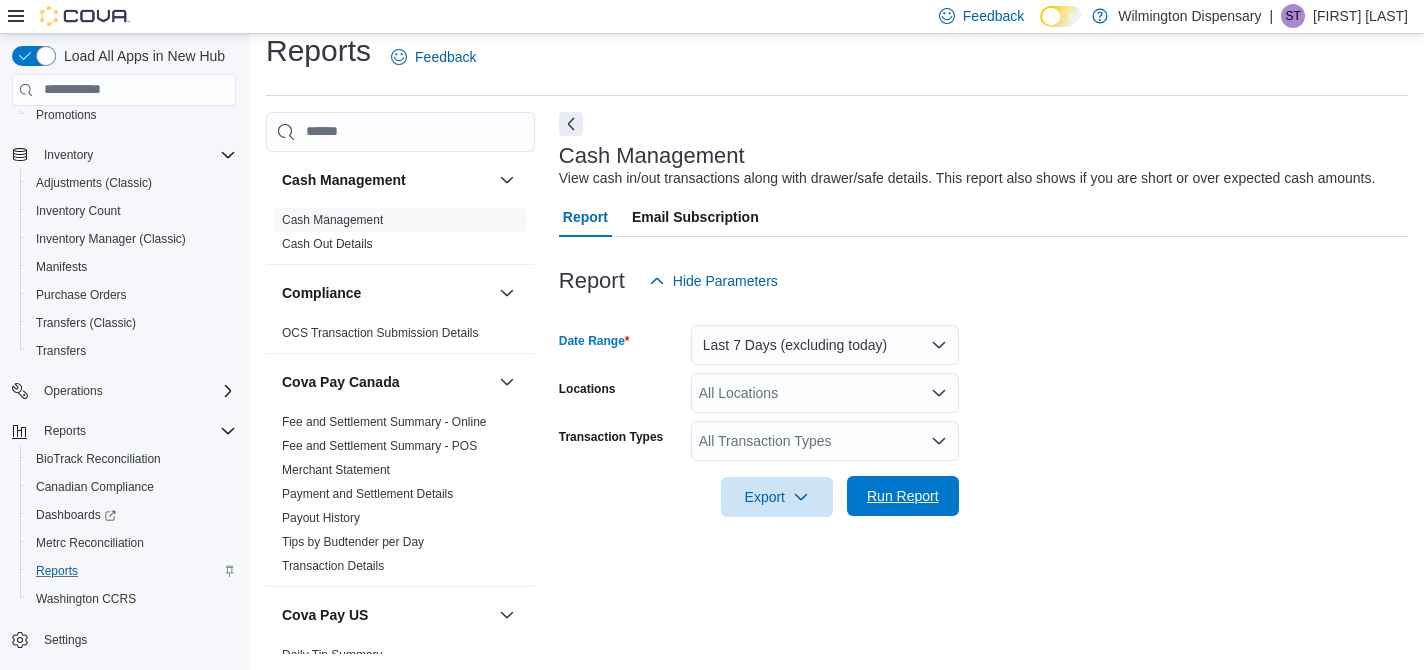 click on "Run Report" at bounding box center (903, 496) 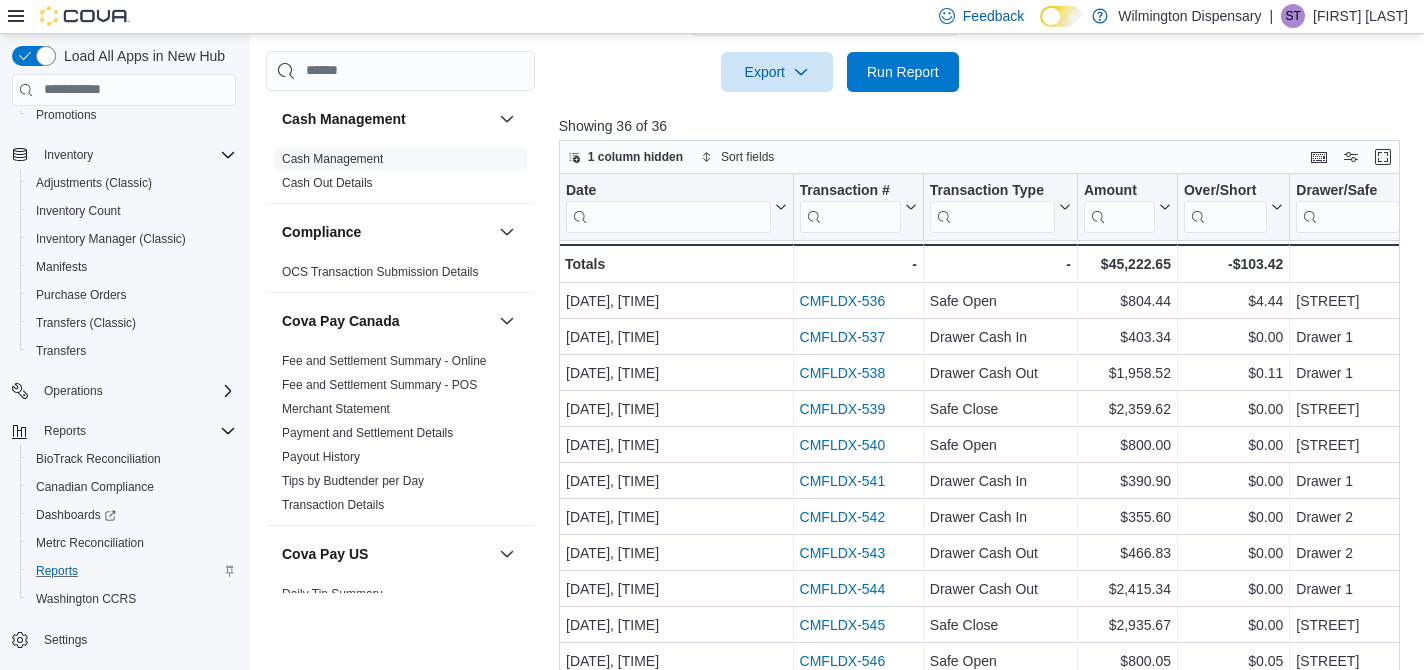 scroll, scrollTop: 486, scrollLeft: 0, axis: vertical 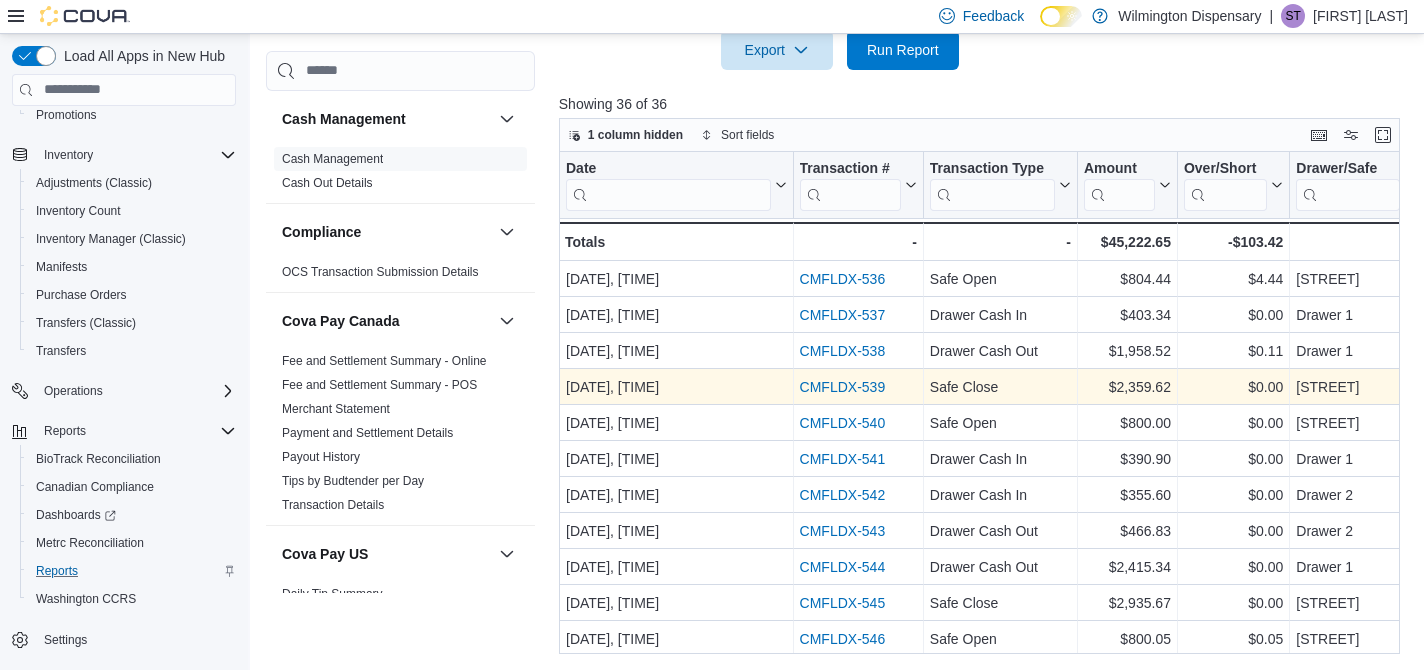 click on "CMFLDX-539" at bounding box center (842, 387) 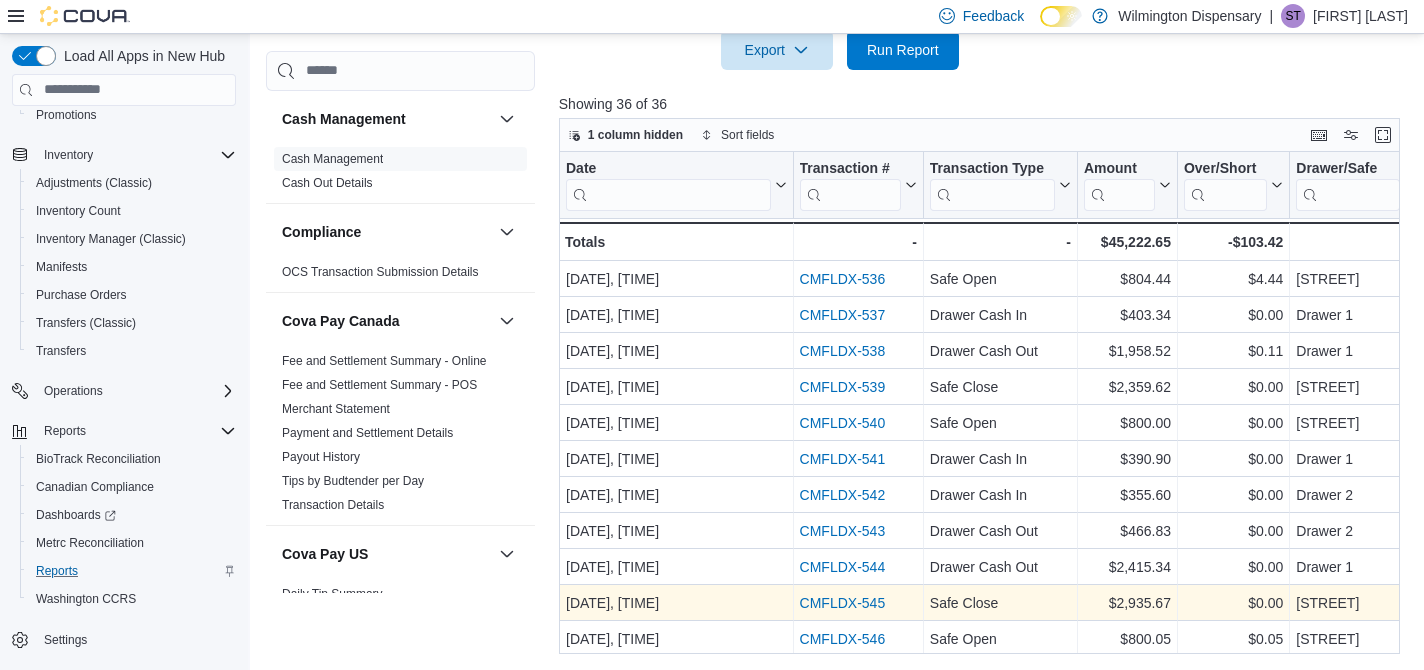 click on "CMFLDX-545" at bounding box center (842, 603) 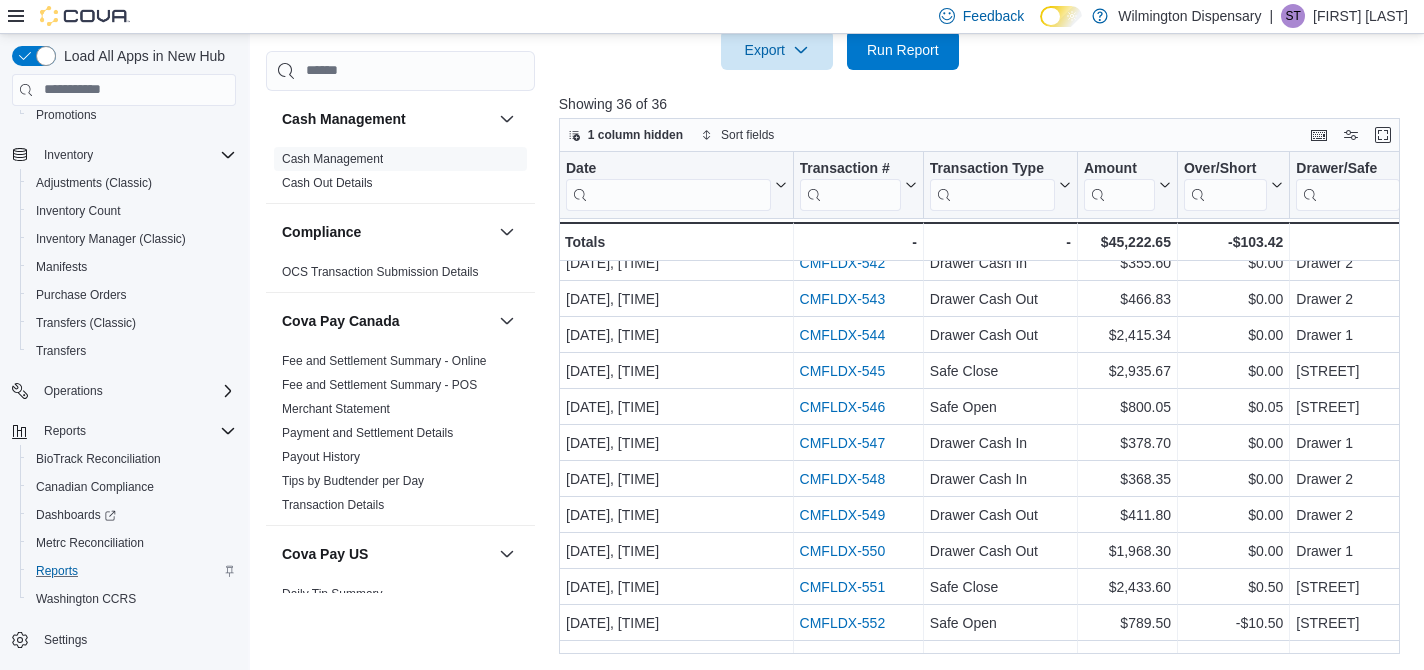 scroll, scrollTop: 237, scrollLeft: 0, axis: vertical 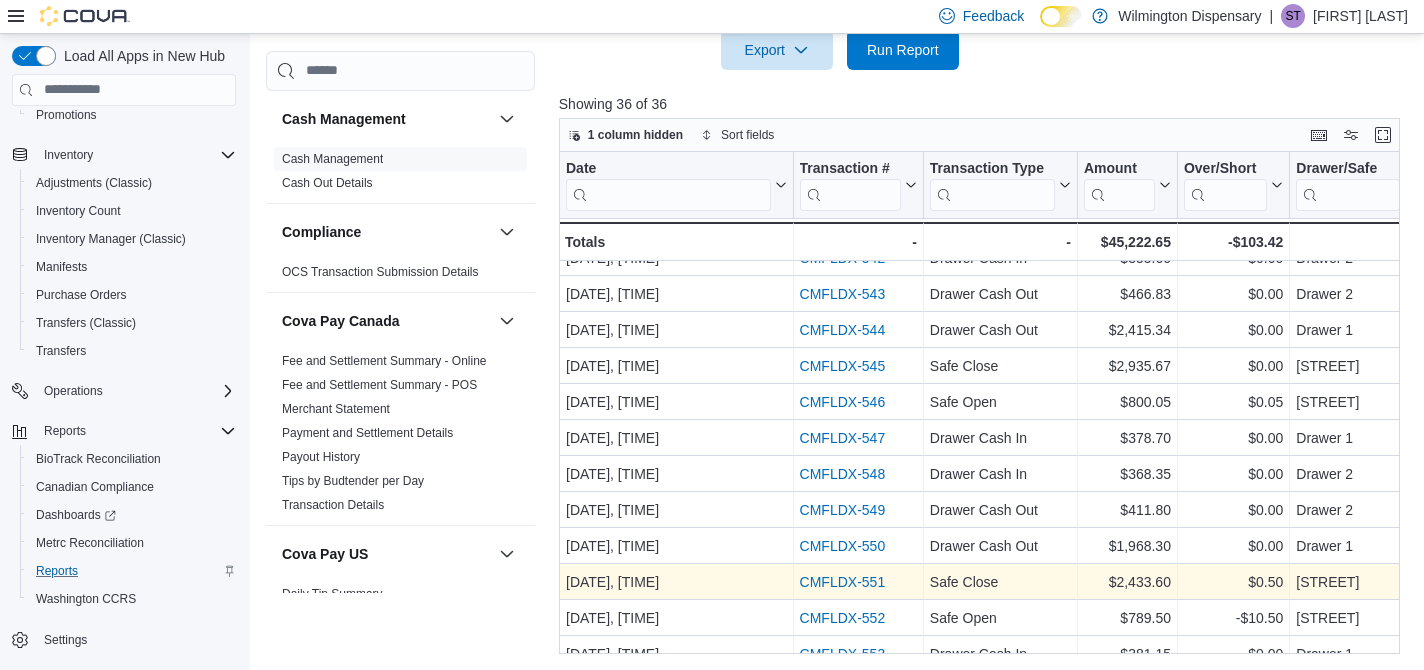 click on "CMFLDX-551" at bounding box center (842, 582) 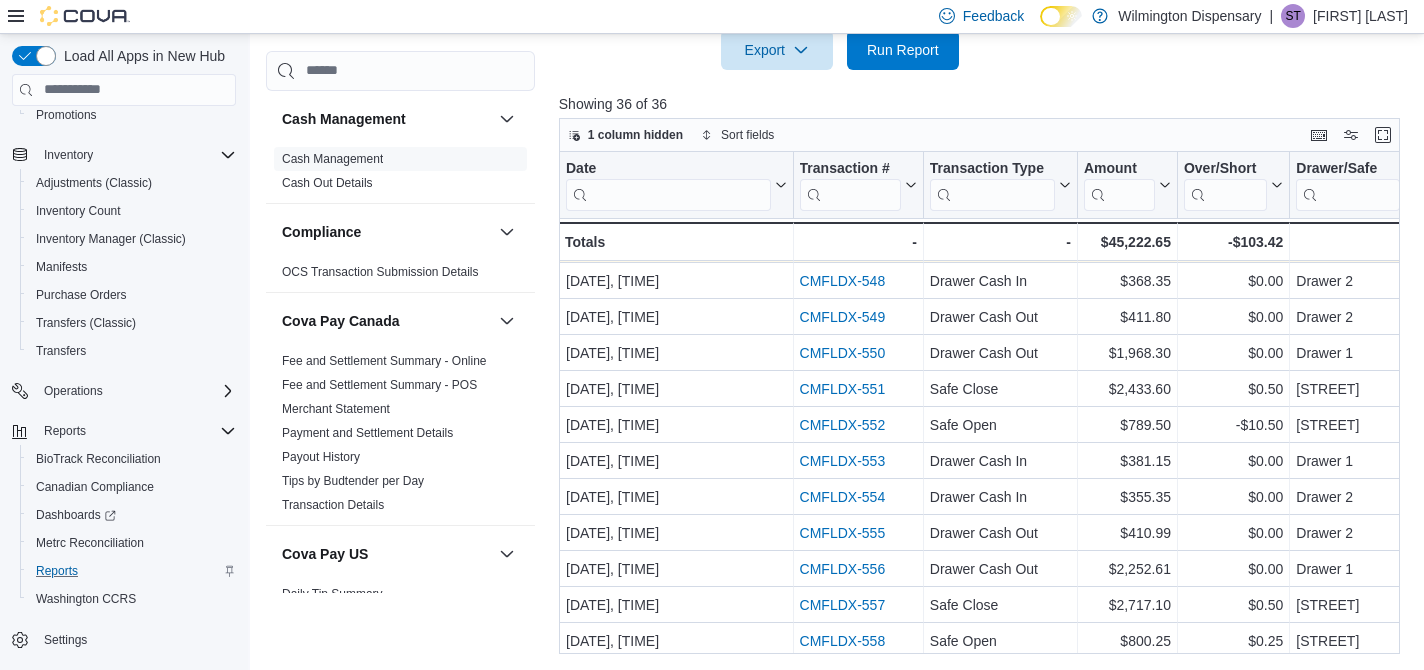 scroll, scrollTop: 452, scrollLeft: 0, axis: vertical 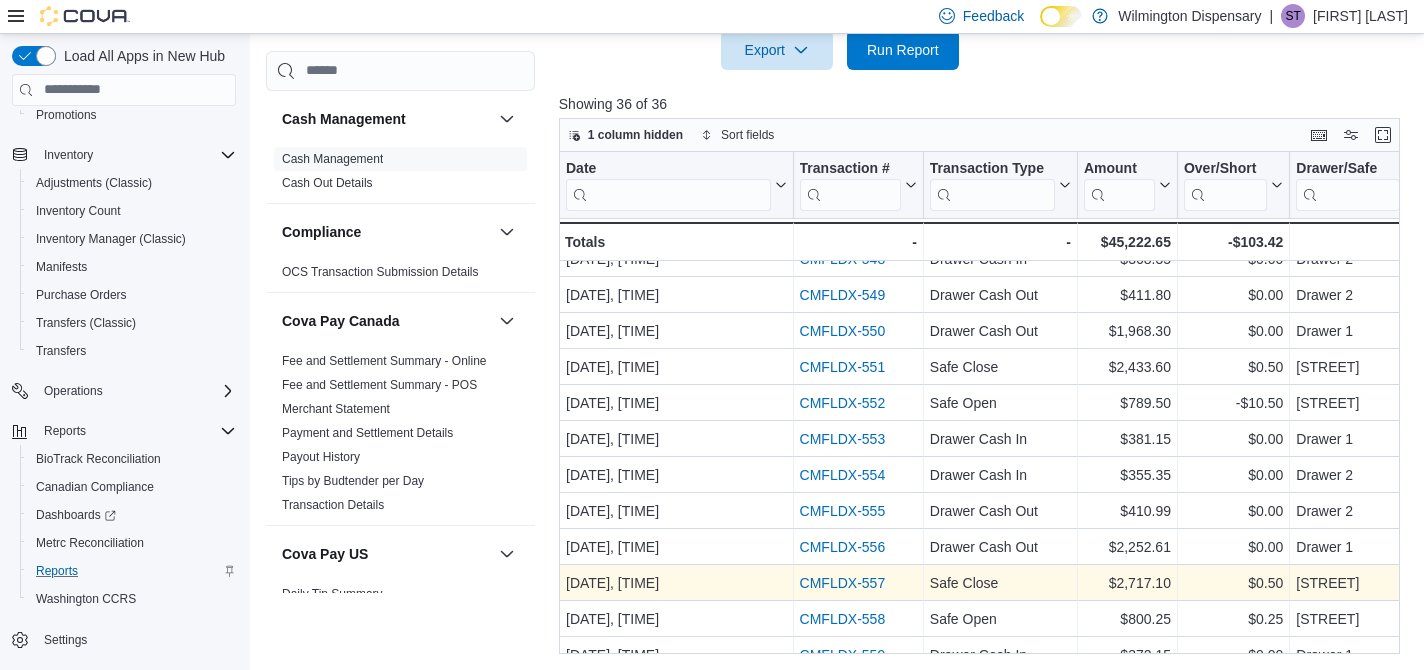 click on "CMFLDX-557" at bounding box center (842, 583) 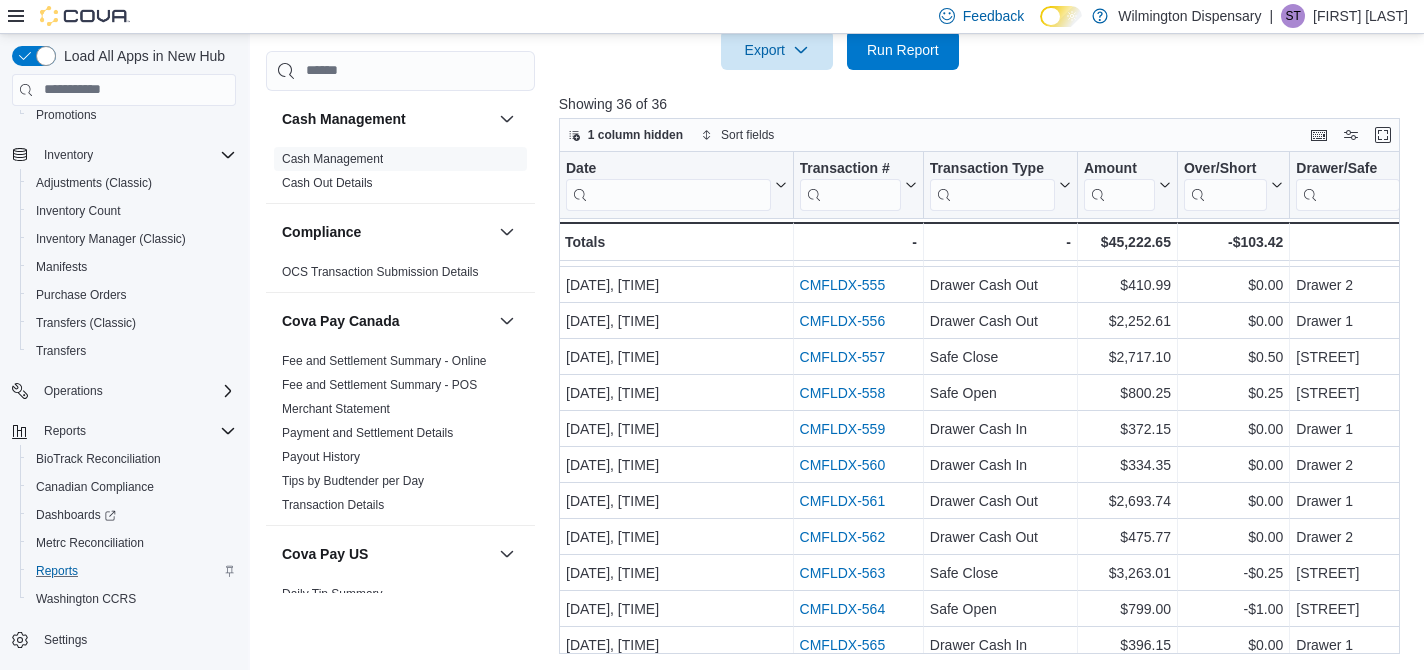 scroll, scrollTop: 690, scrollLeft: 0, axis: vertical 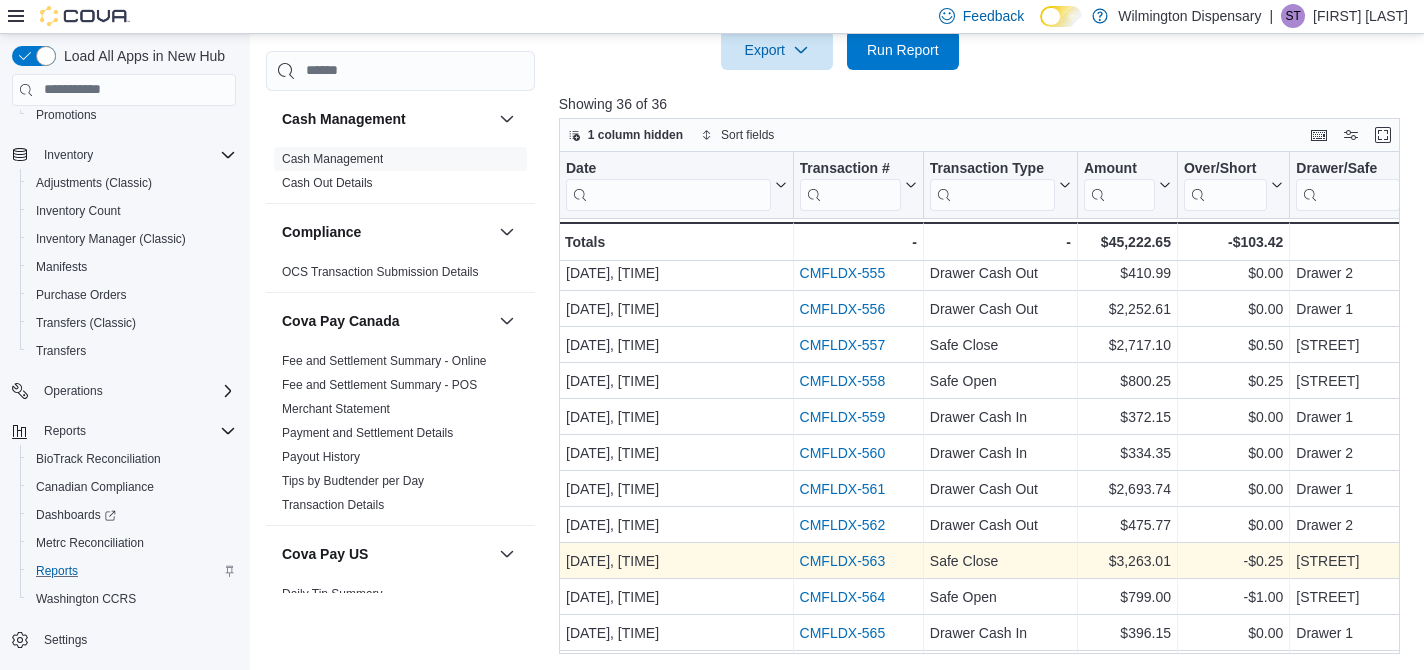 click on "CMFLDX-563" at bounding box center (842, 561) 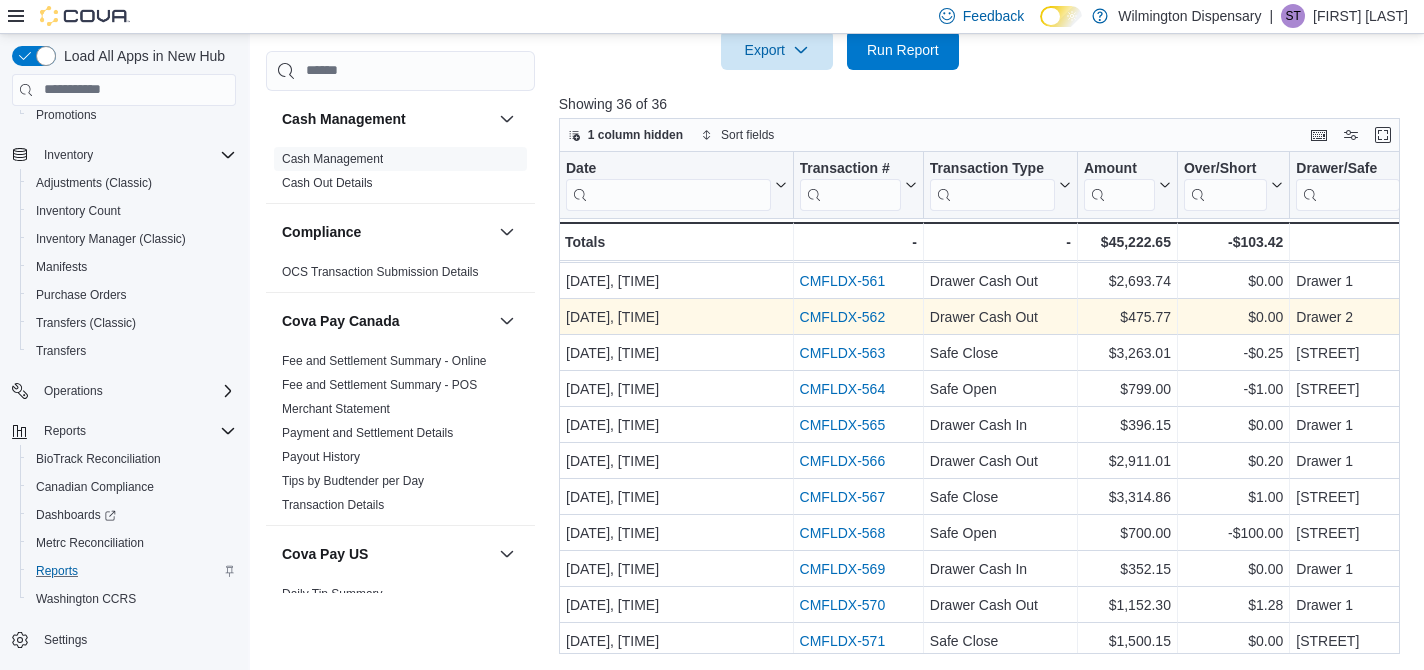 scroll, scrollTop: 902, scrollLeft: 0, axis: vertical 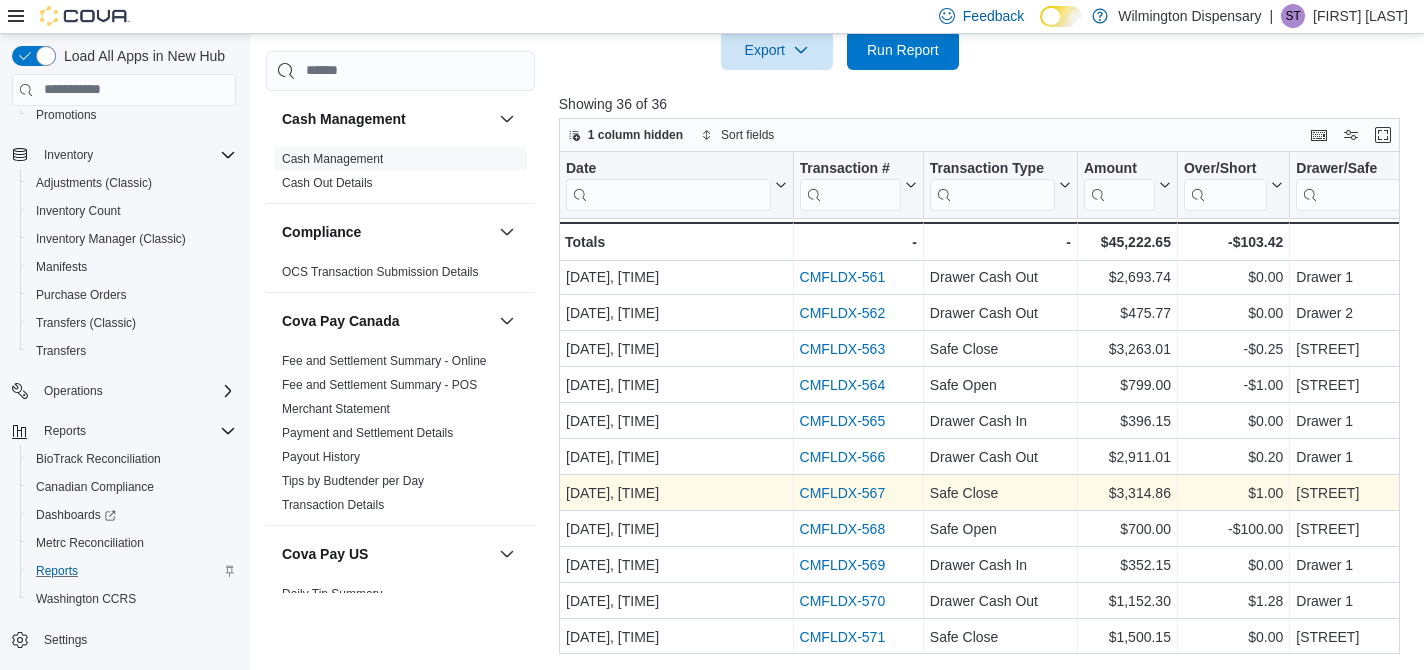 click on "CMFLDX-567" at bounding box center [842, 493] 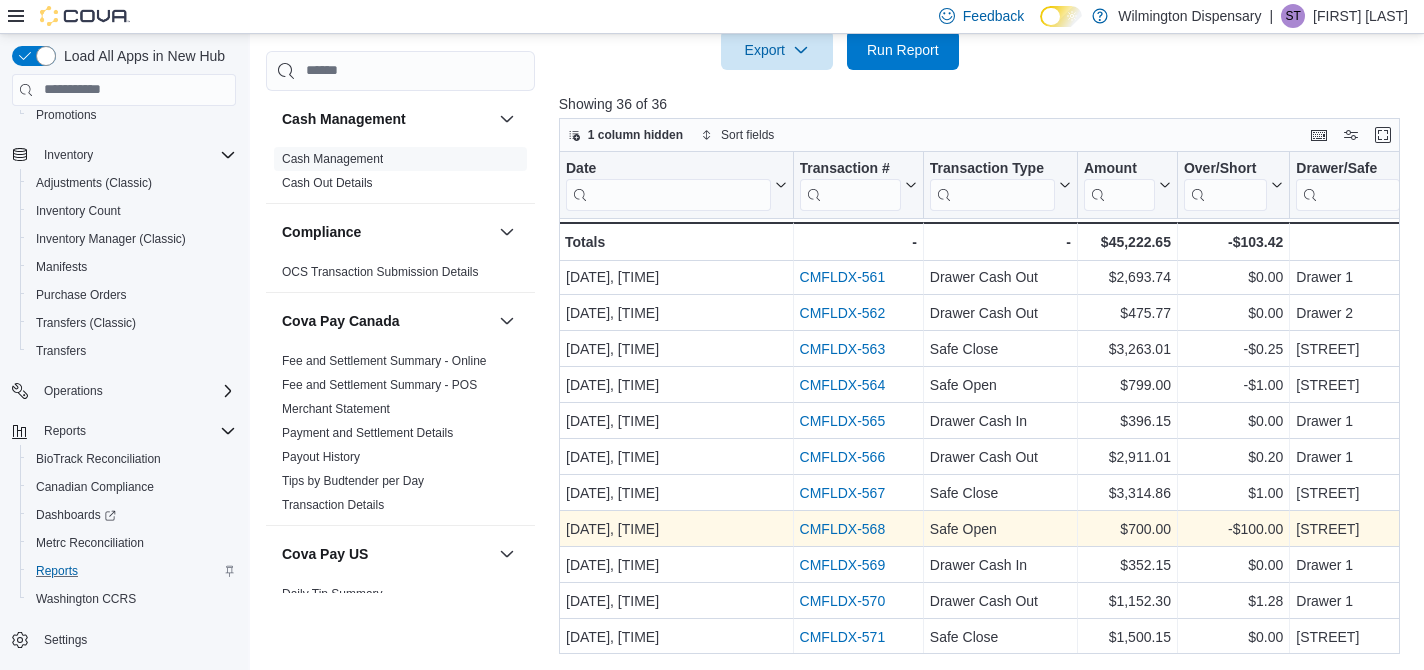 scroll, scrollTop: 903, scrollLeft: 0, axis: vertical 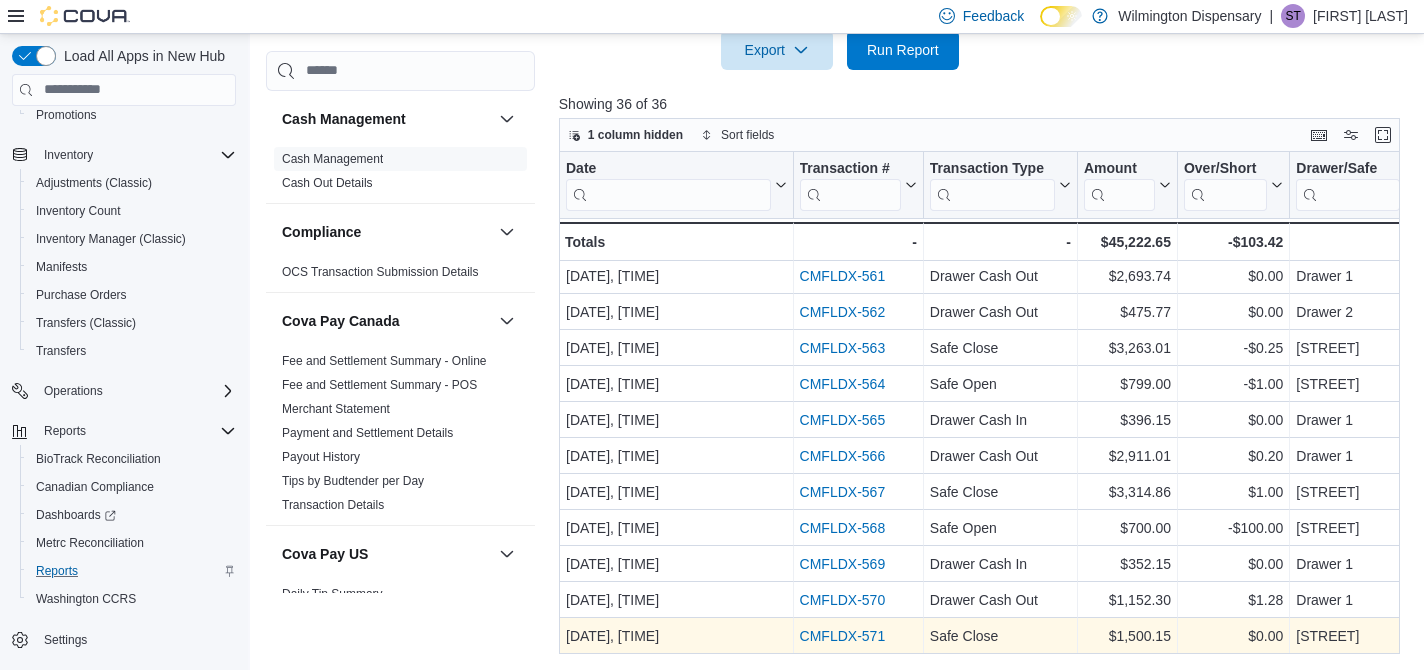 click on "CMFLDX-571" at bounding box center (842, 636) 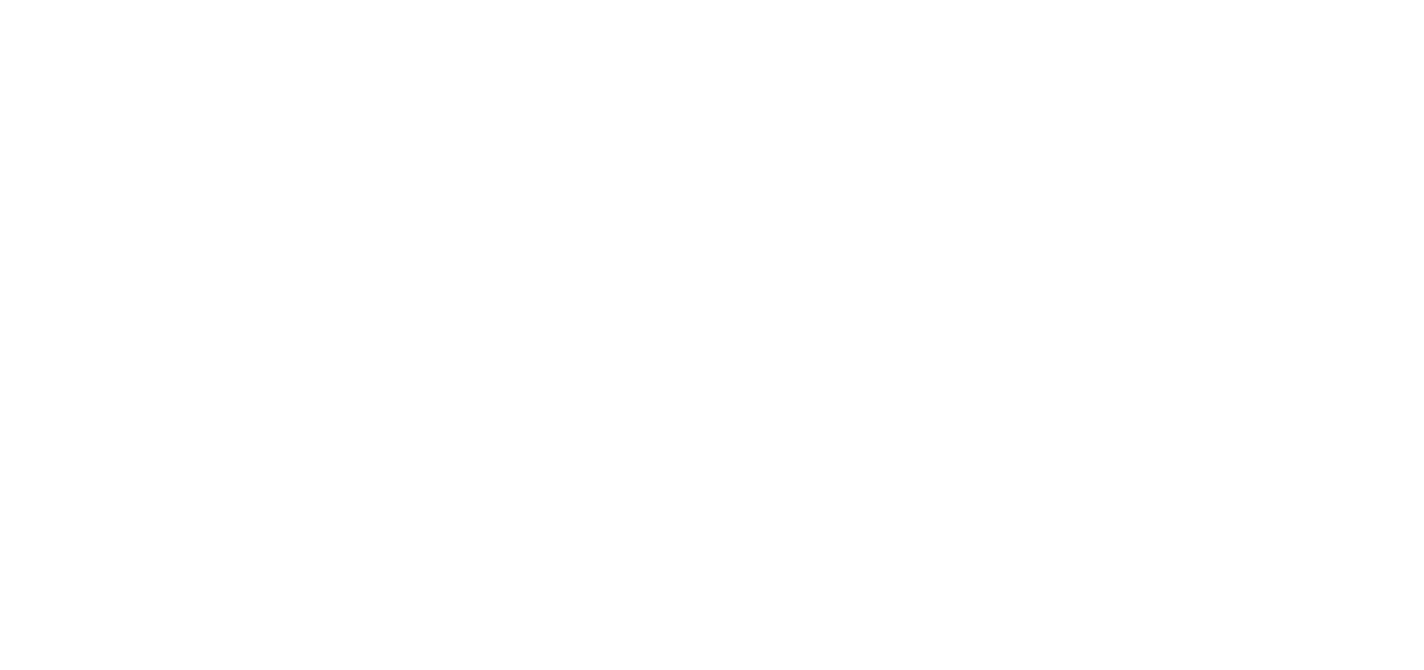 scroll, scrollTop: 0, scrollLeft: 0, axis: both 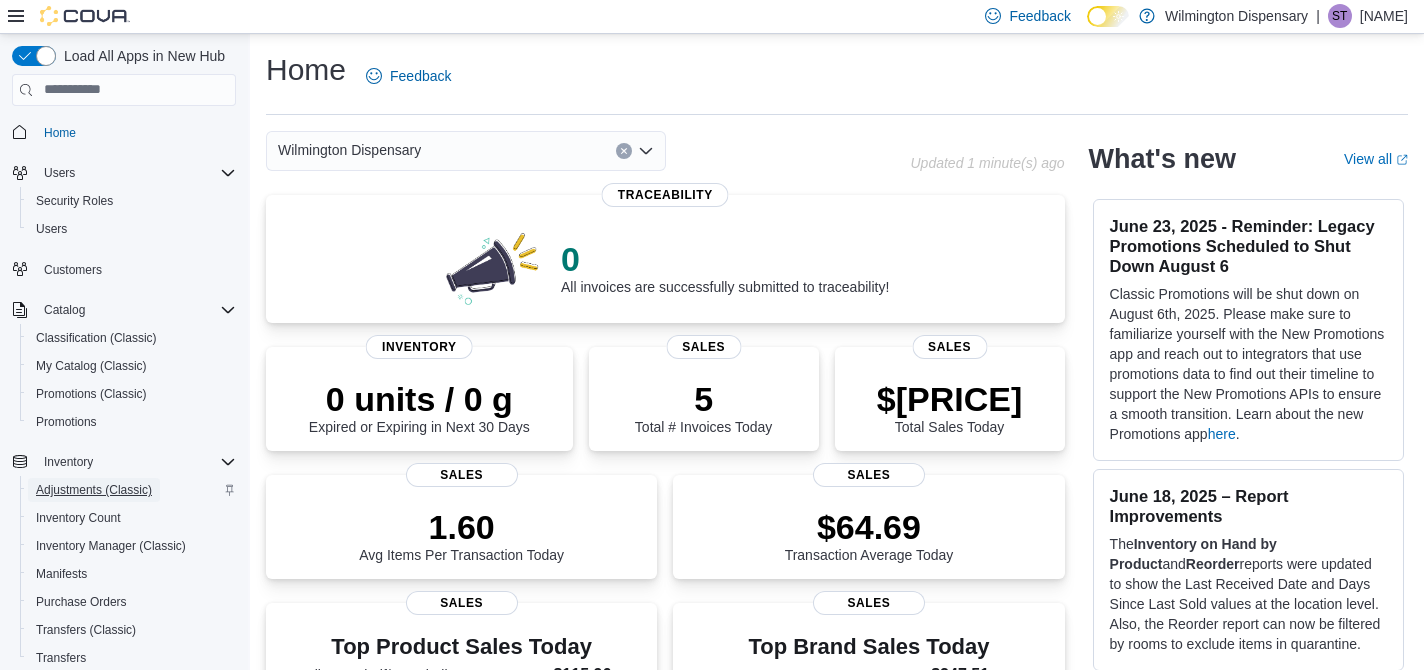 click on "Adjustments (Classic)" at bounding box center [94, 490] 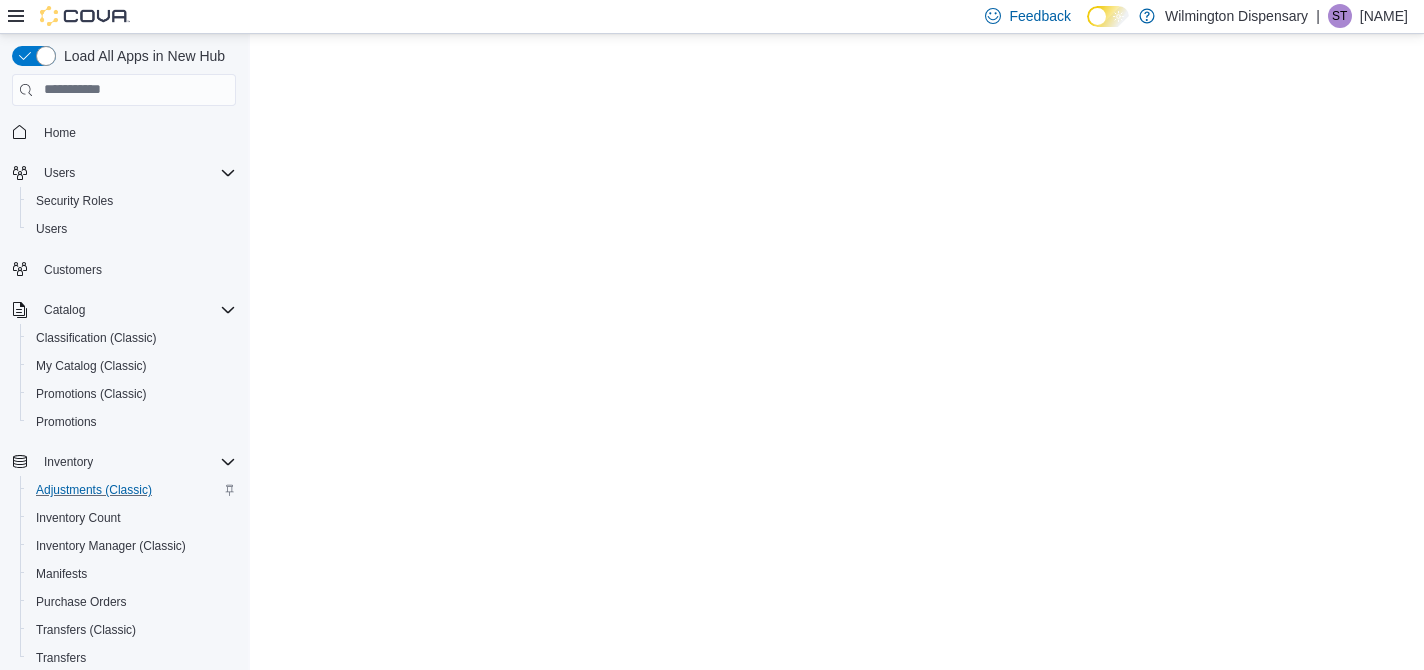 scroll, scrollTop: 0, scrollLeft: 0, axis: both 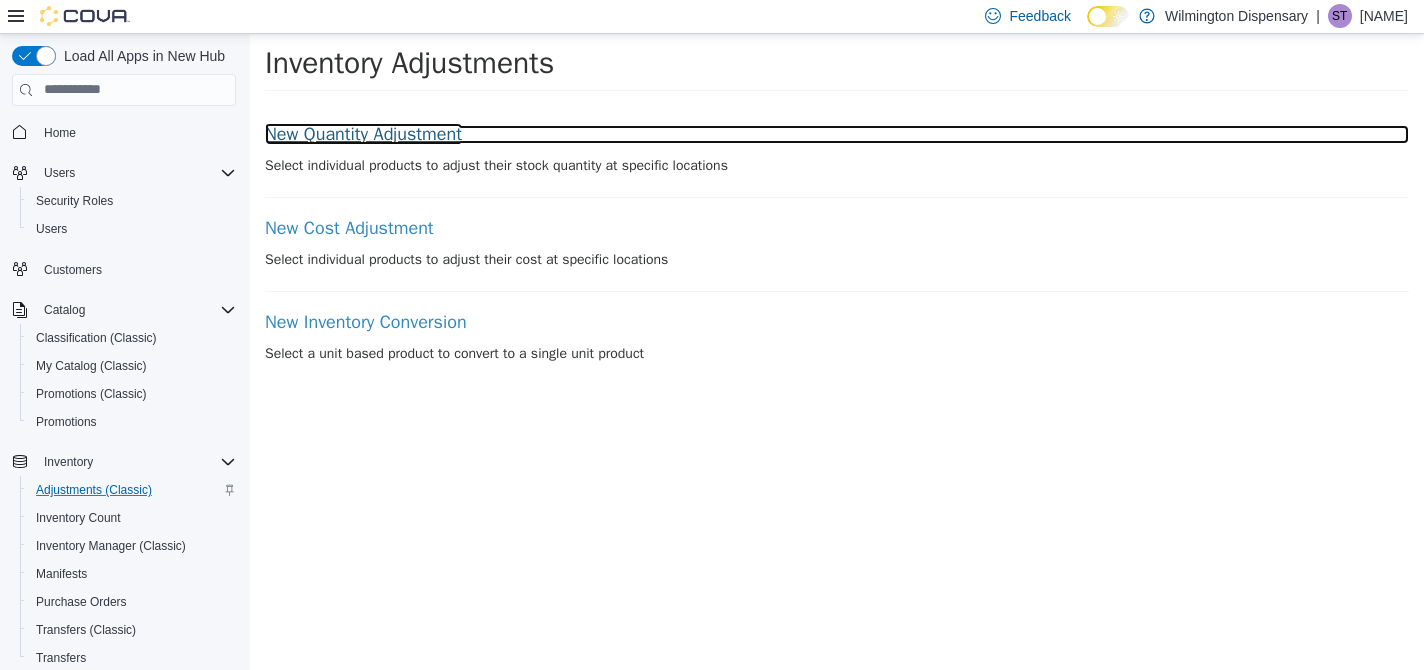 click on "New Quantity Adjustment" at bounding box center [837, 134] 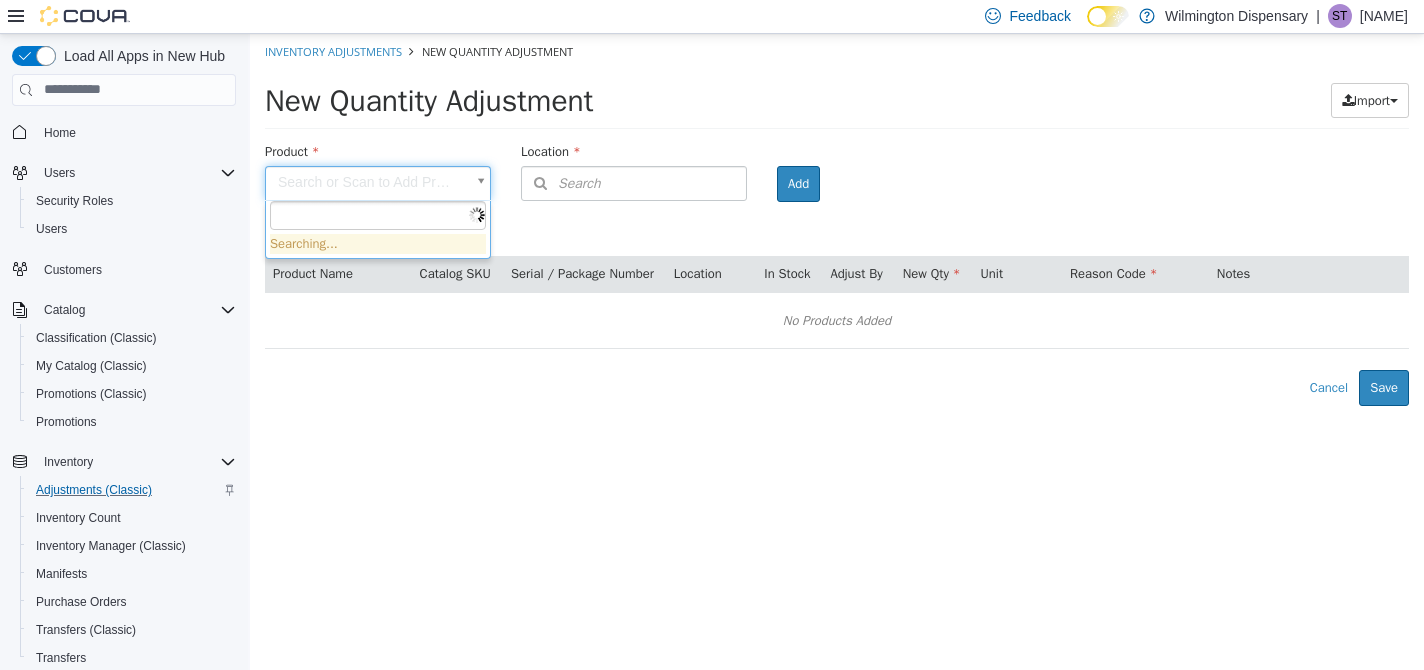click on "×
Inventory Adjustments
New Quantity Adjustment
New Quantity Adjustment
Import  Inventory Export (.CSV) Package List (.TXT)
Product     Search or Scan to Add Product     Location Search Type 3 or more characters or browse       [CITY] Dispensary     (1)         [STREET]         Room   Add Products  ( 0 ) Product Name Catalog SKU Serial / Package Number Location In Stock Adjust By New Qty Unit Reason Code Notes No Products Added Error saving adjustment please resolve the errors above. Cancel Save
Searching..." at bounding box center [837, 219] 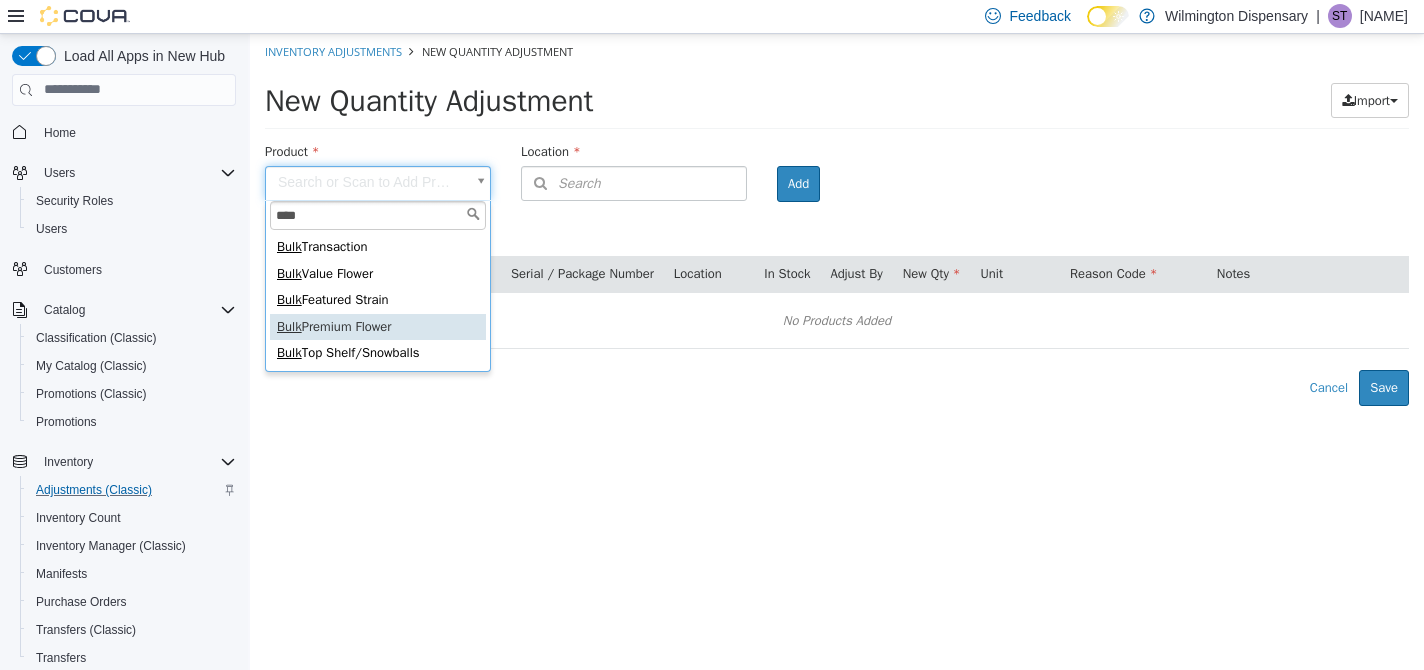 type on "****" 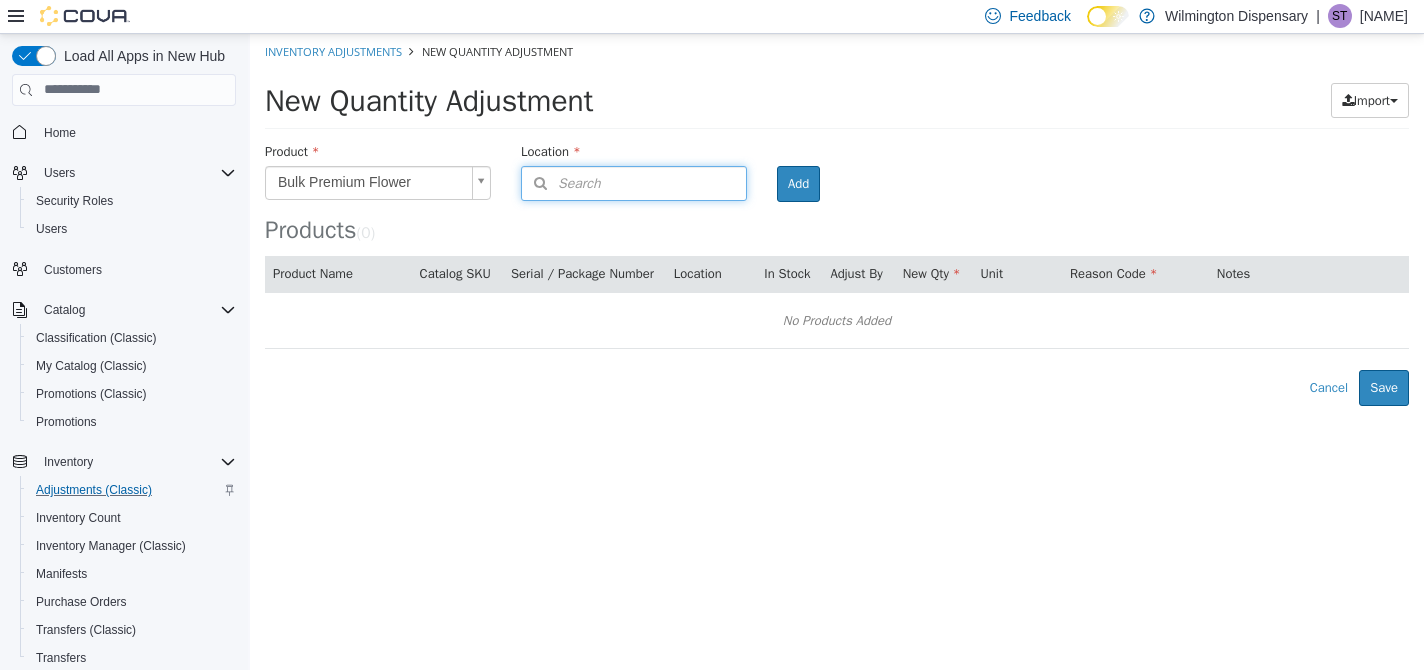 click on "Search" at bounding box center [634, 182] 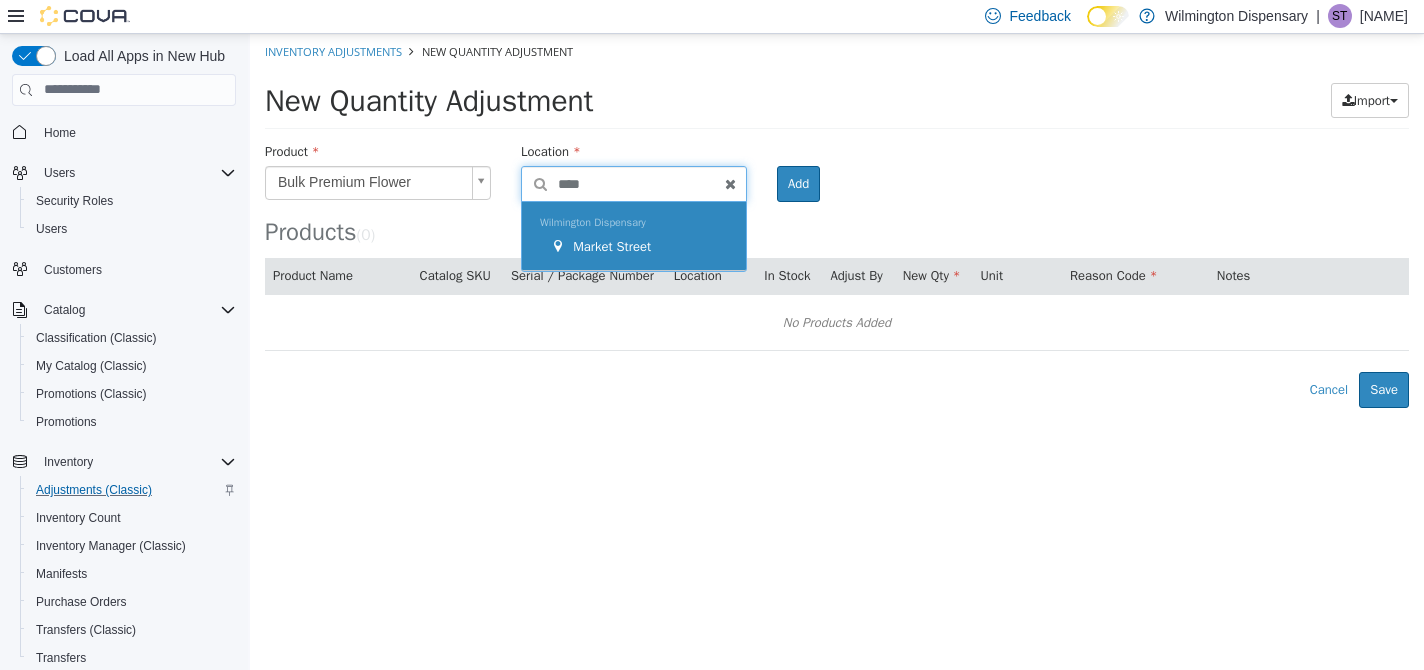 type on "****" 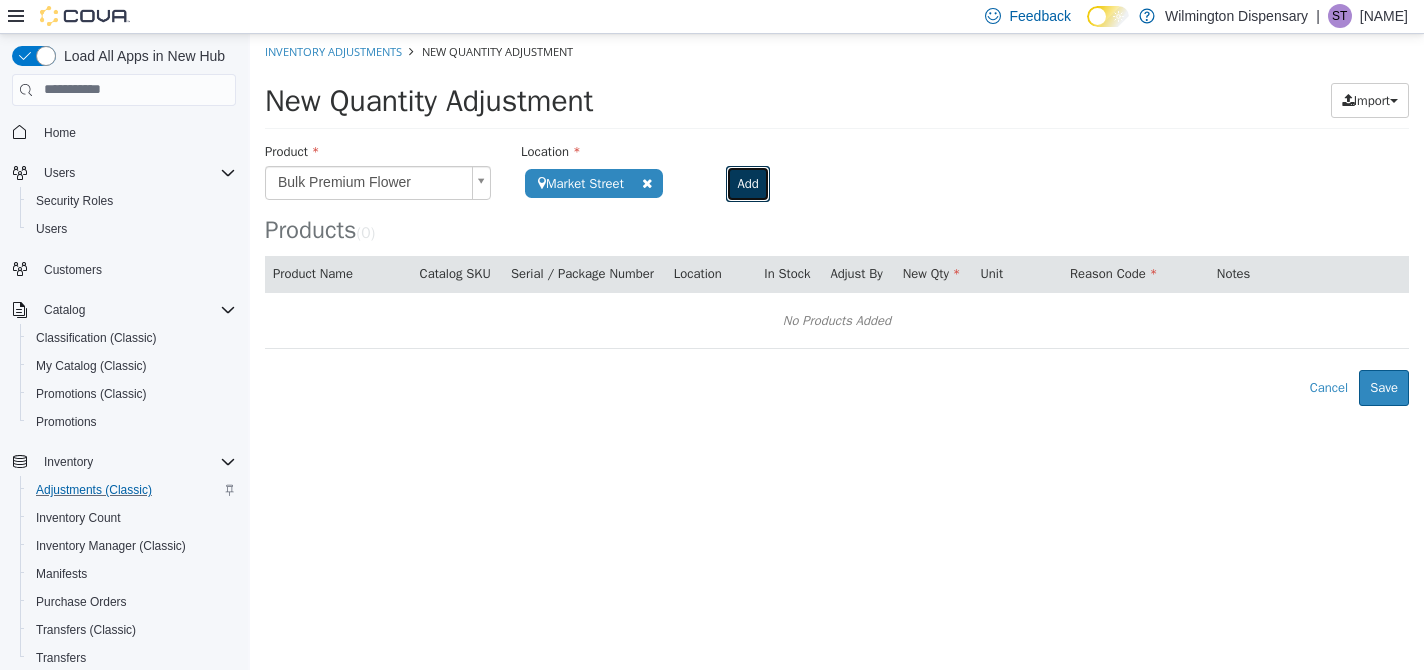 click on "Add" at bounding box center [747, 183] 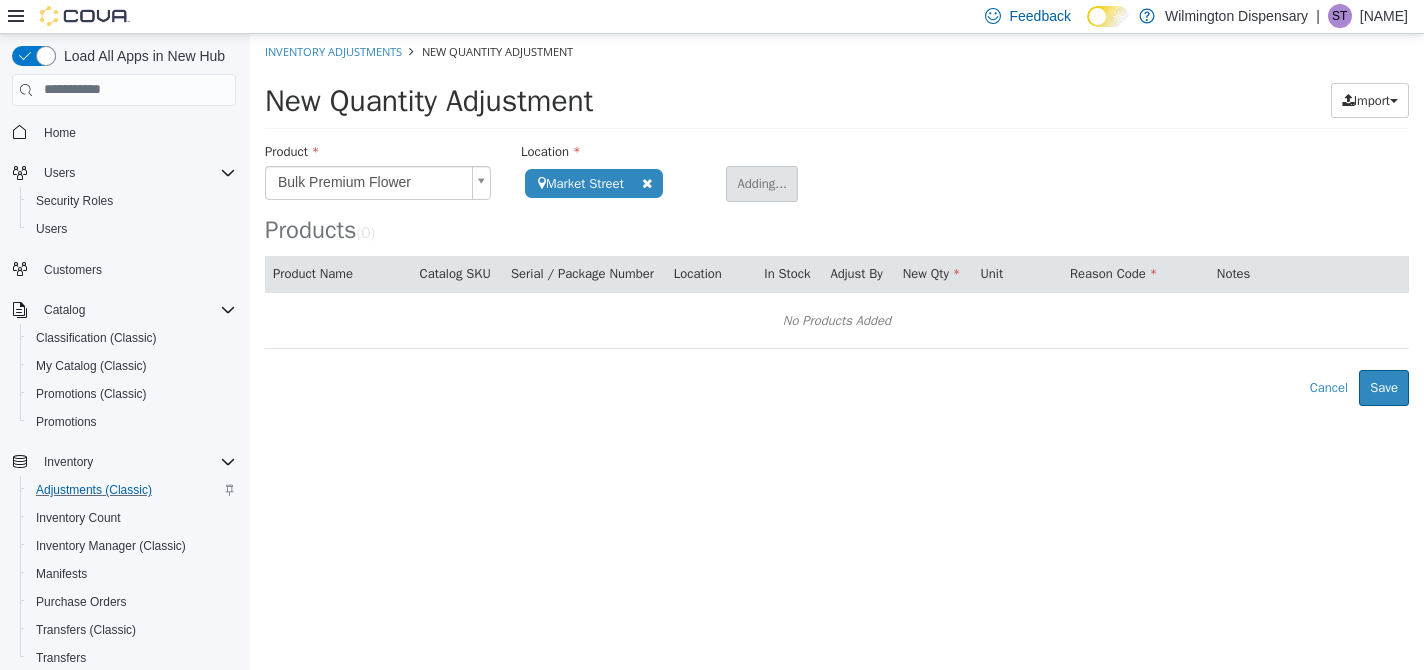 type 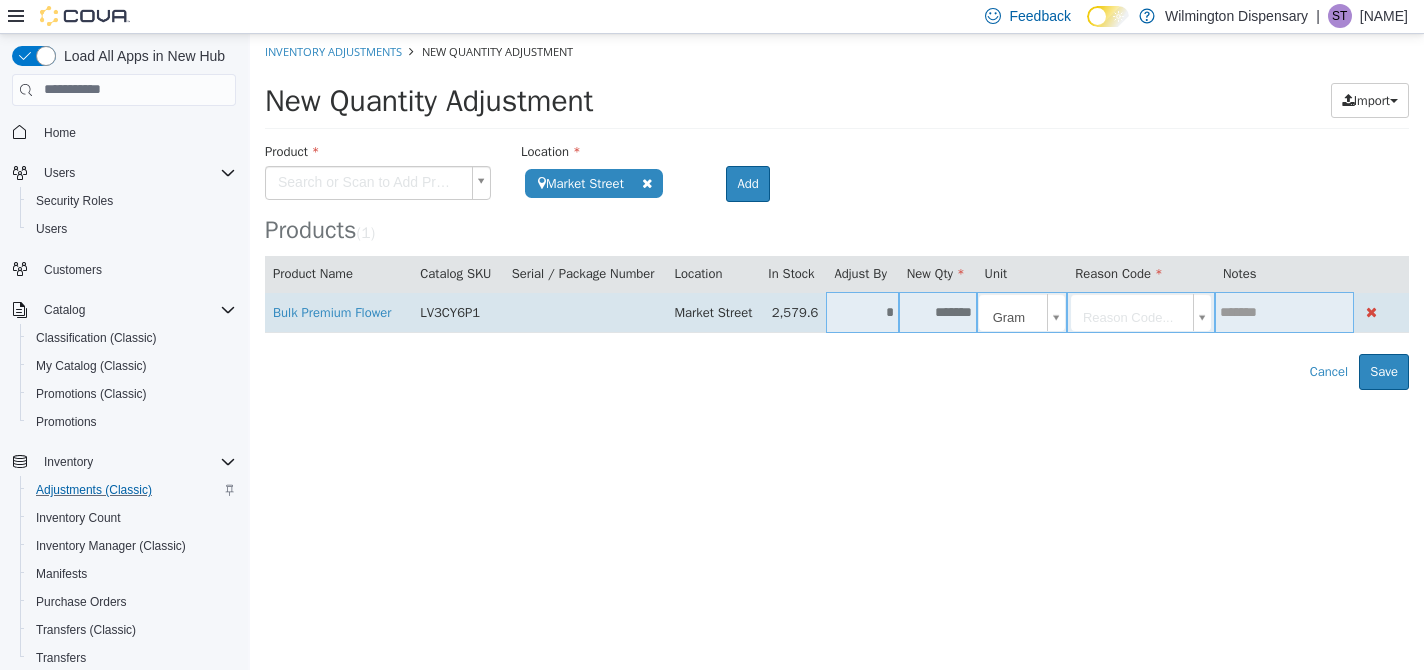 click on "*" at bounding box center [862, 311] 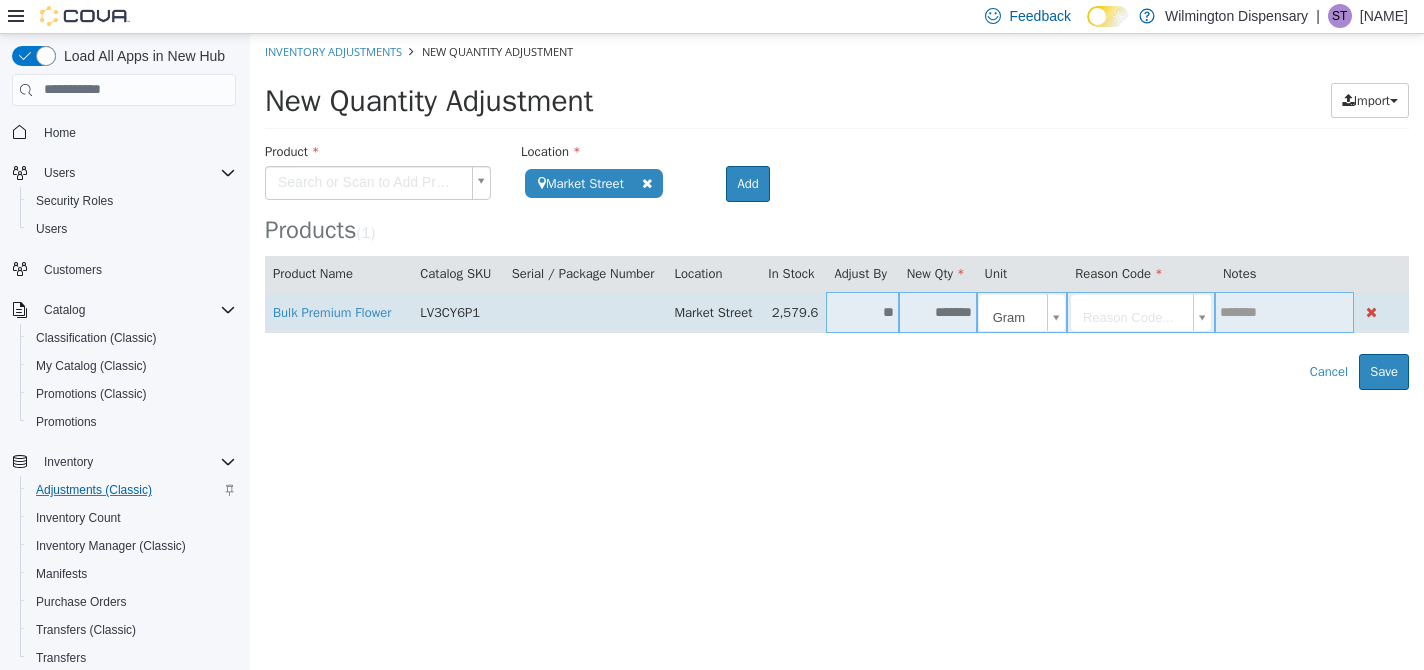 type on "**" 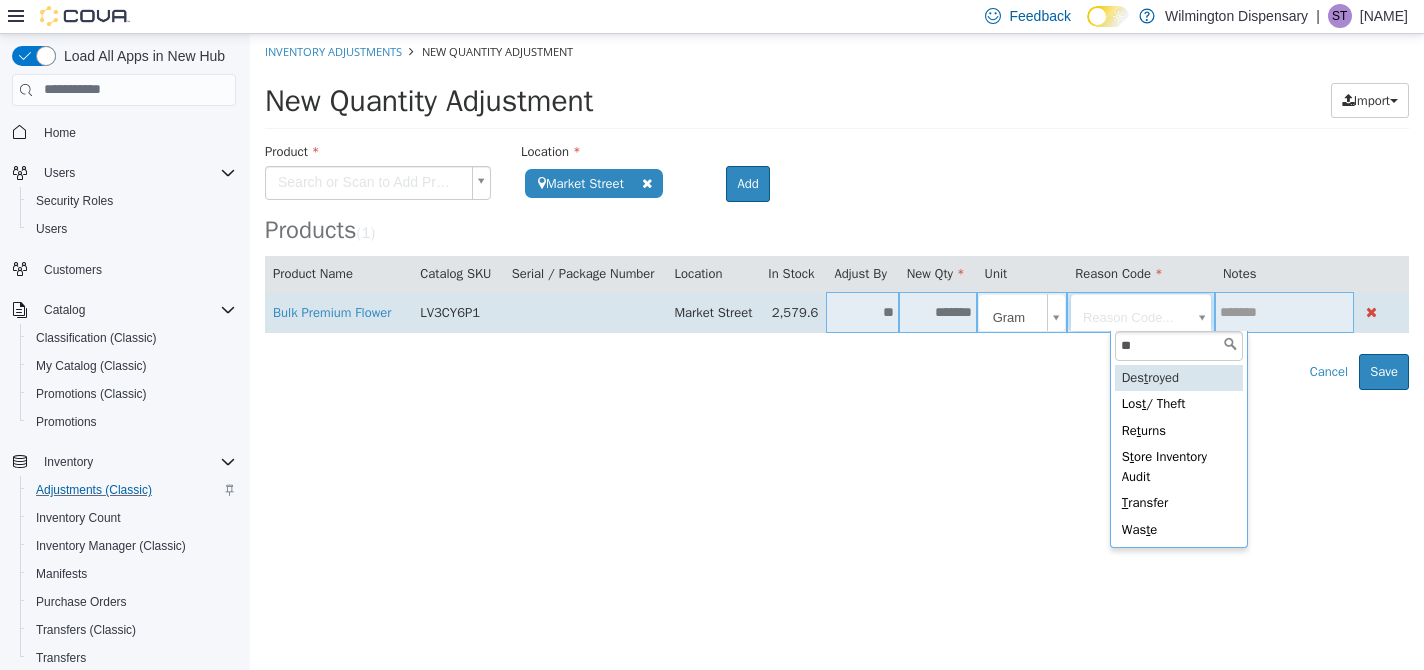 type on "***" 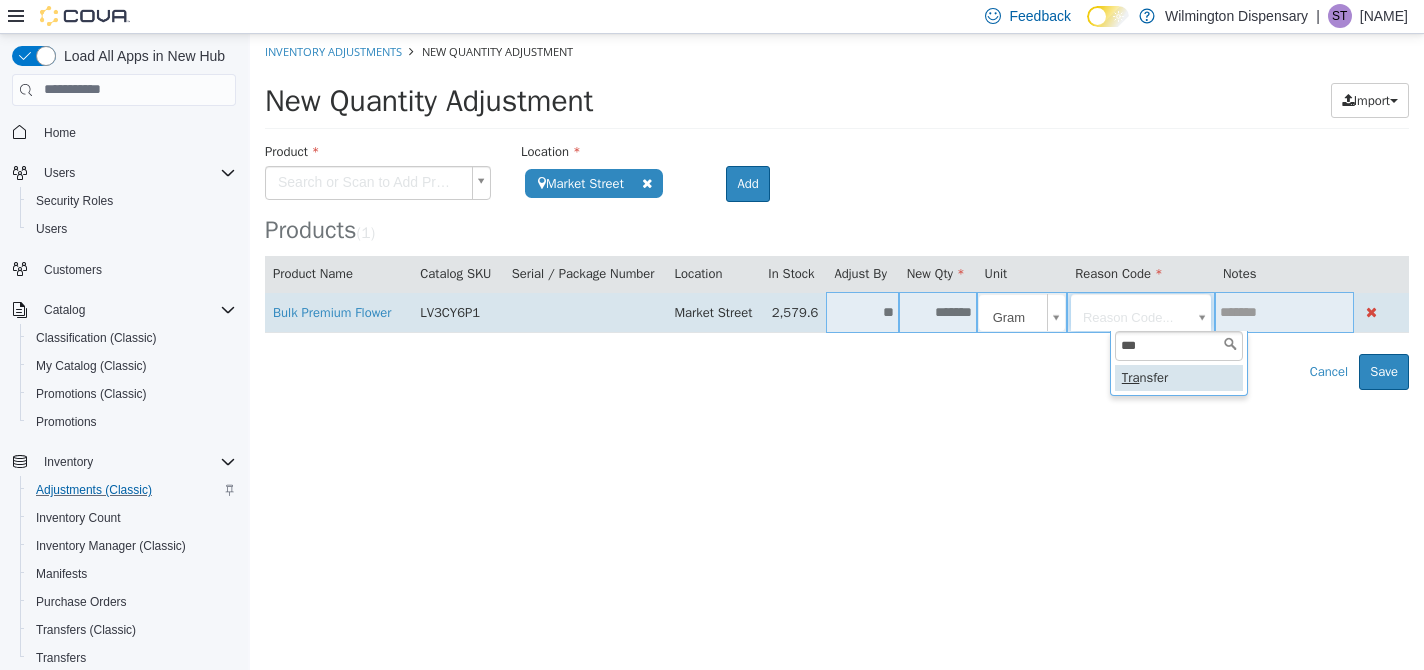 type on "**********" 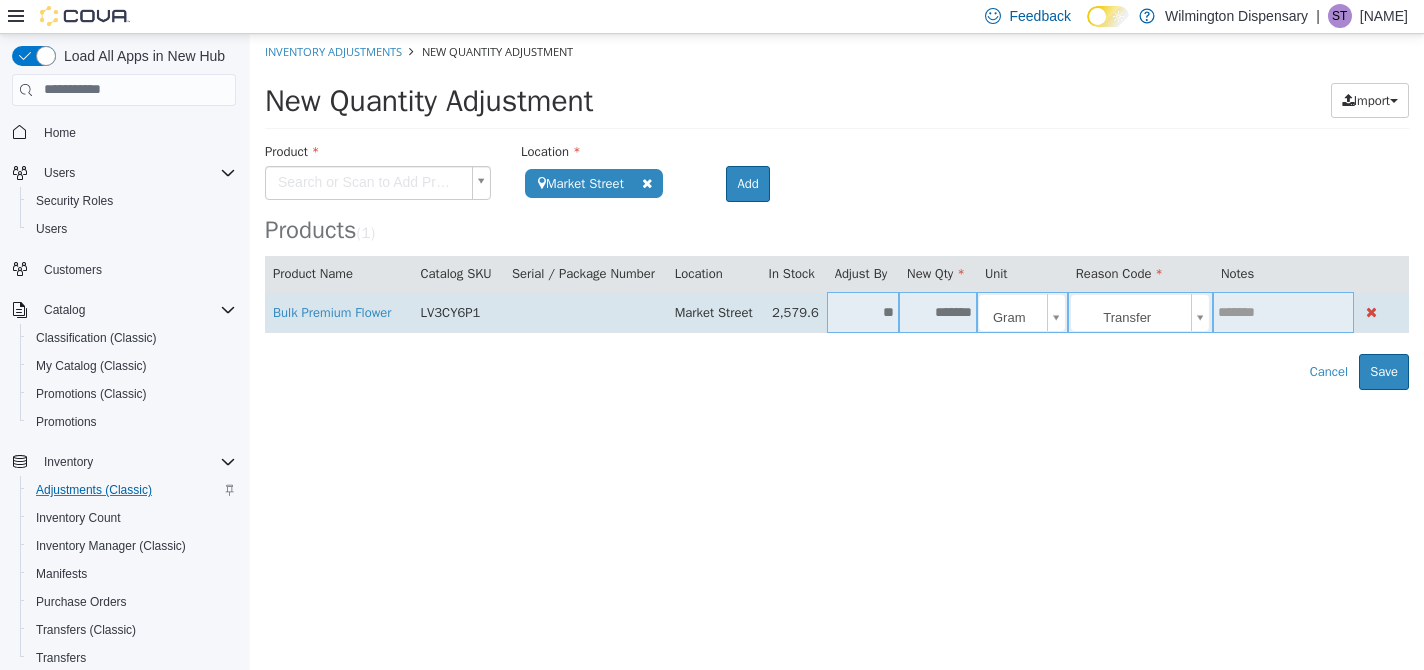 click at bounding box center [1283, 311] 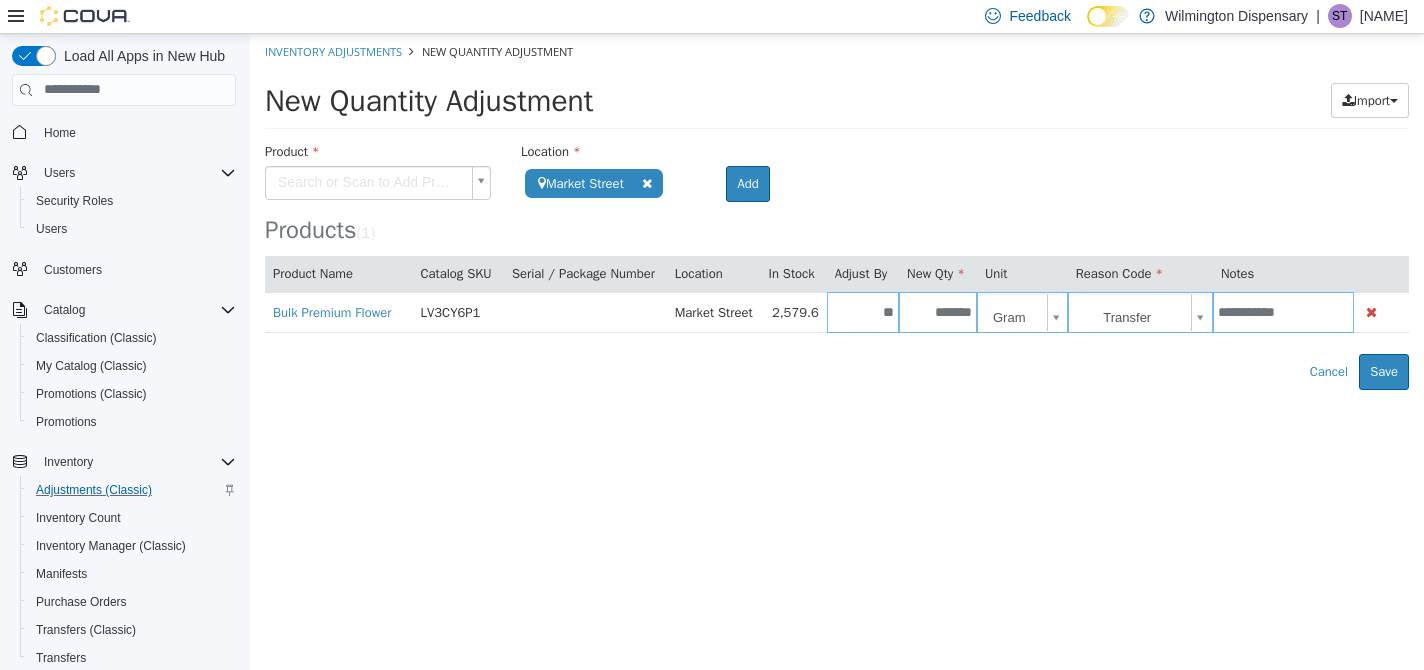 type on "**********" 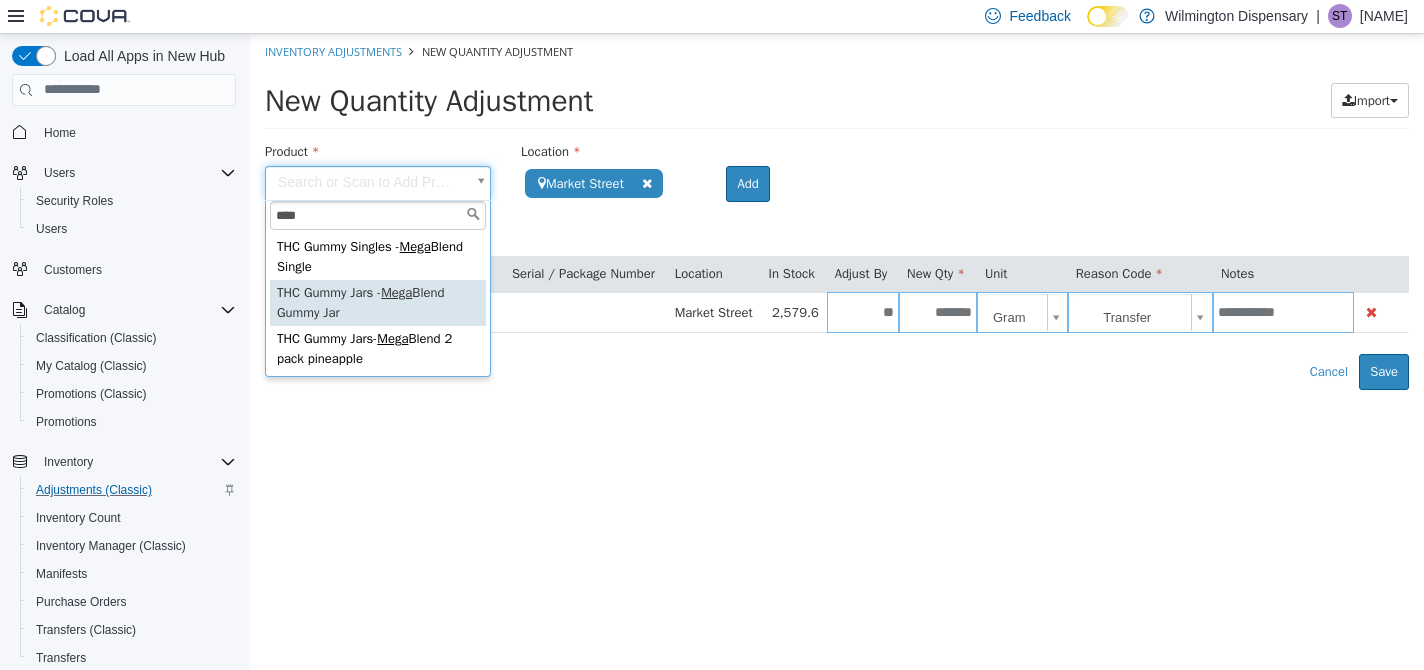 type on "****" 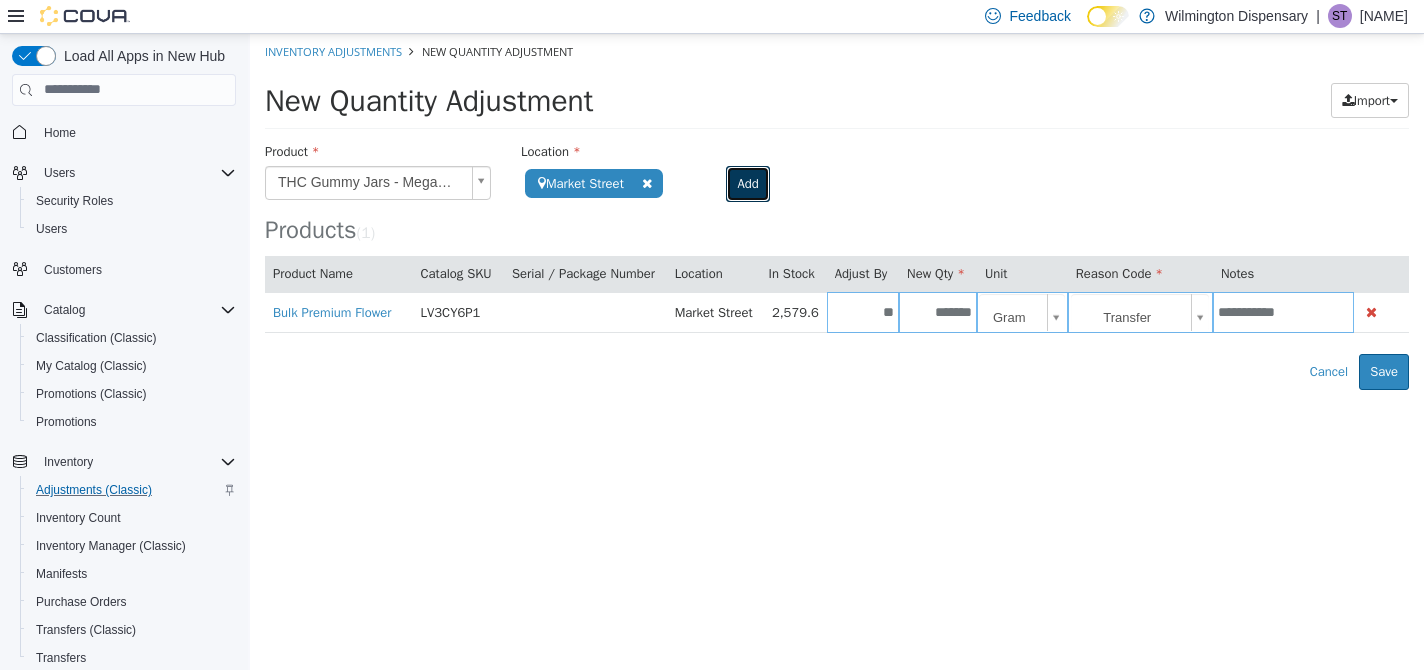 click on "Add" at bounding box center [747, 183] 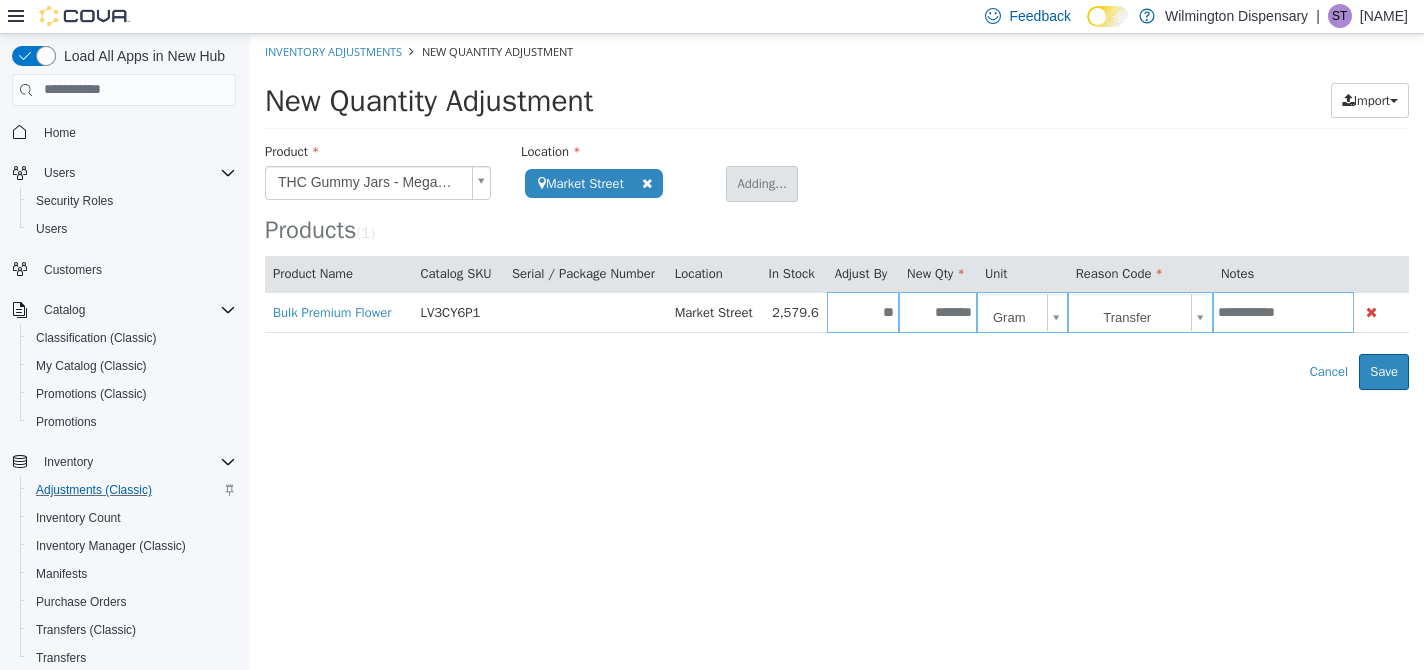 type 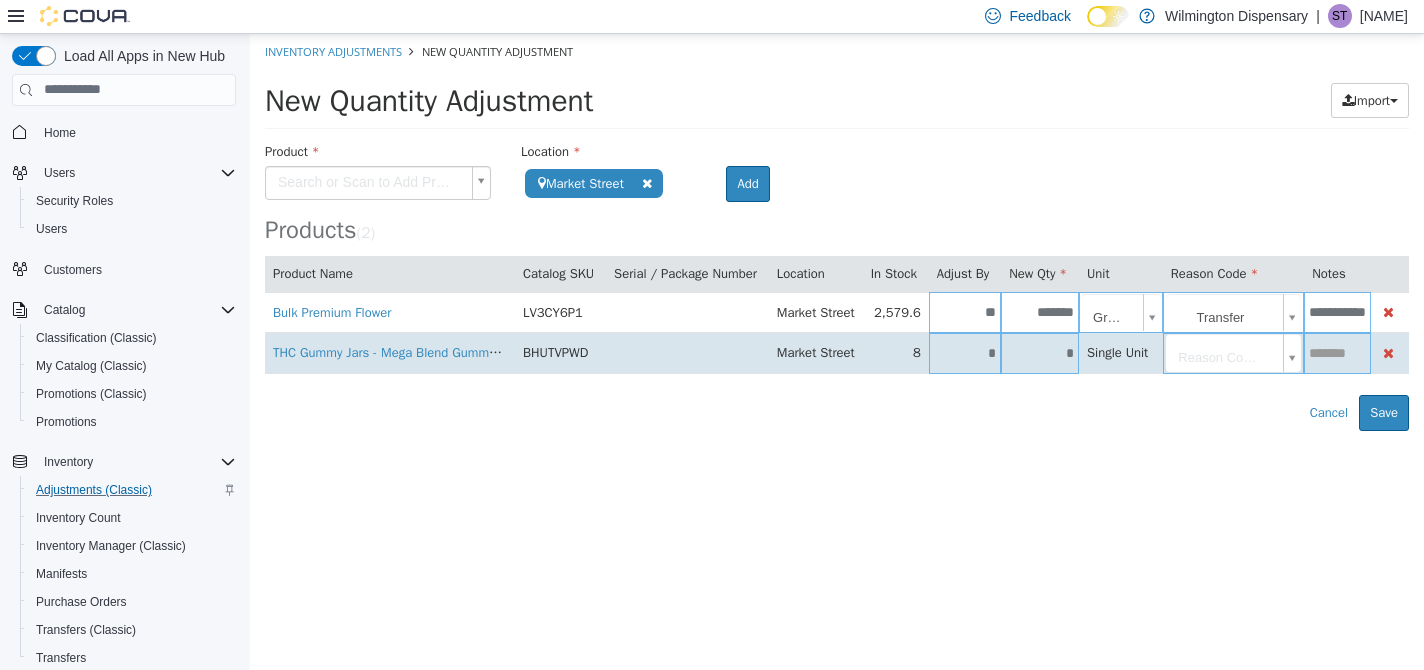 click on "*" at bounding box center (965, 352) 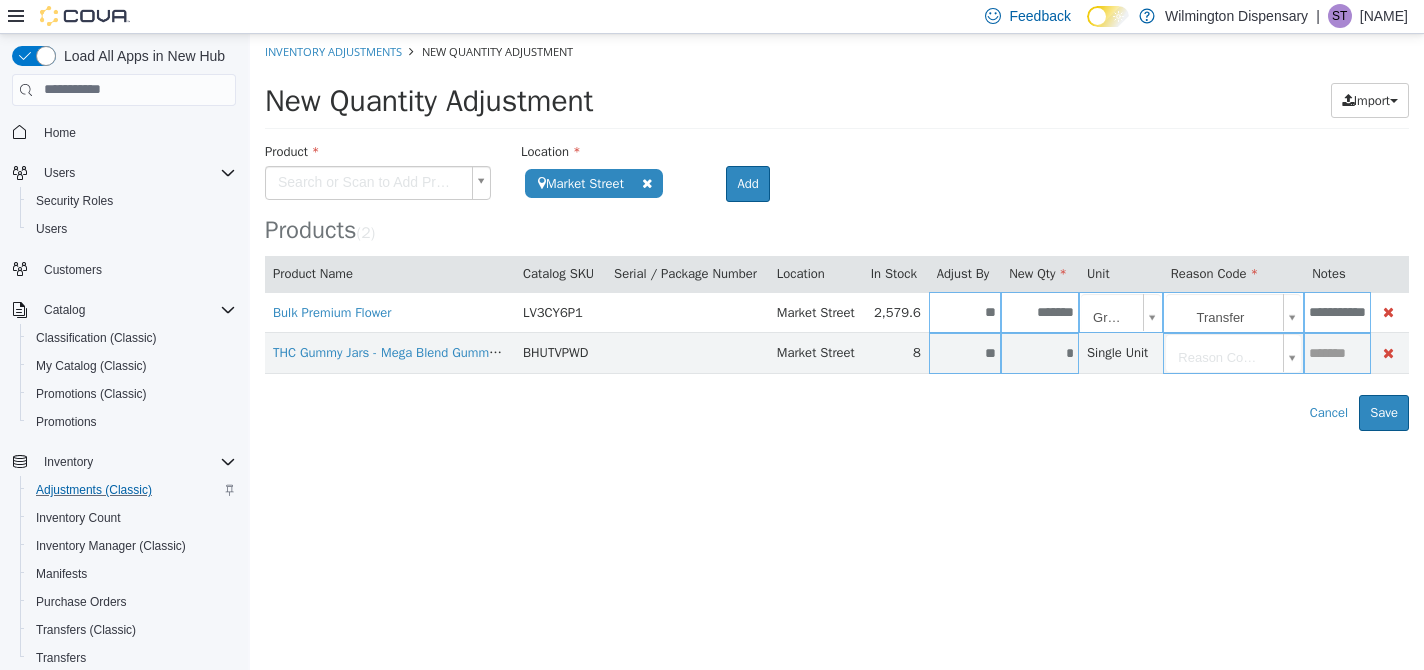 type on "**" 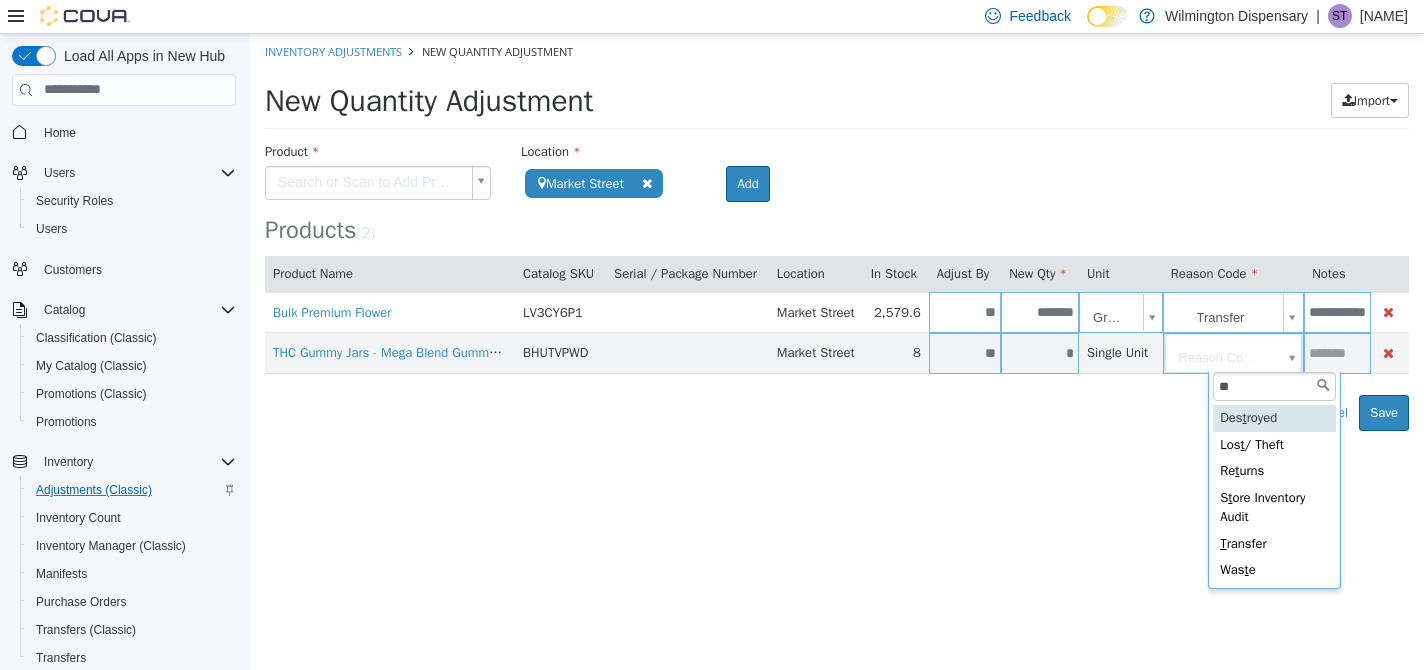type on "***" 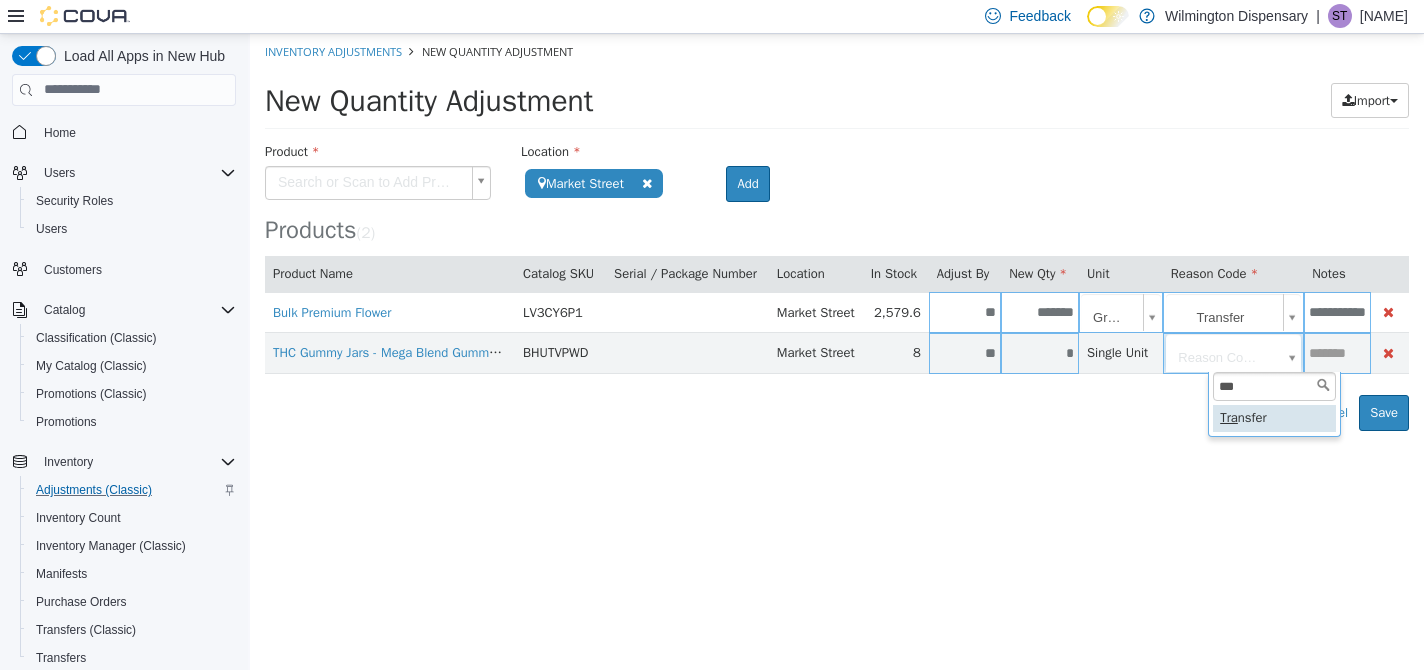 type on "**********" 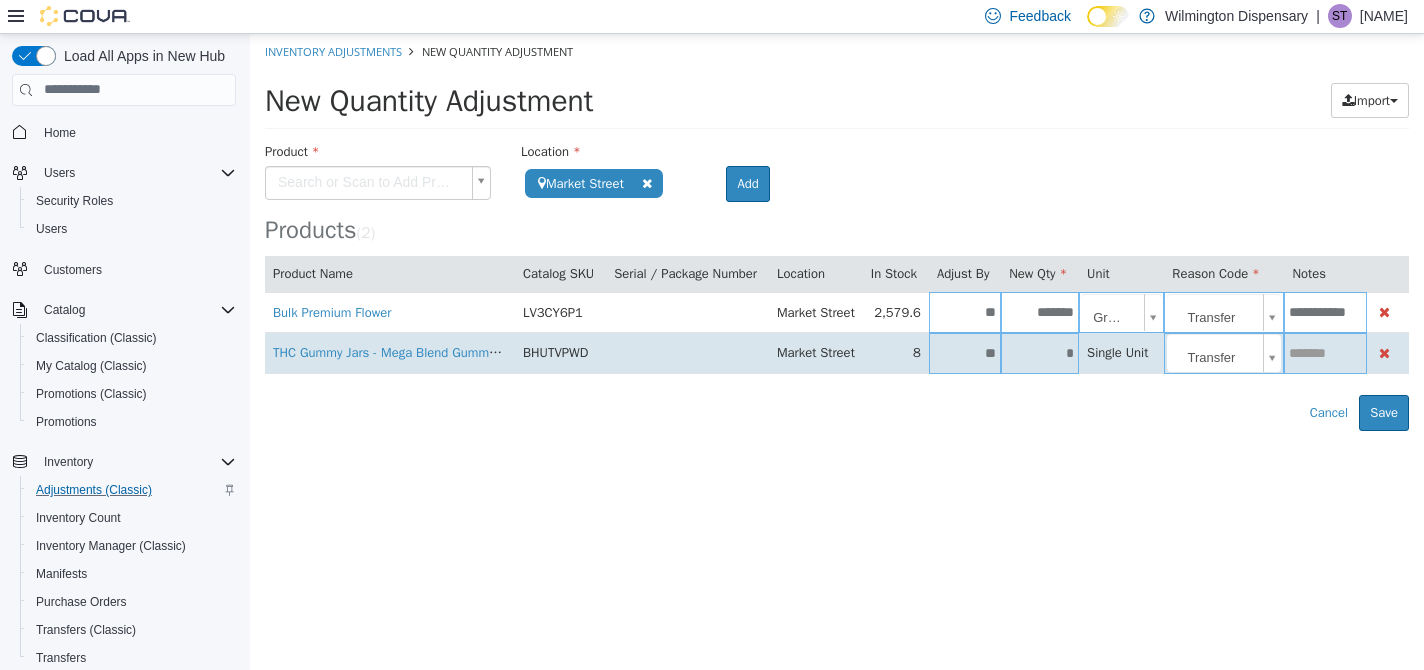 click at bounding box center (1325, 352) 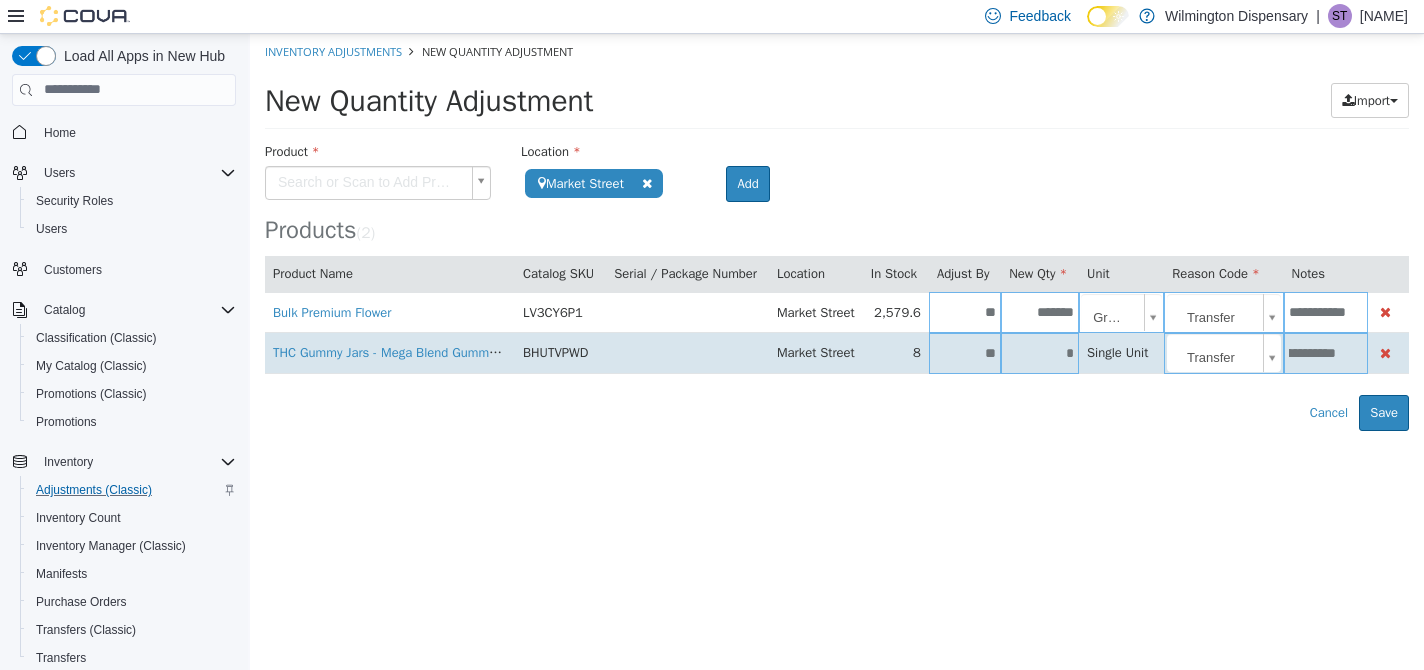 scroll, scrollTop: 0, scrollLeft: 34, axis: horizontal 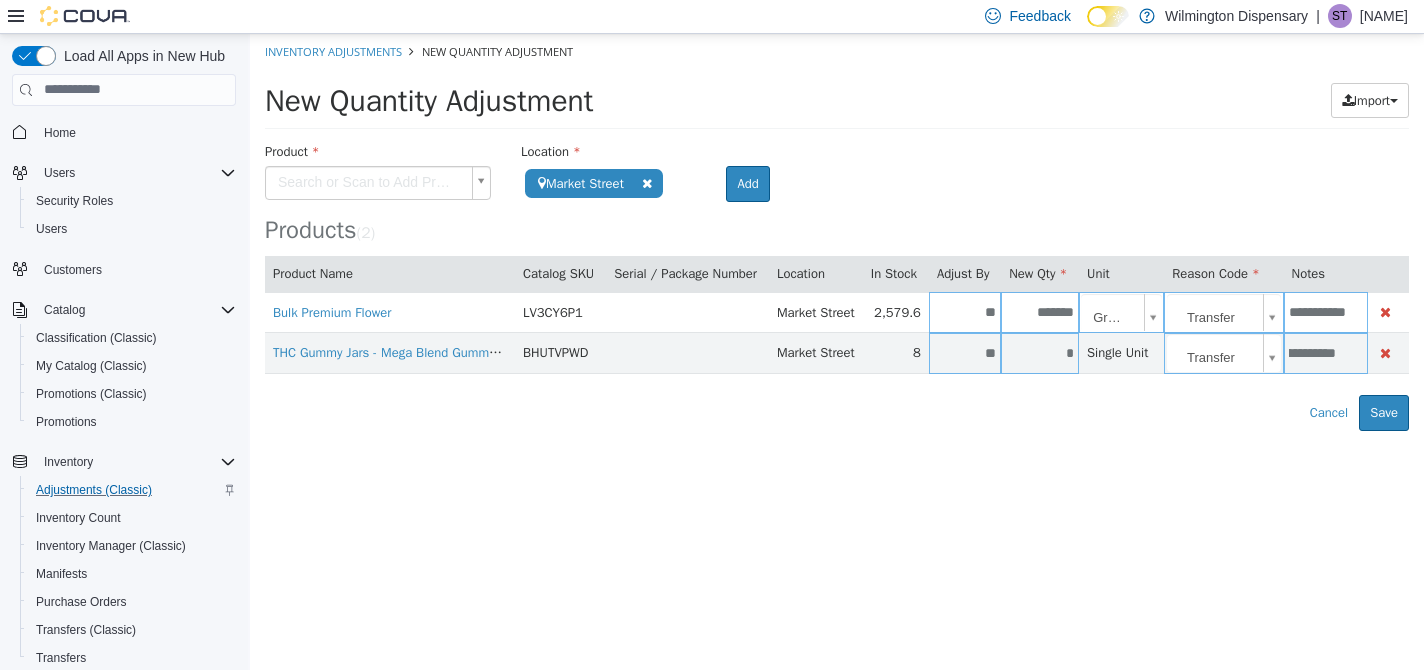 type on "**********" 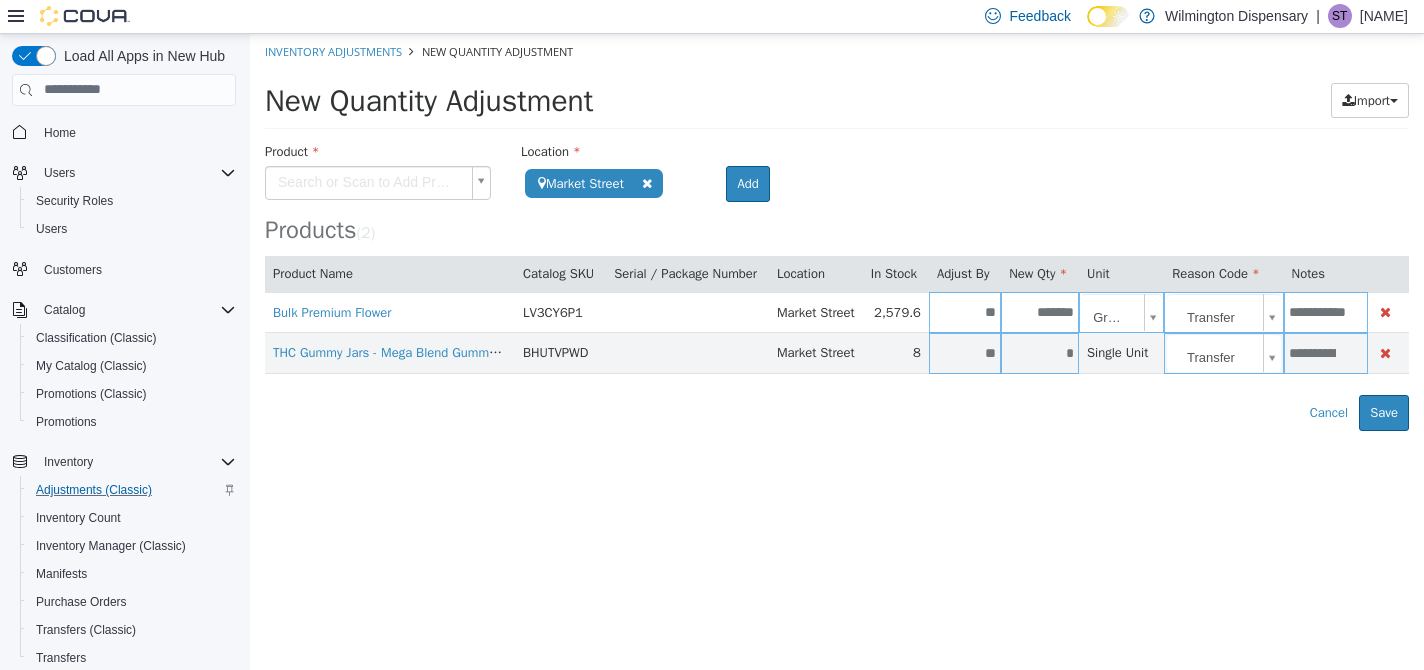 click on "**********" at bounding box center [837, 231] 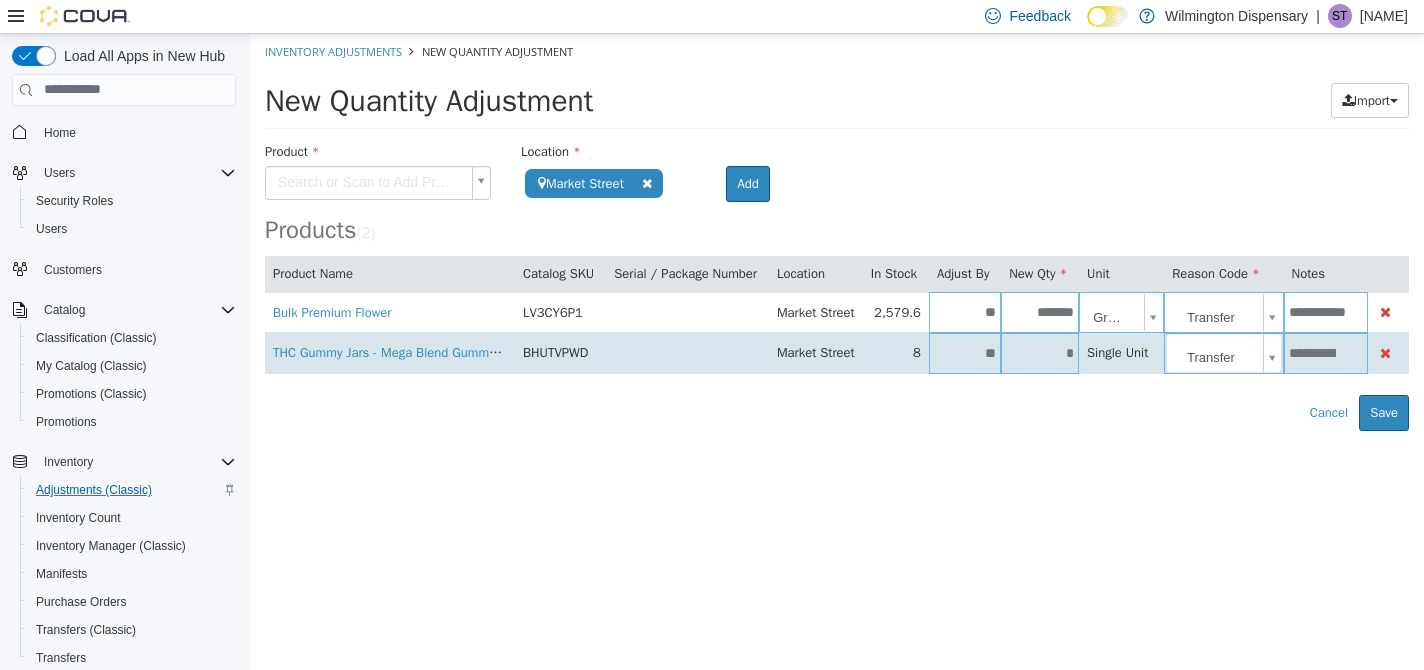 click on "**" at bounding box center (965, 352) 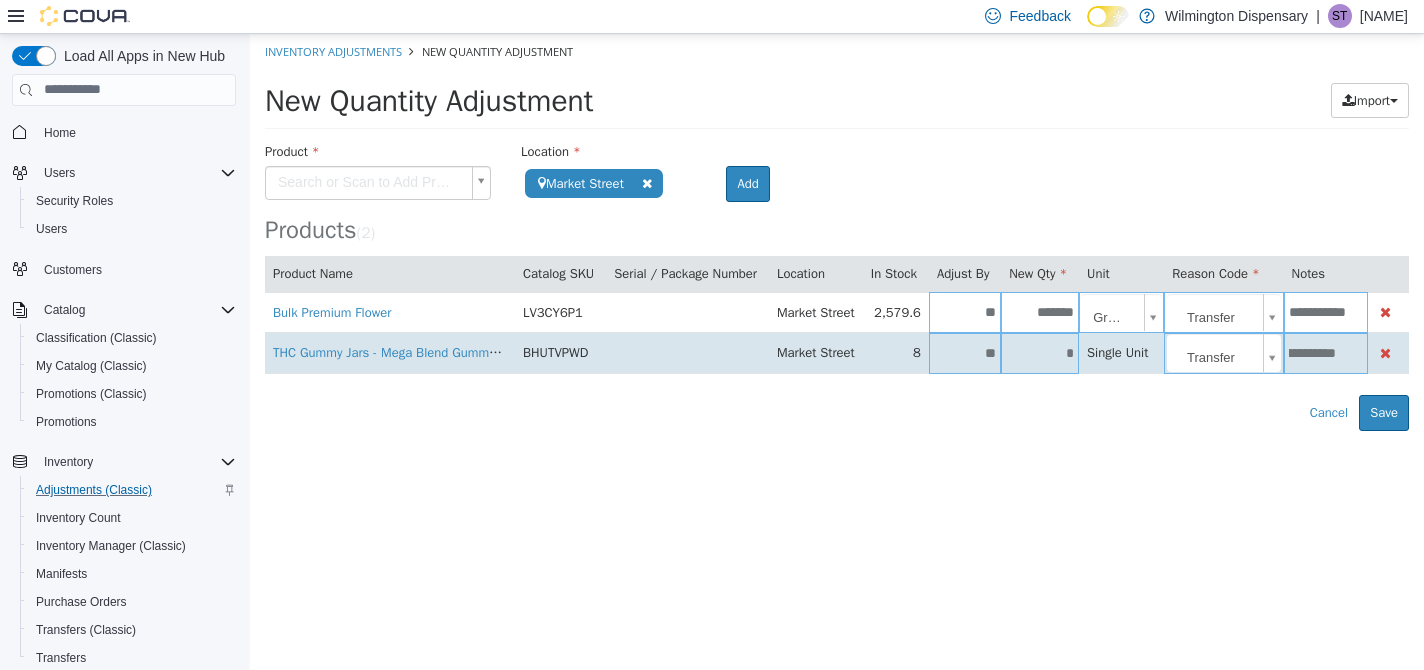 drag, startPoint x: 1353, startPoint y: 355, endPoint x: 1396, endPoint y: 354, distance: 43.011627 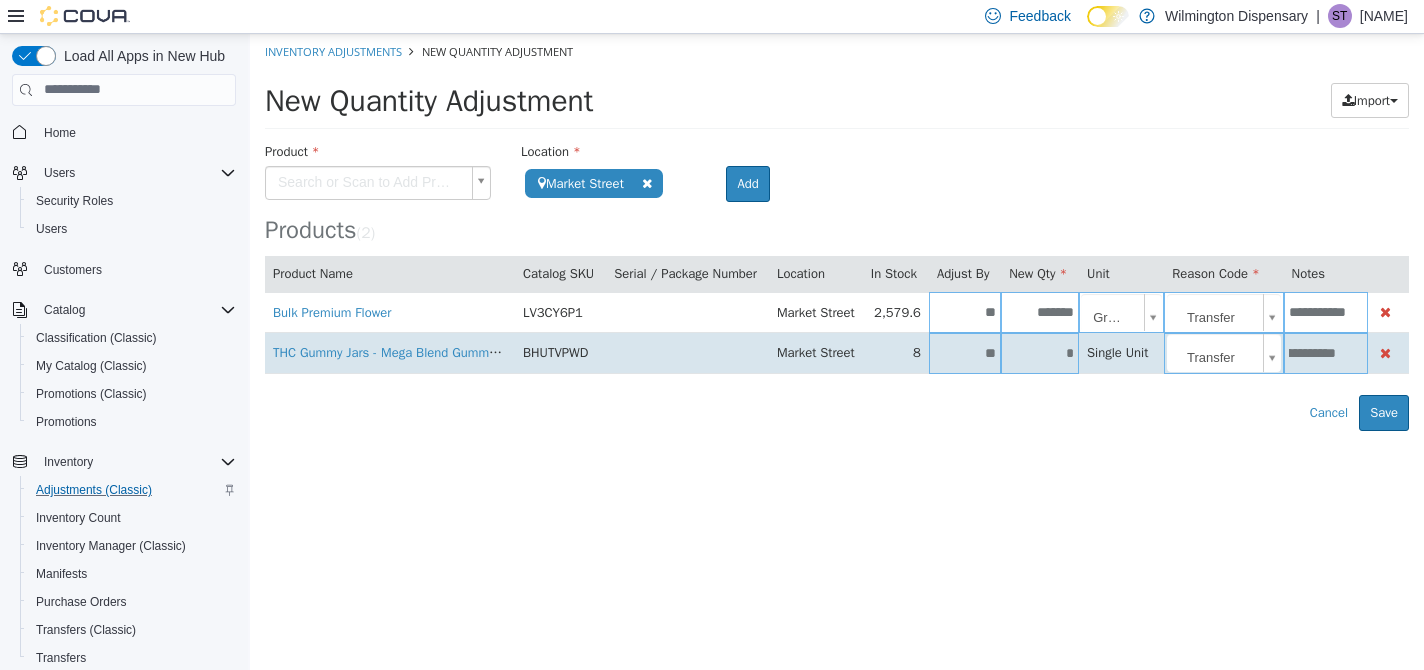 click on "**********" at bounding box center (1312, 352) 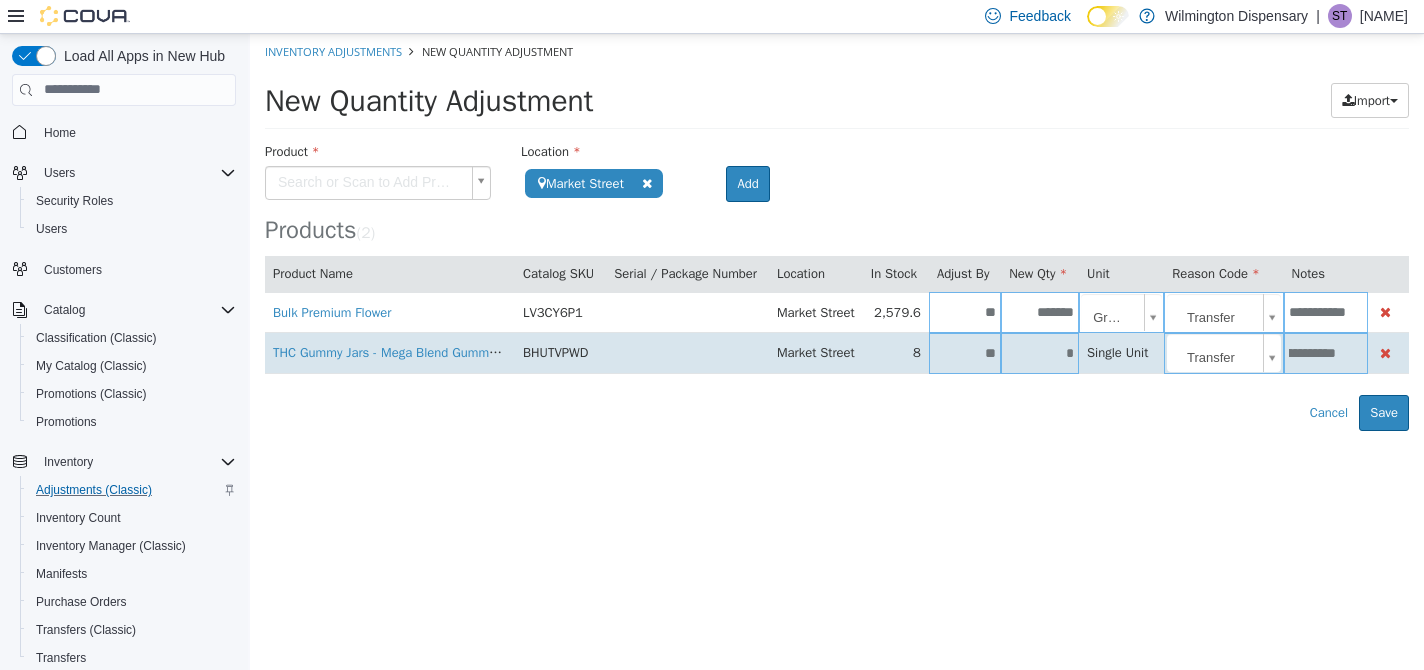 scroll, scrollTop: 0, scrollLeft: 74, axis: horizontal 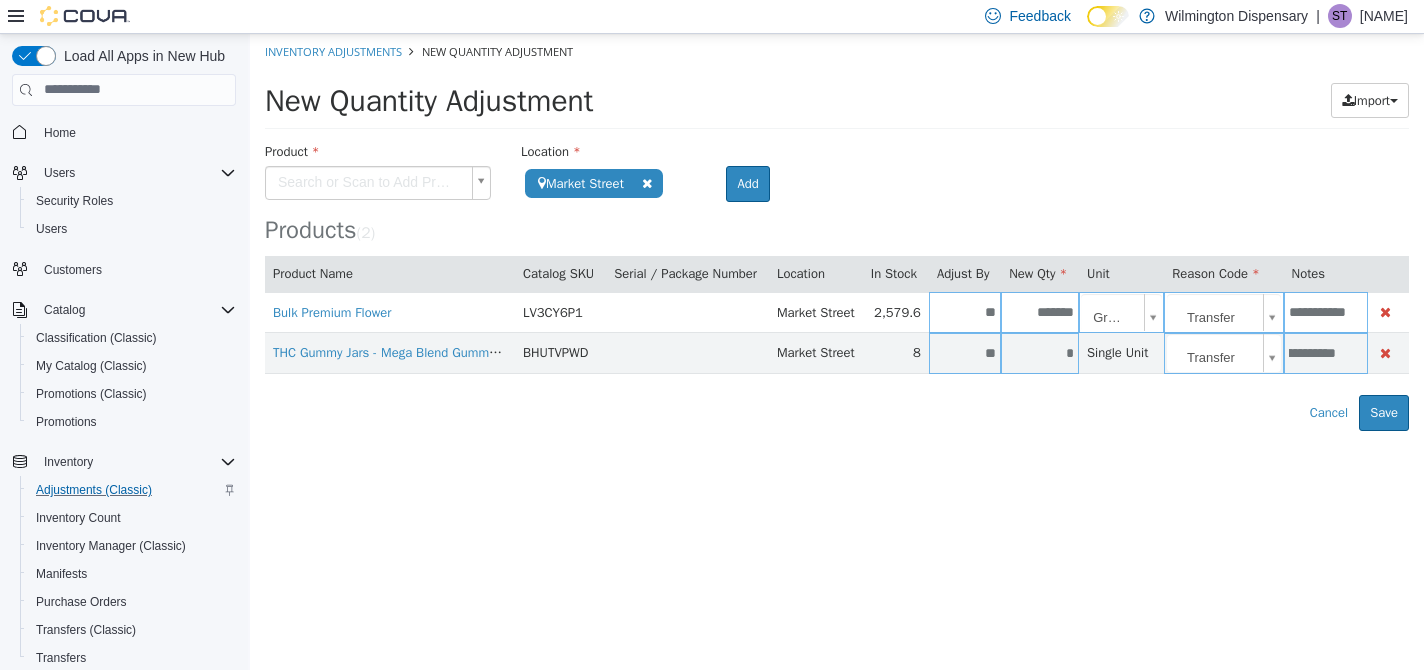 type on "**********" 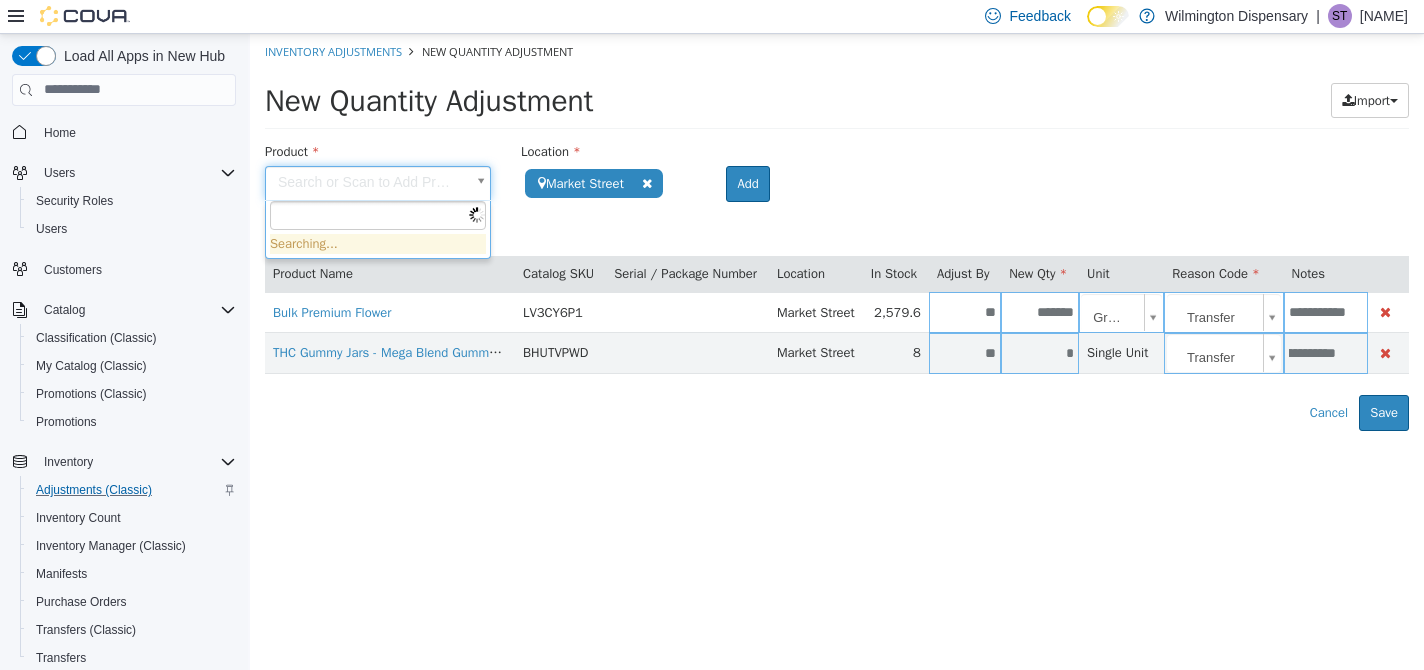scroll, scrollTop: 0, scrollLeft: 0, axis: both 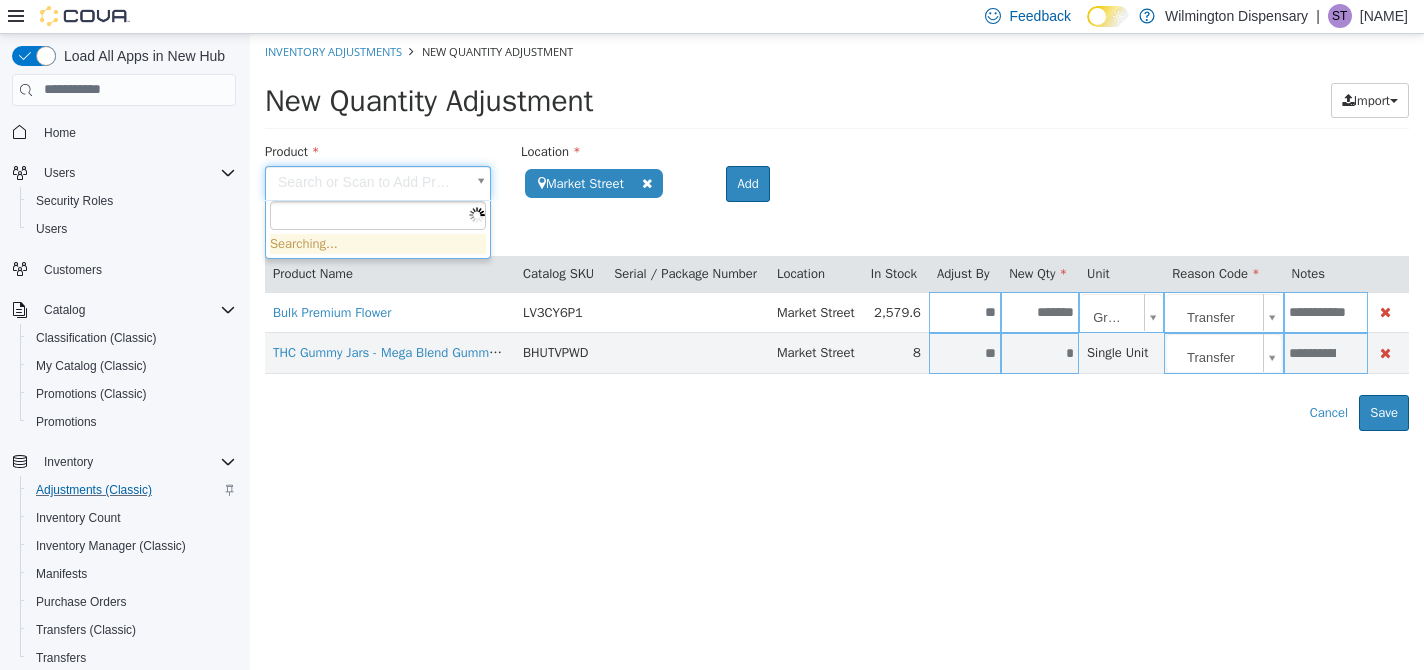 click on "**********" at bounding box center [837, 231] 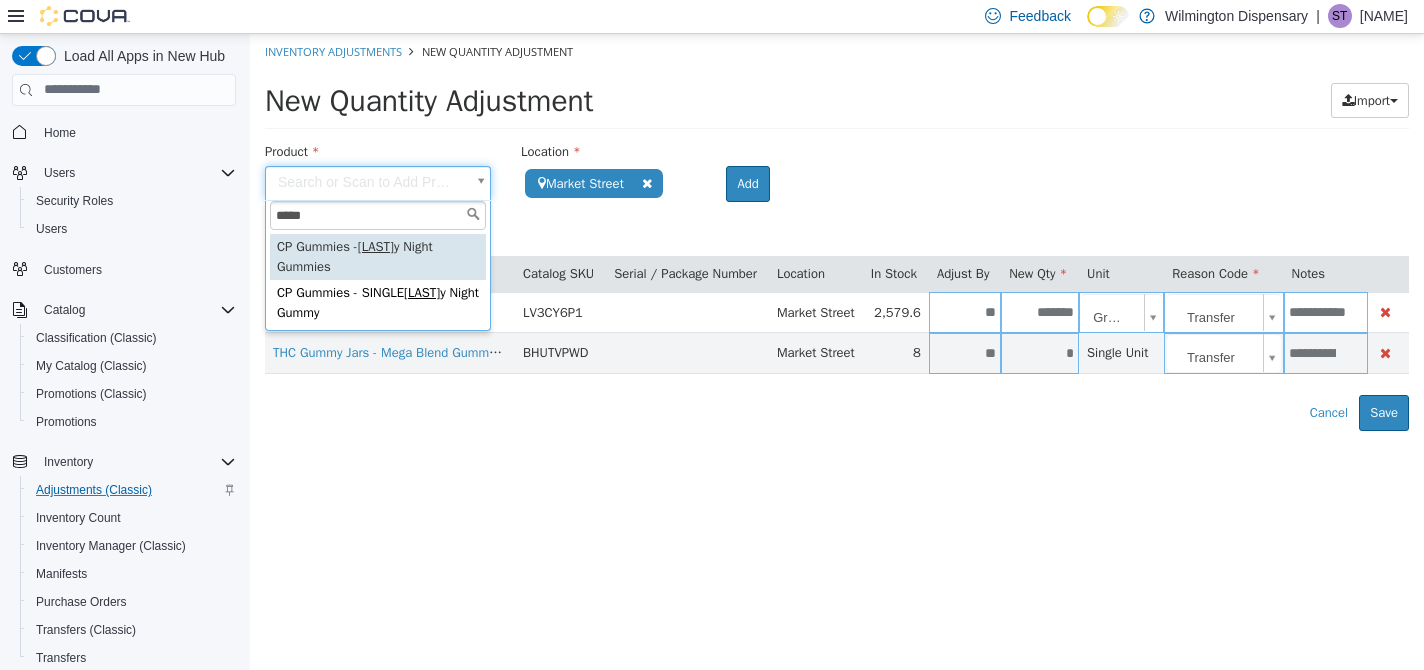 type on "*****" 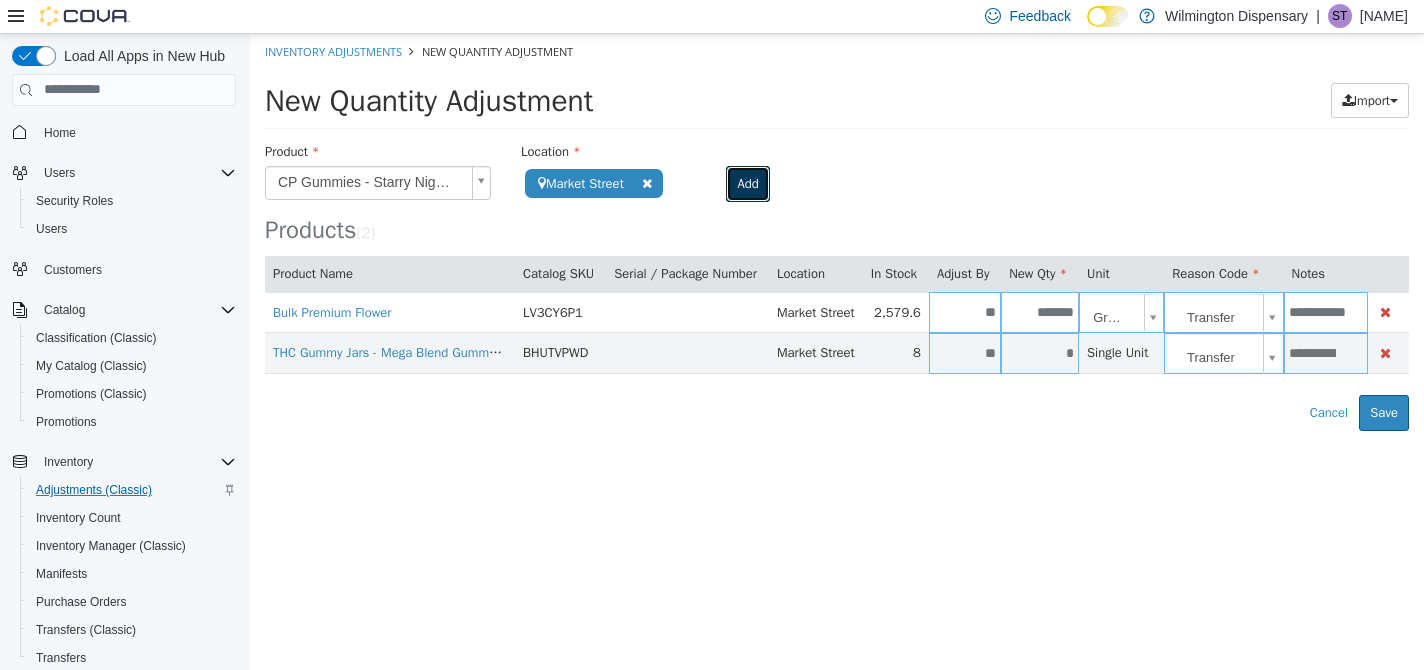 click on "Add" at bounding box center (747, 183) 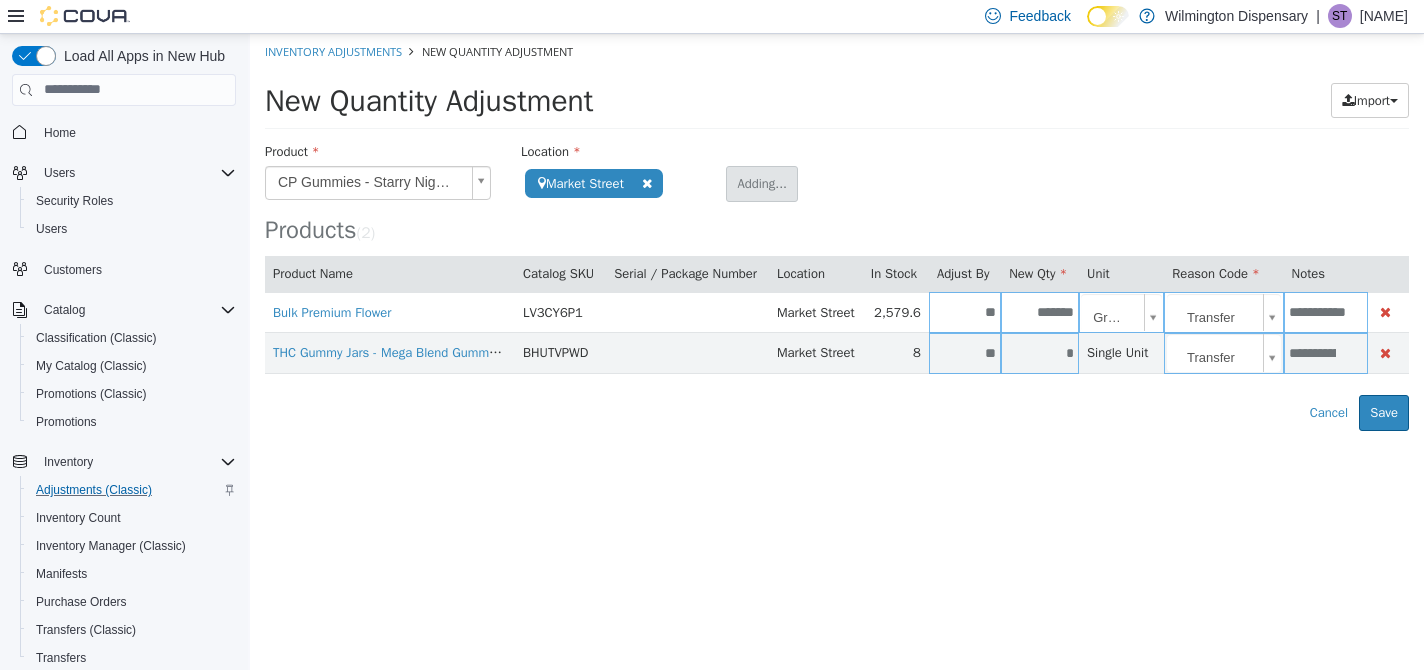 type 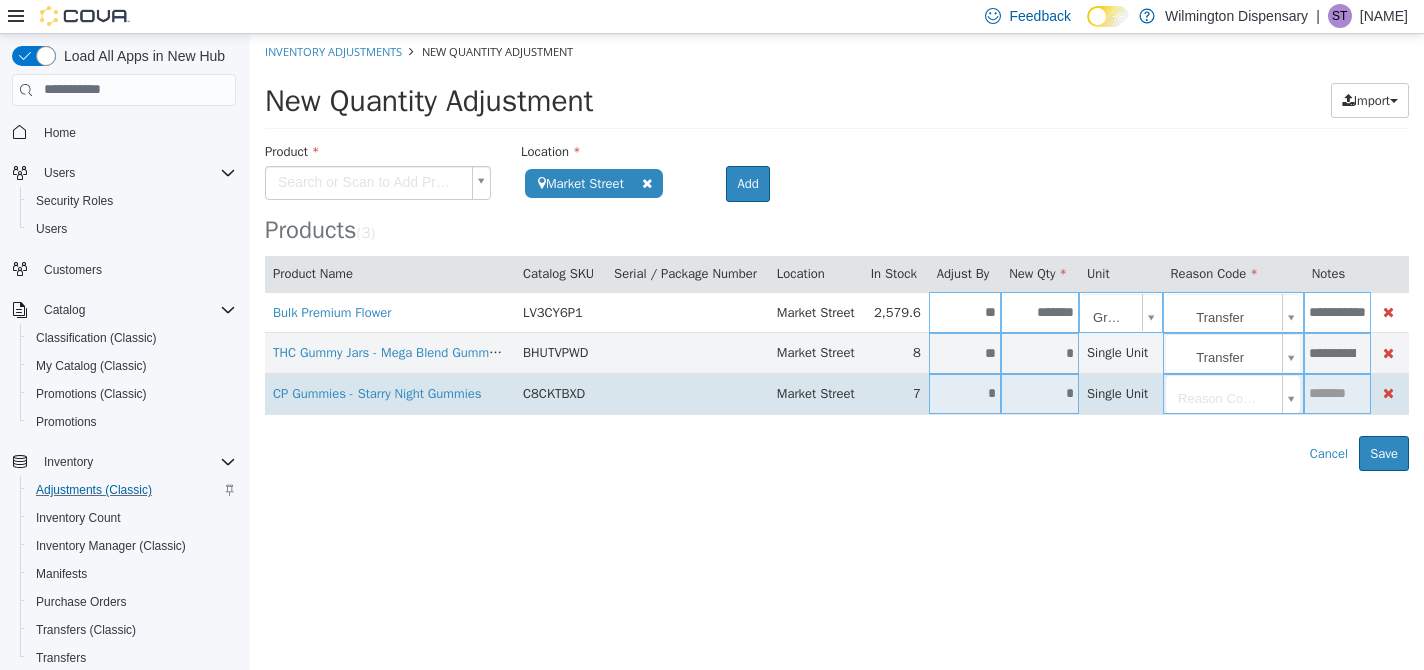 click on "*" at bounding box center [965, 392] 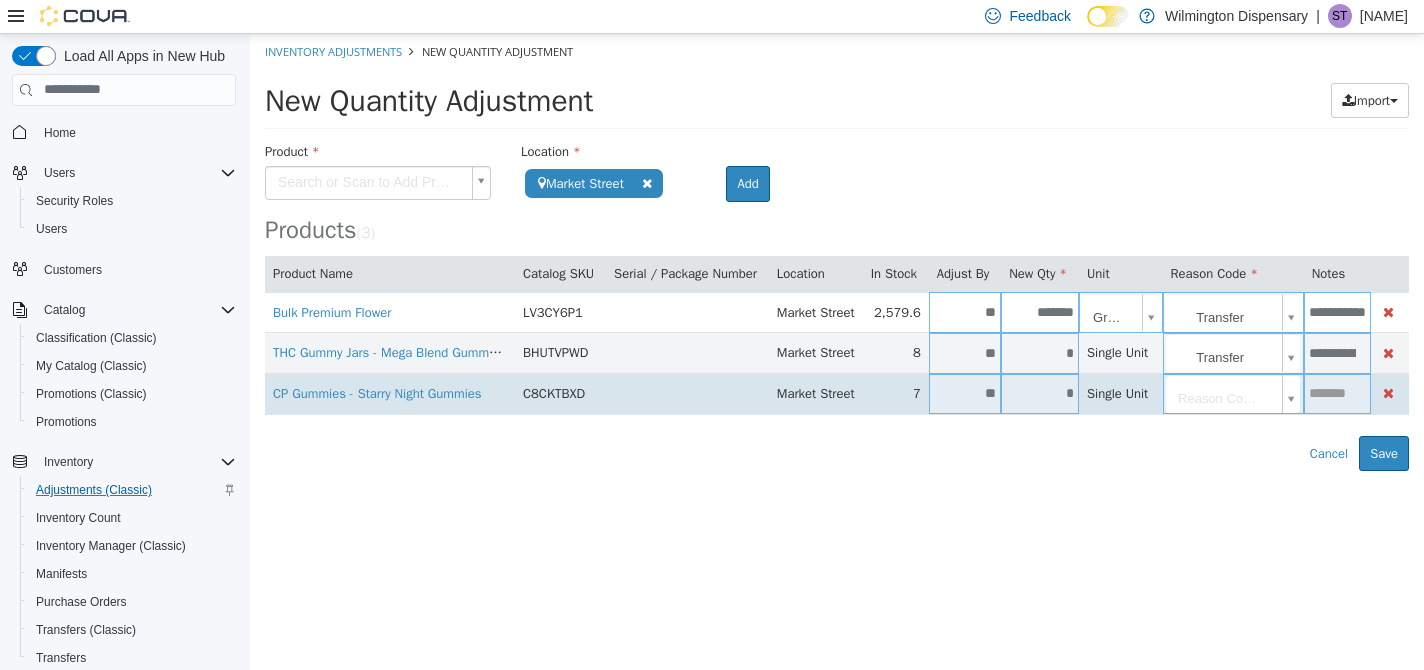 type on "**" 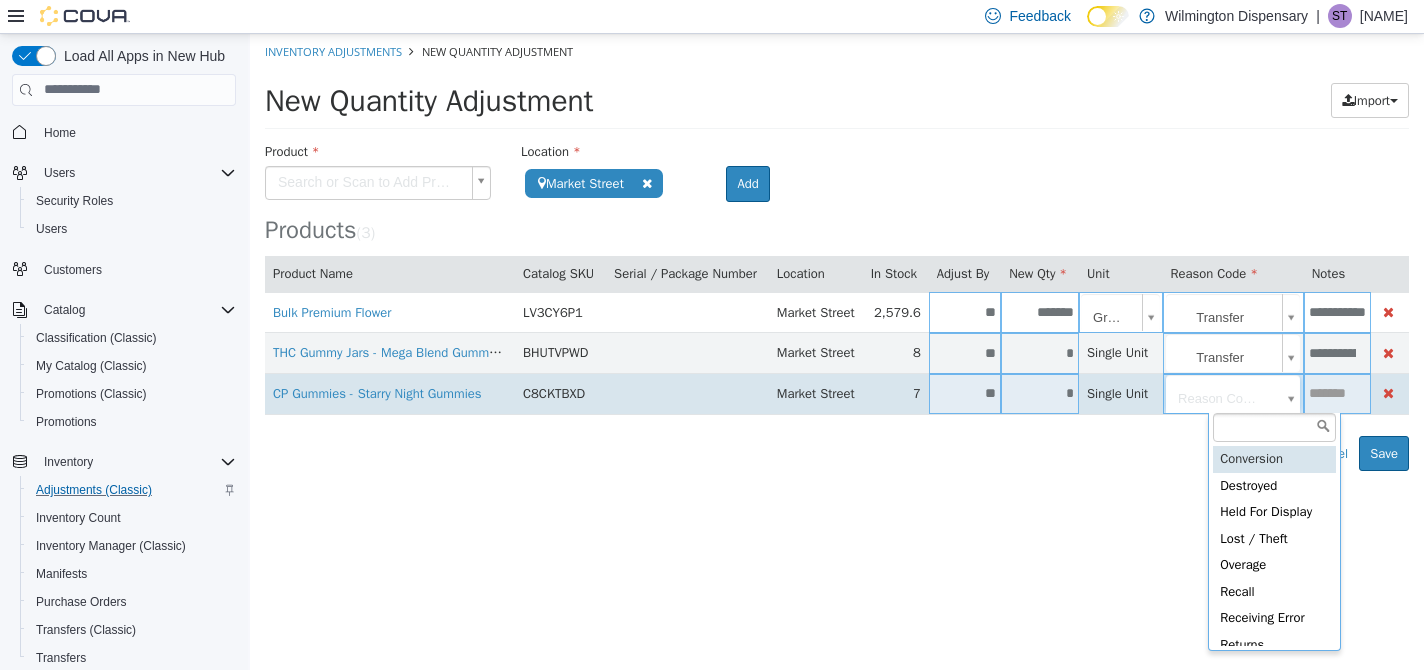 click on "**********" at bounding box center (837, 251) 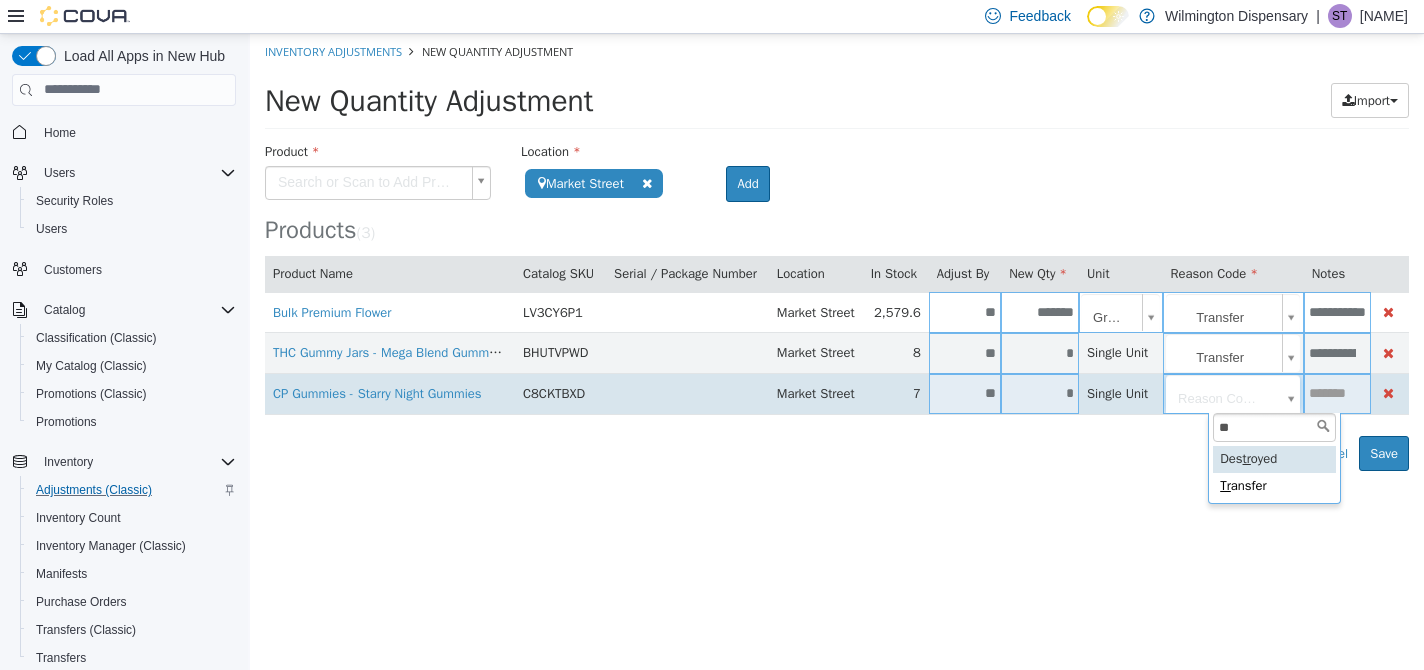 type on "***" 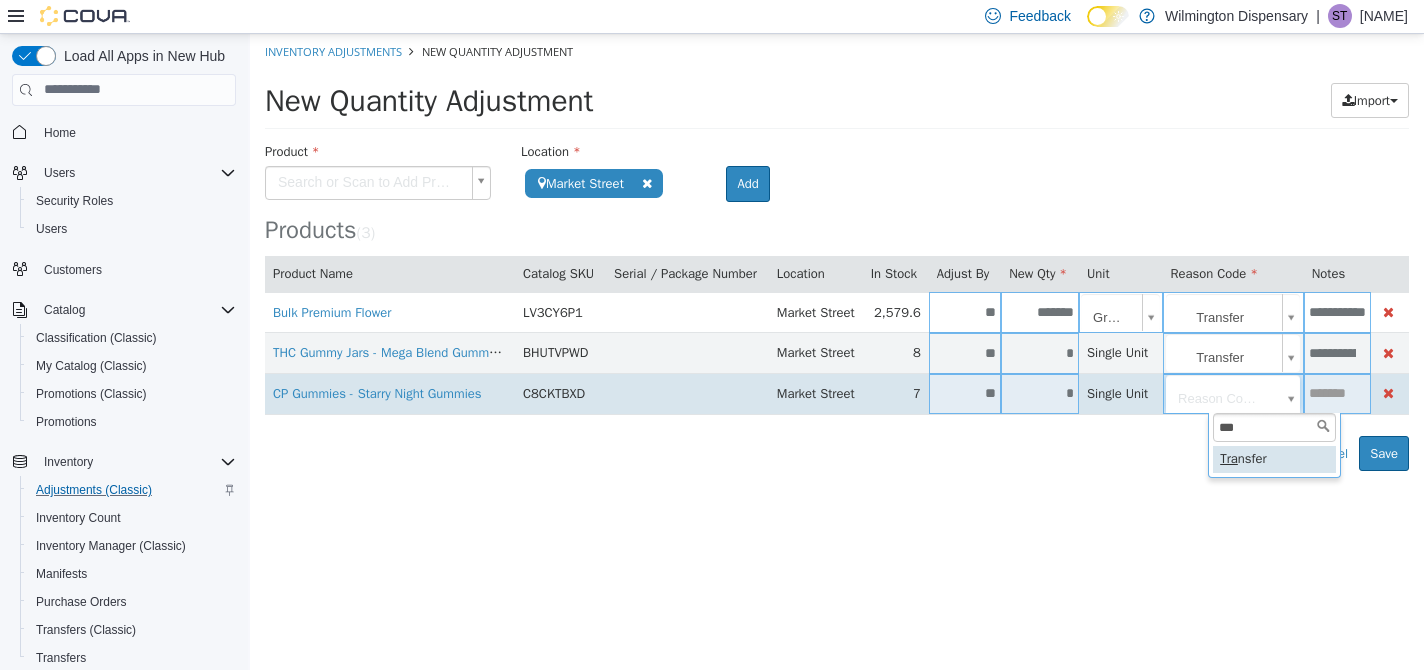 type on "**********" 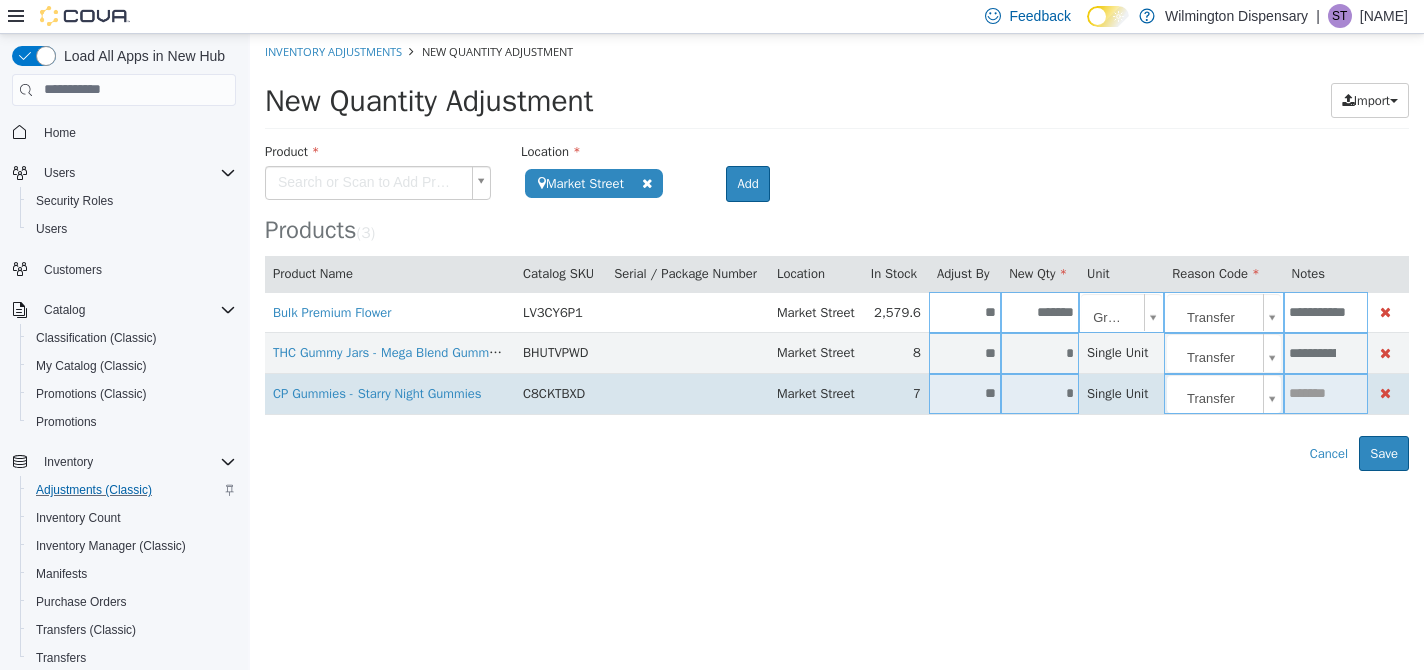 click at bounding box center [1326, 392] 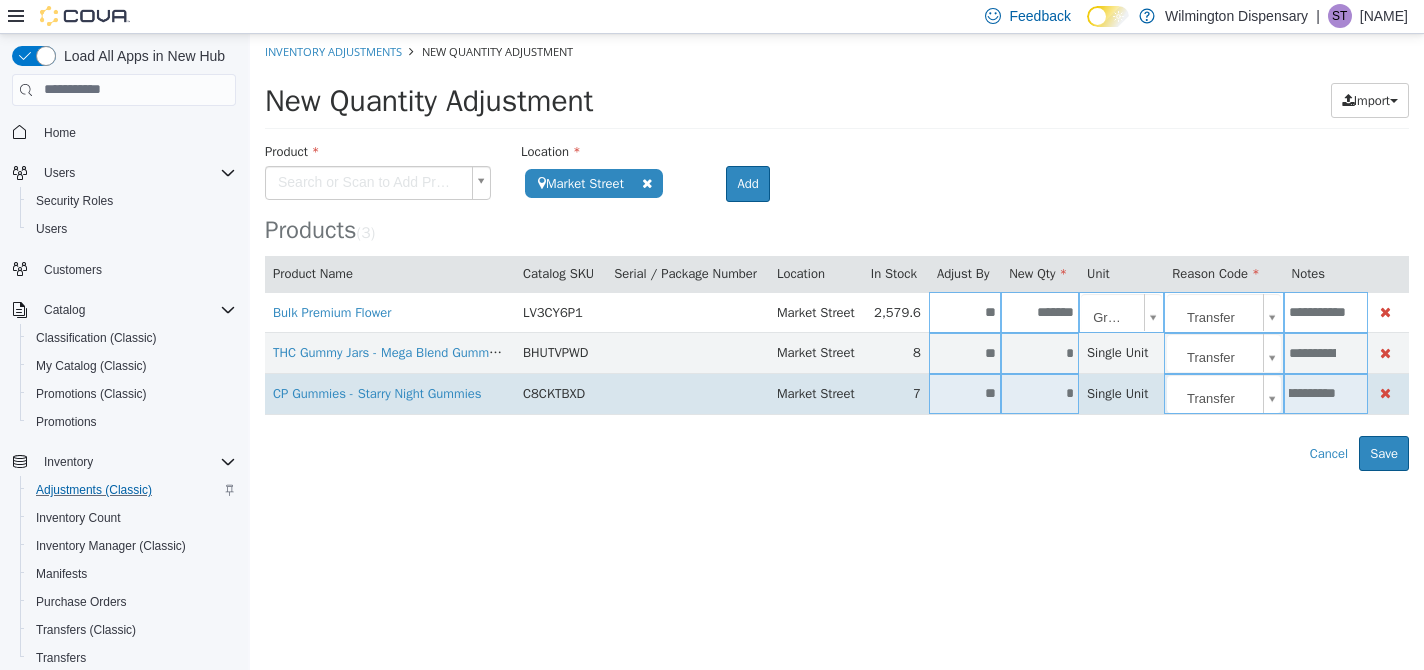scroll, scrollTop: 0, scrollLeft: 34, axis: horizontal 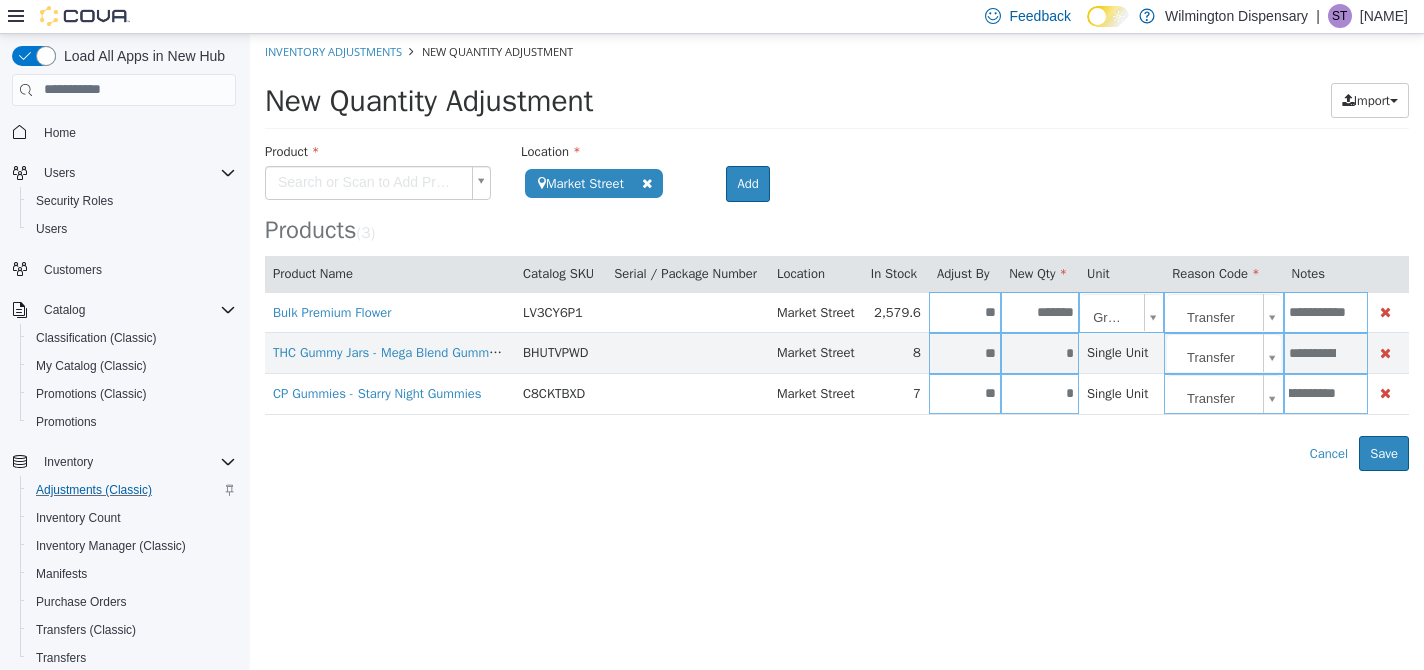 type on "**********" 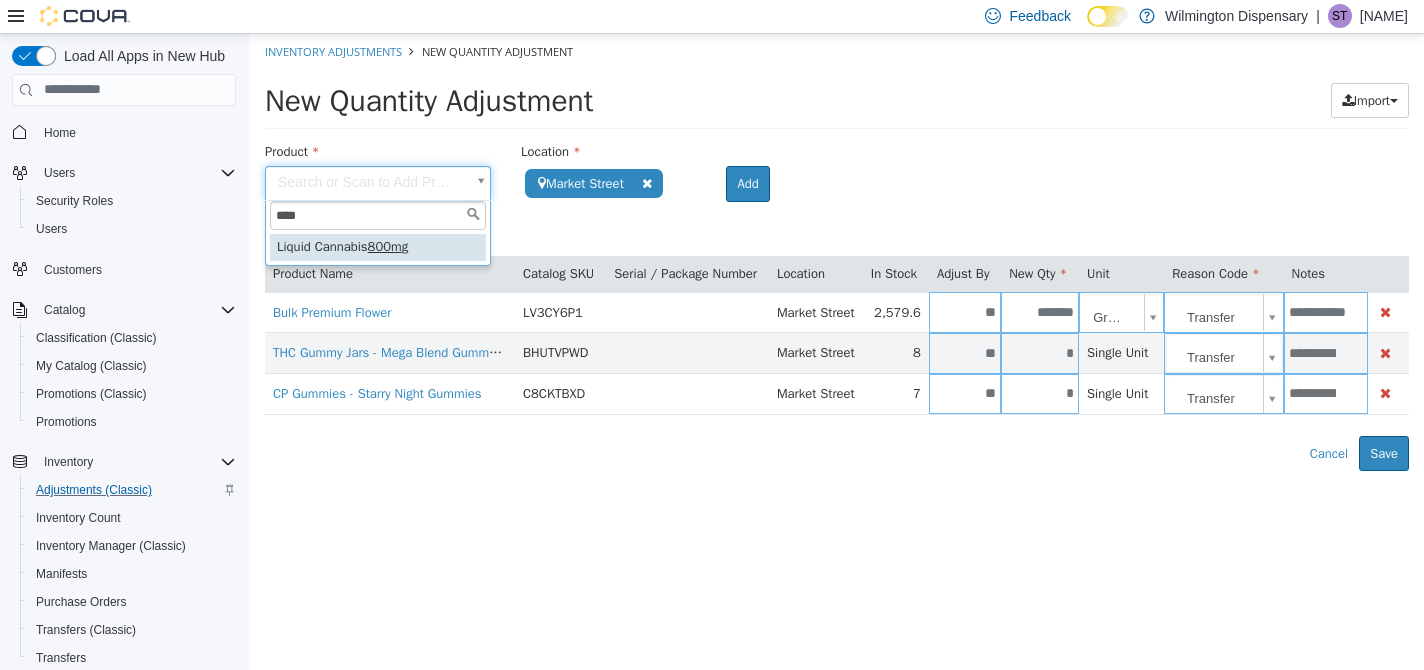 type on "****" 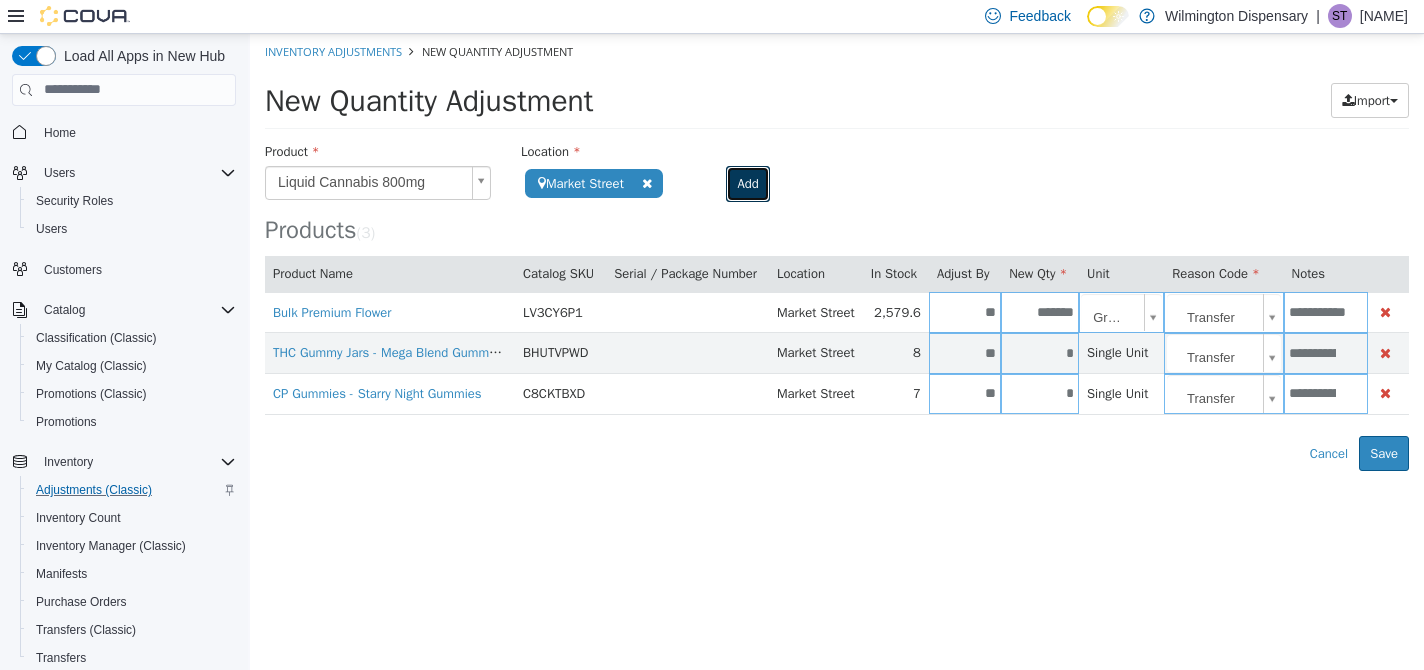 click on "Add" at bounding box center (747, 183) 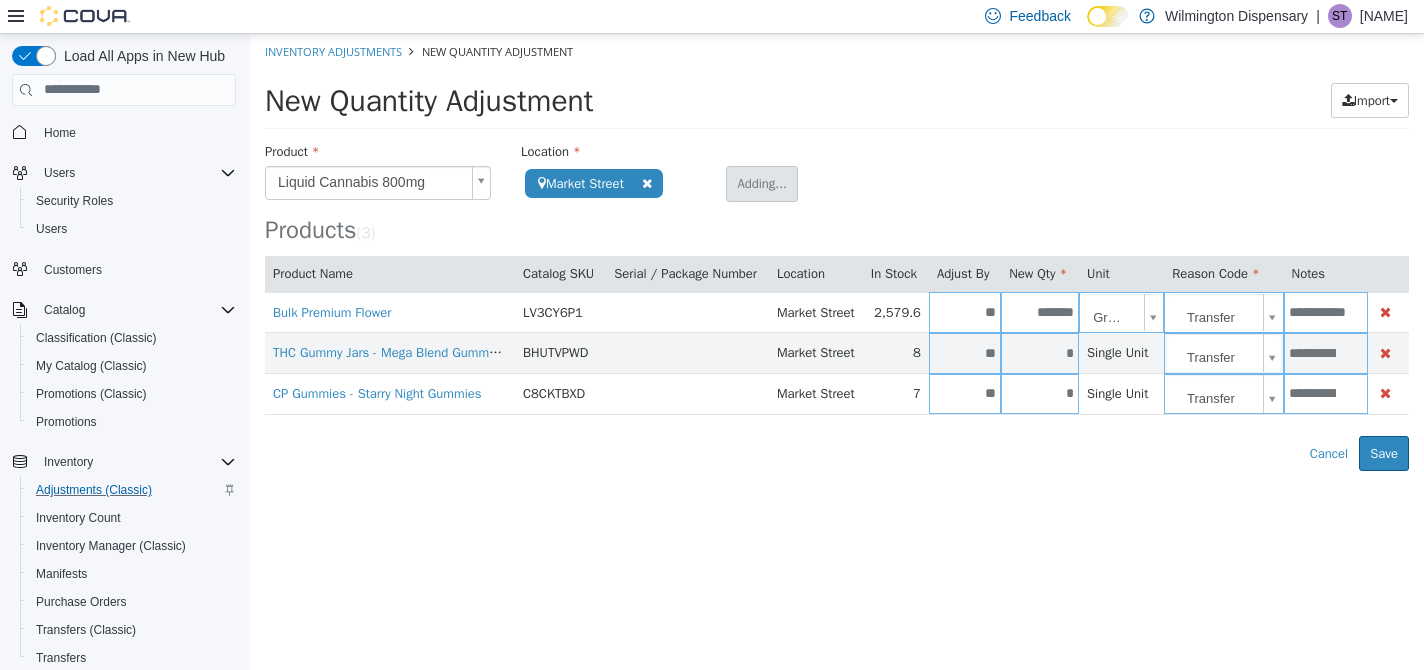type 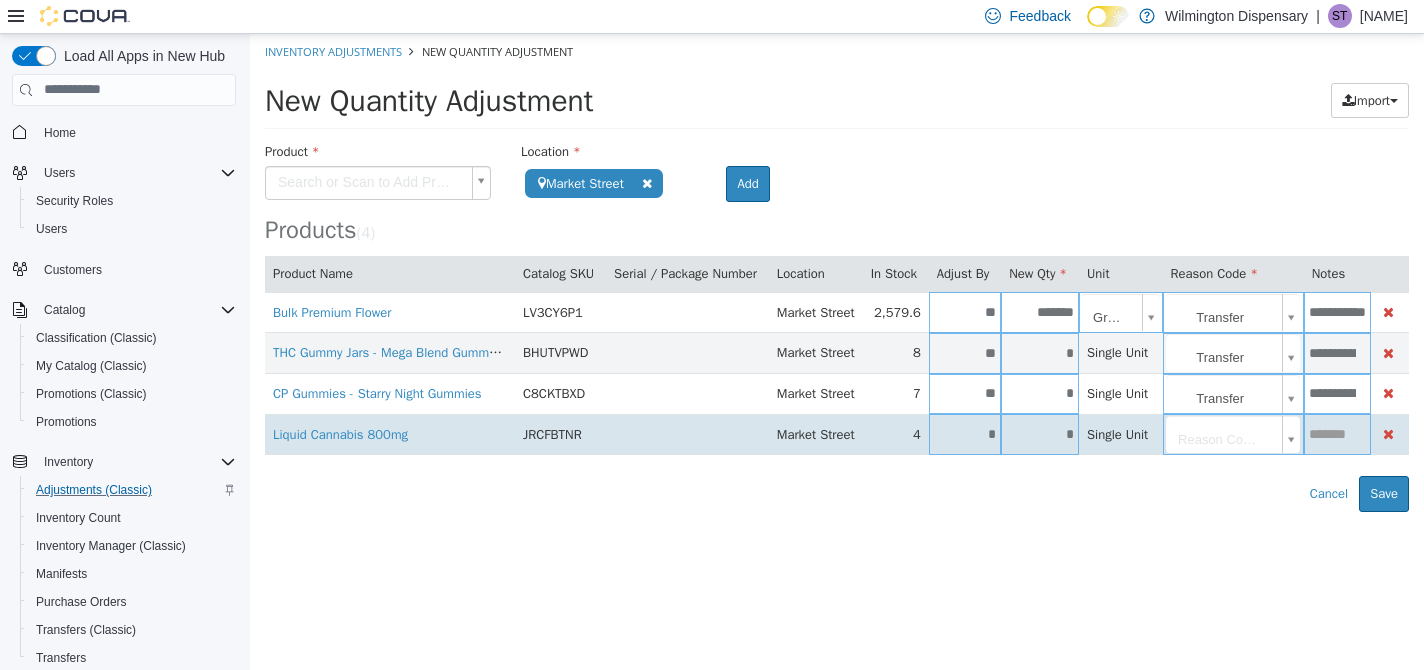 click on "*" at bounding box center (965, 433) 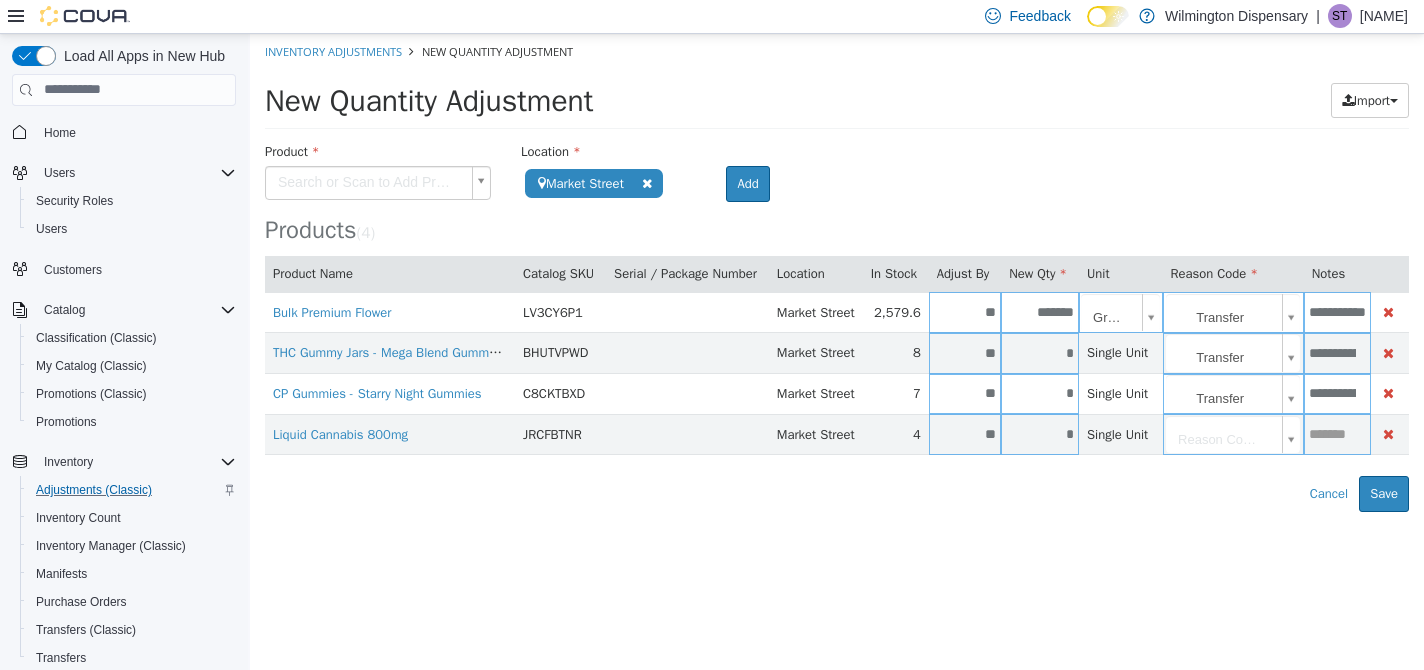 type on "**" 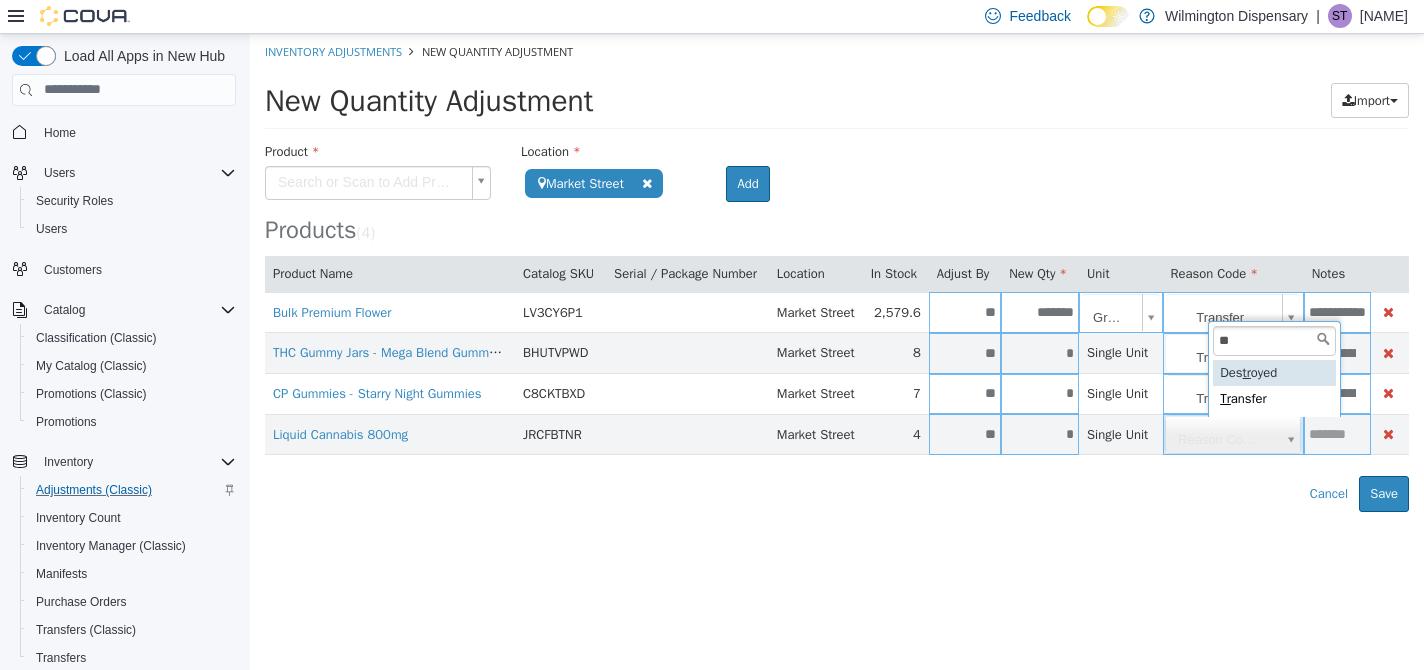 type on "***" 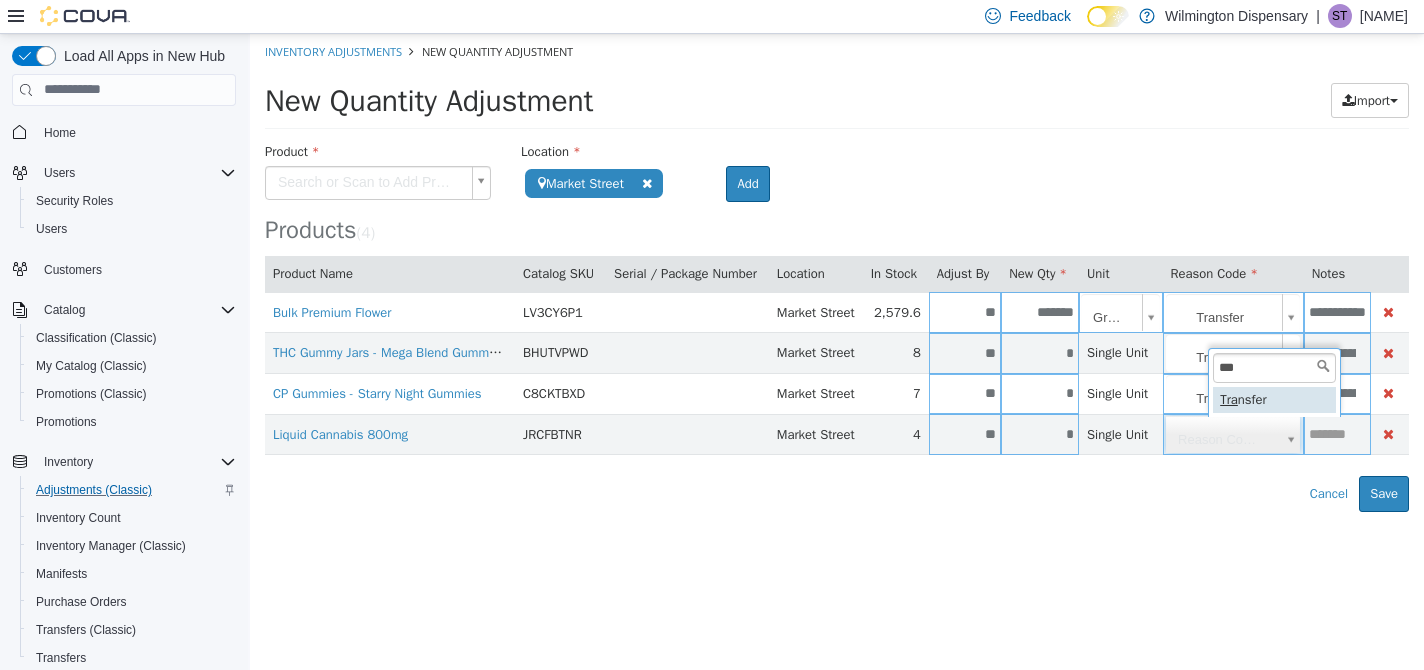 type on "**********" 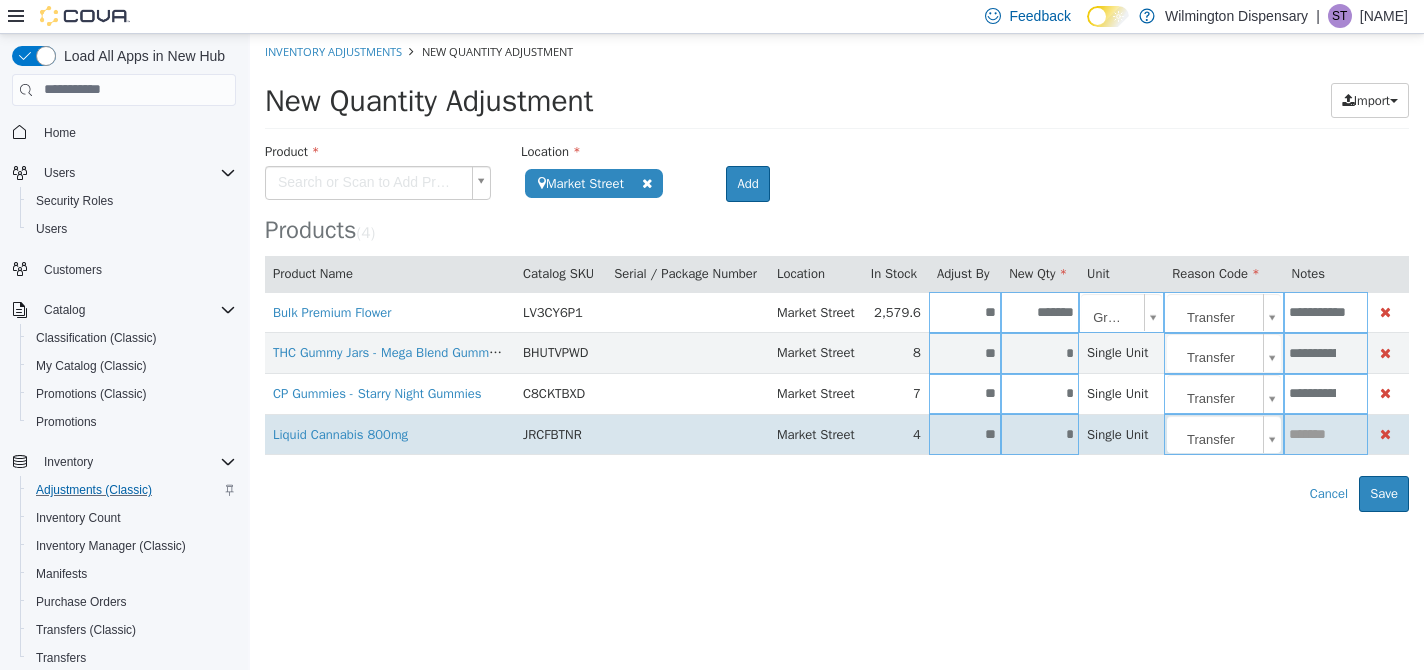 click at bounding box center [1326, 433] 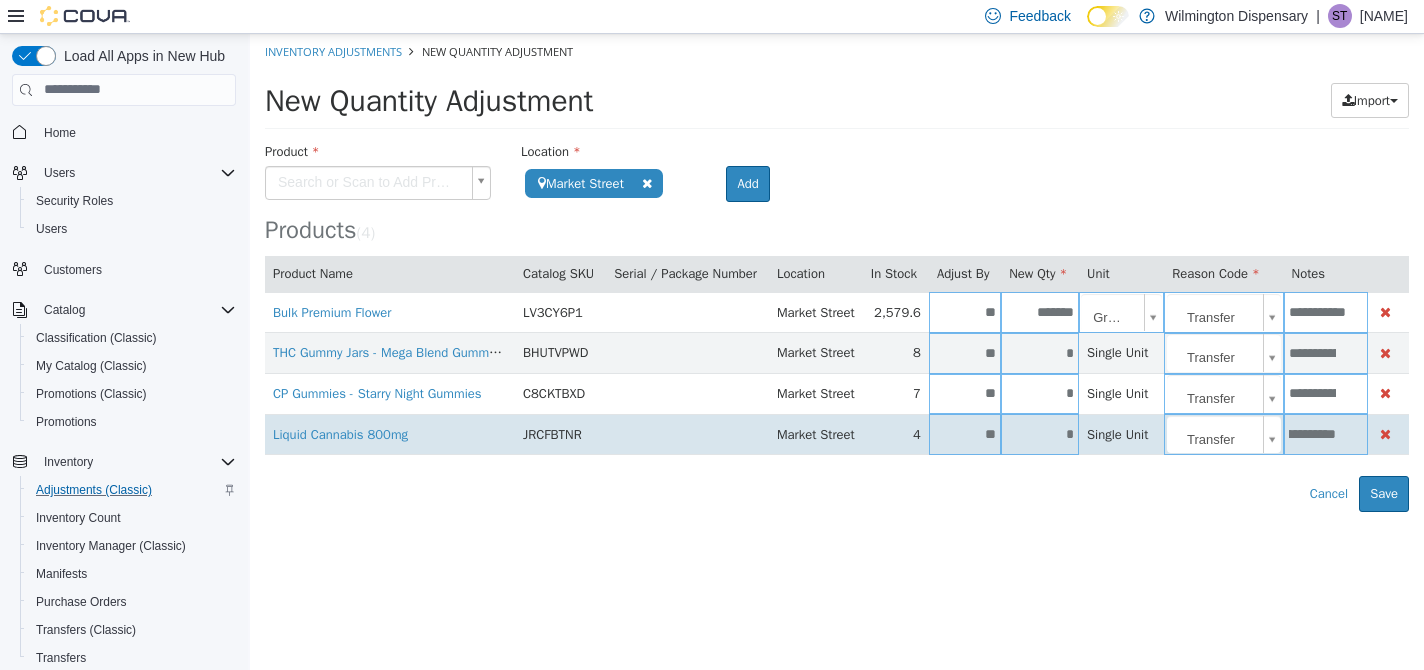 scroll, scrollTop: 0, scrollLeft: 34, axis: horizontal 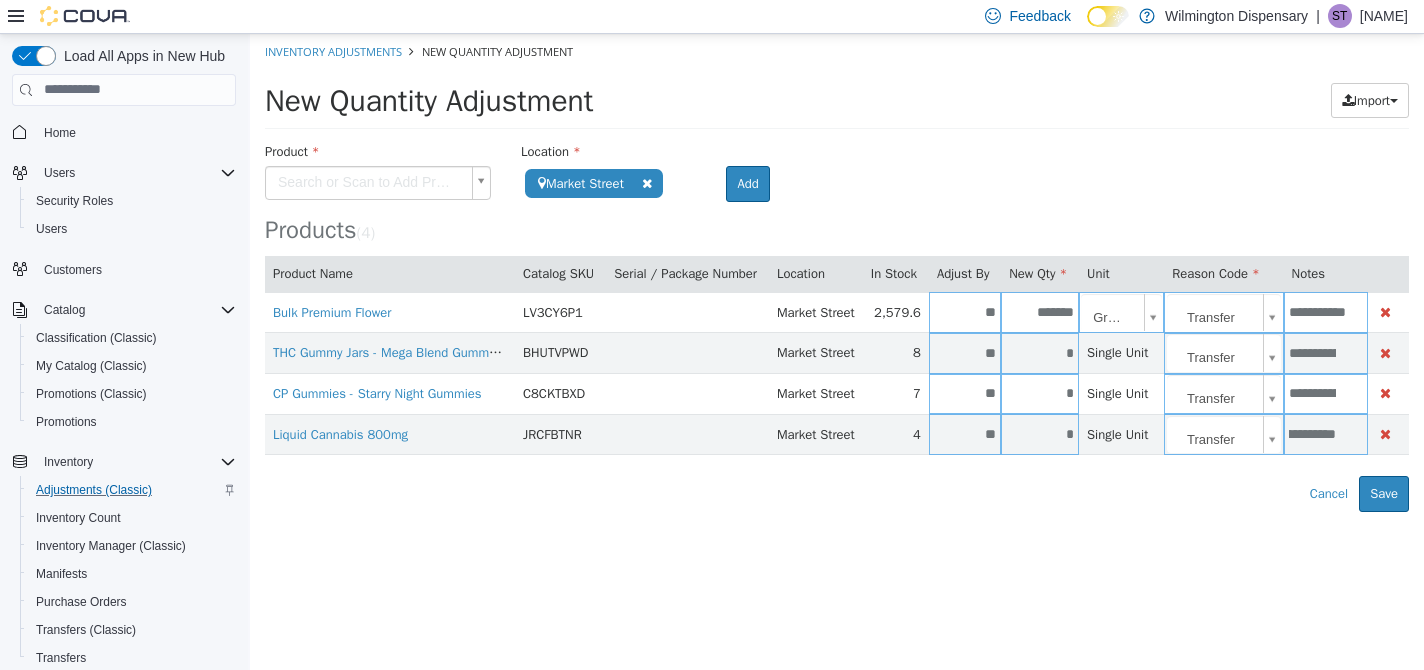 type on "**********" 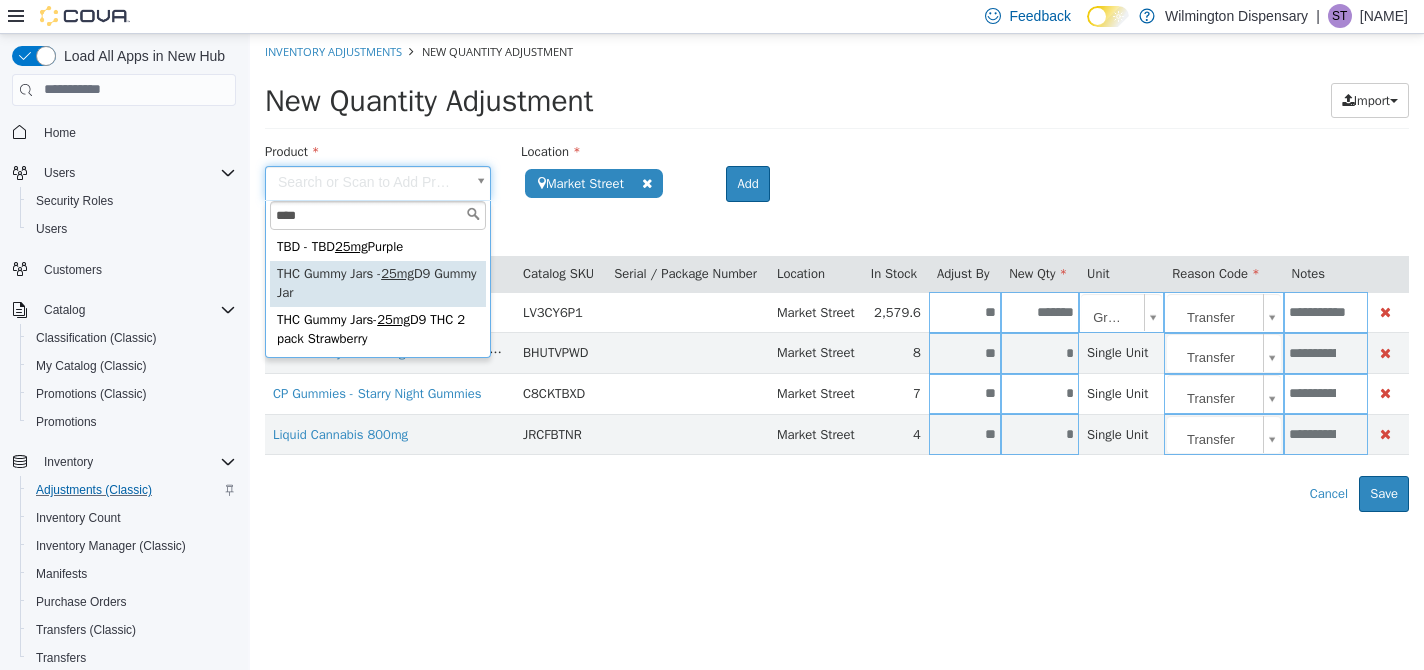 type on "****" 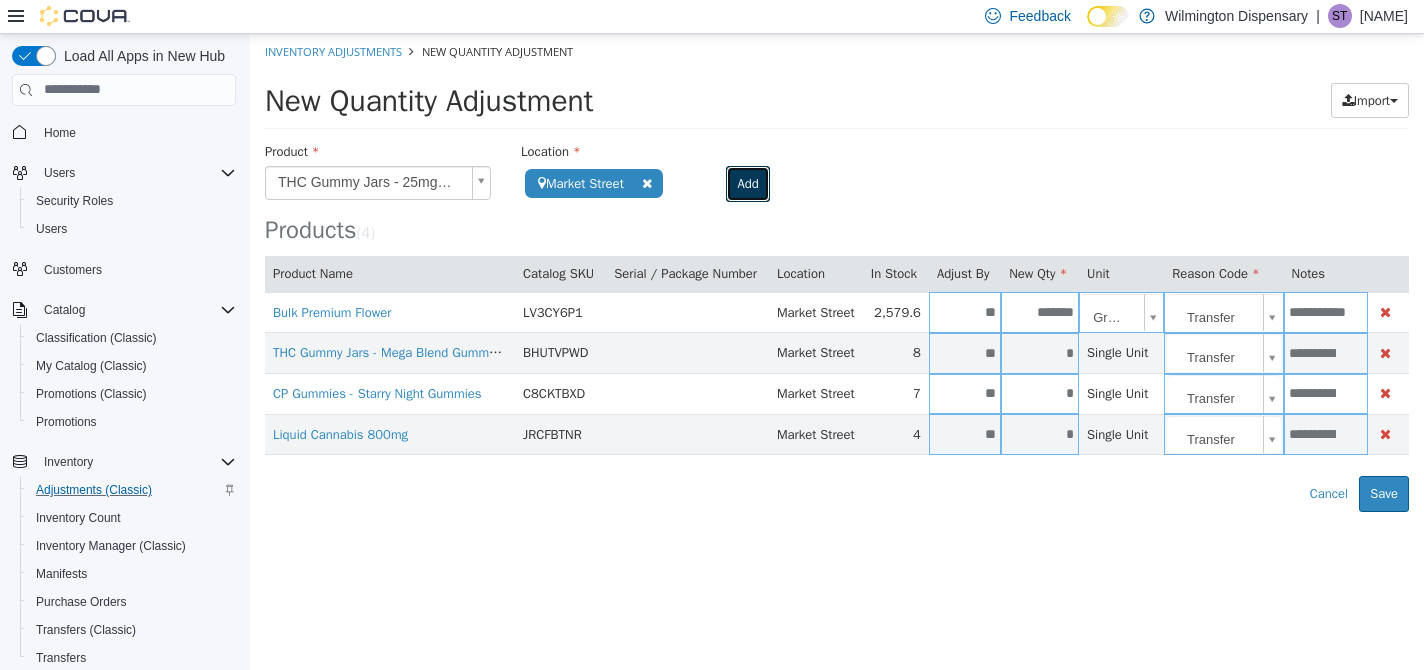 click on "Add" at bounding box center [747, 183] 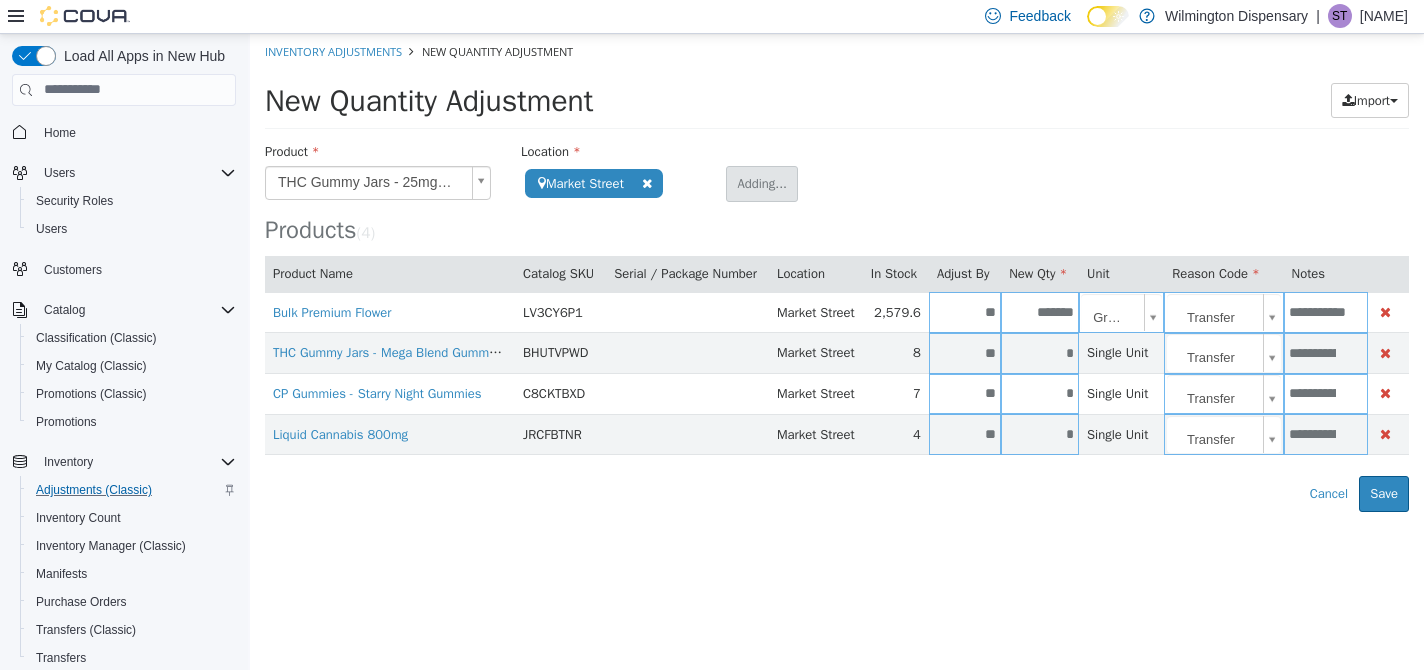 type 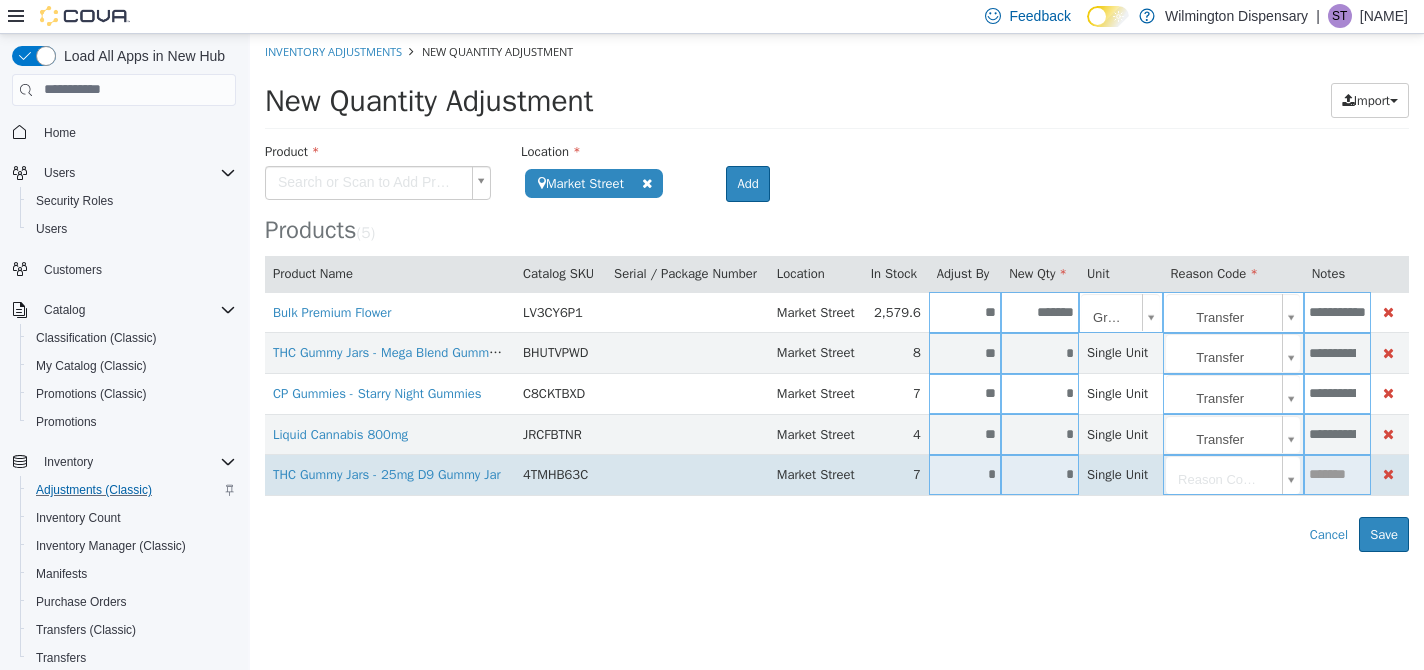 click on "*" at bounding box center (965, 473) 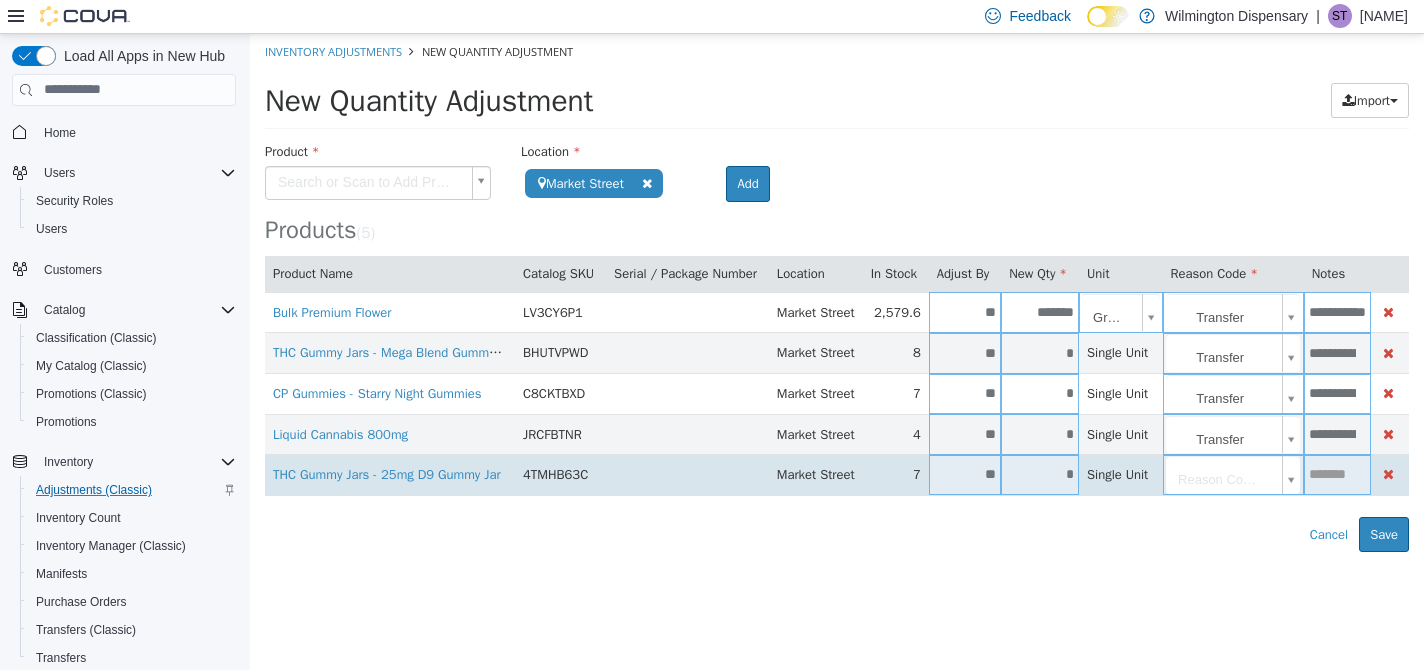 type on "**" 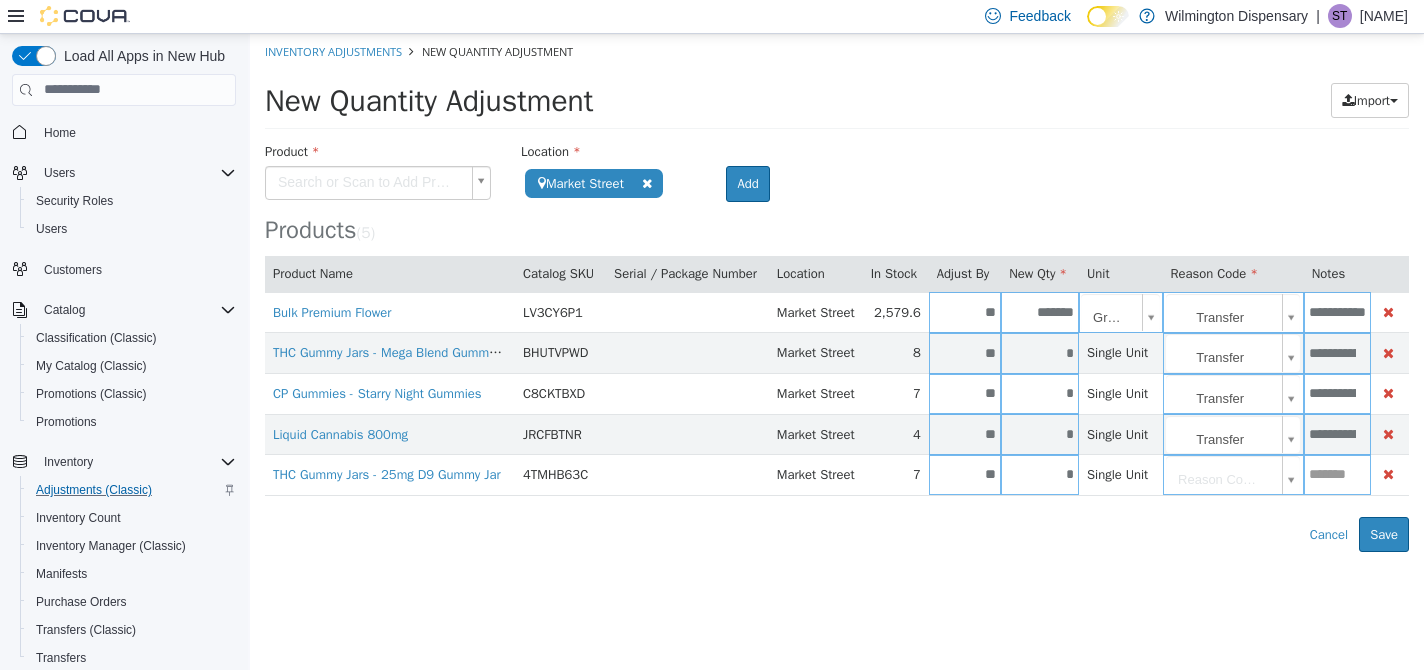 type on "*" 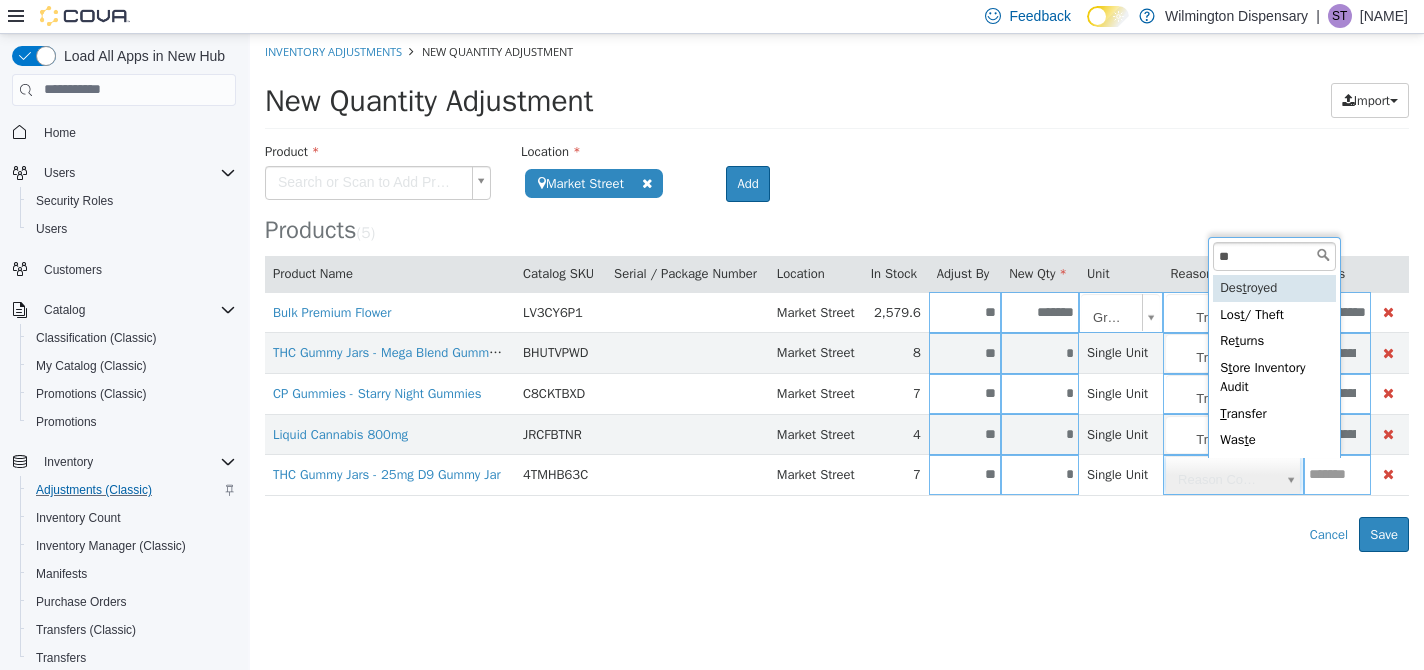 type on "***" 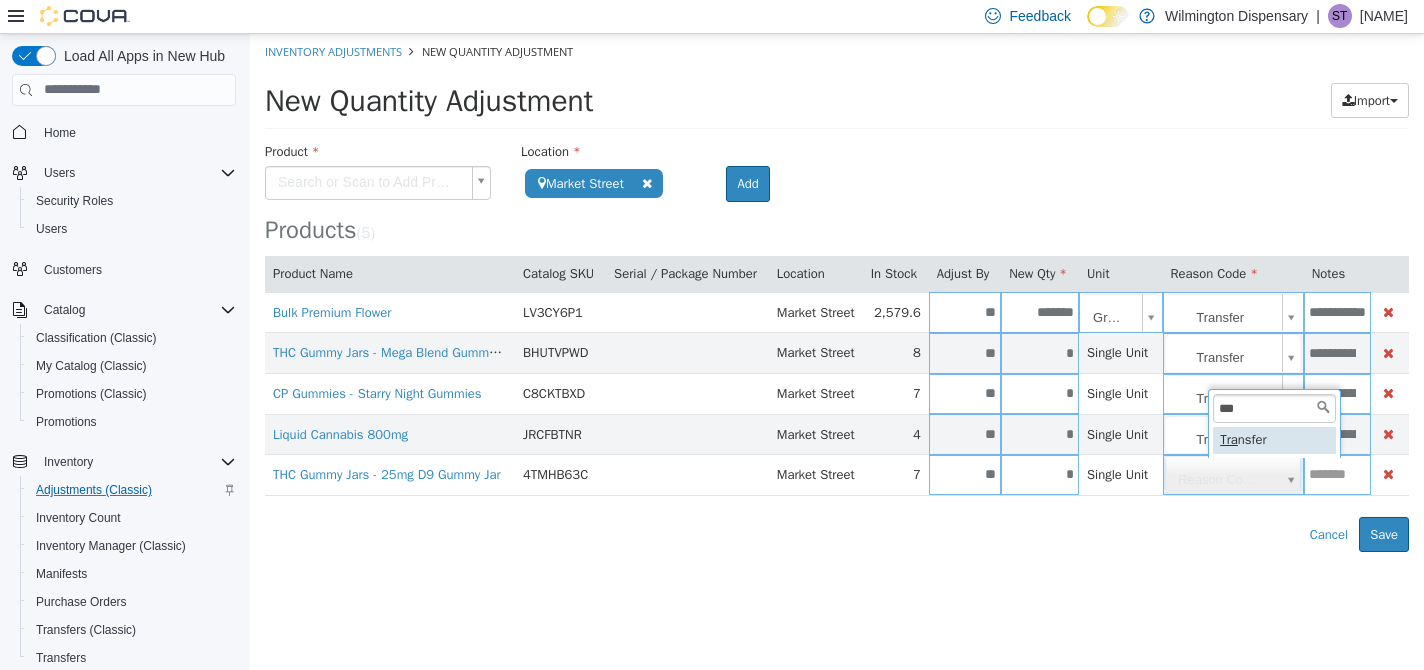type on "**********" 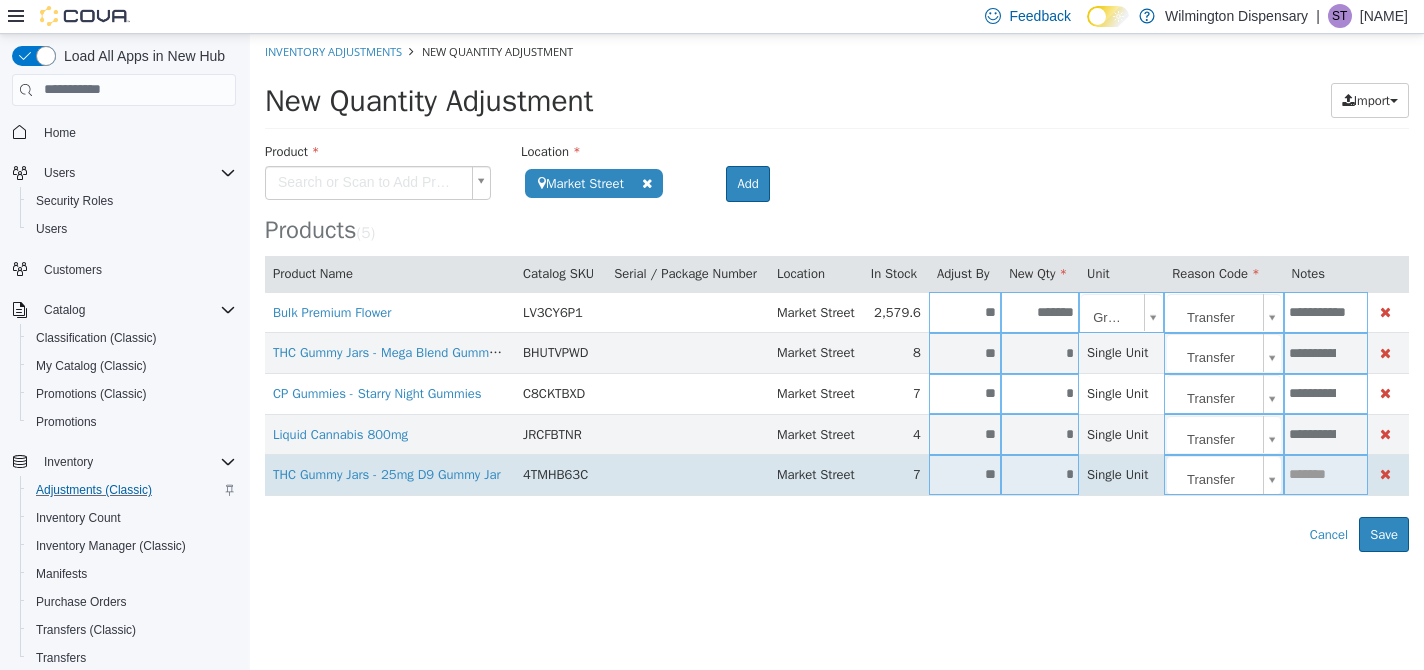 click at bounding box center [1326, 473] 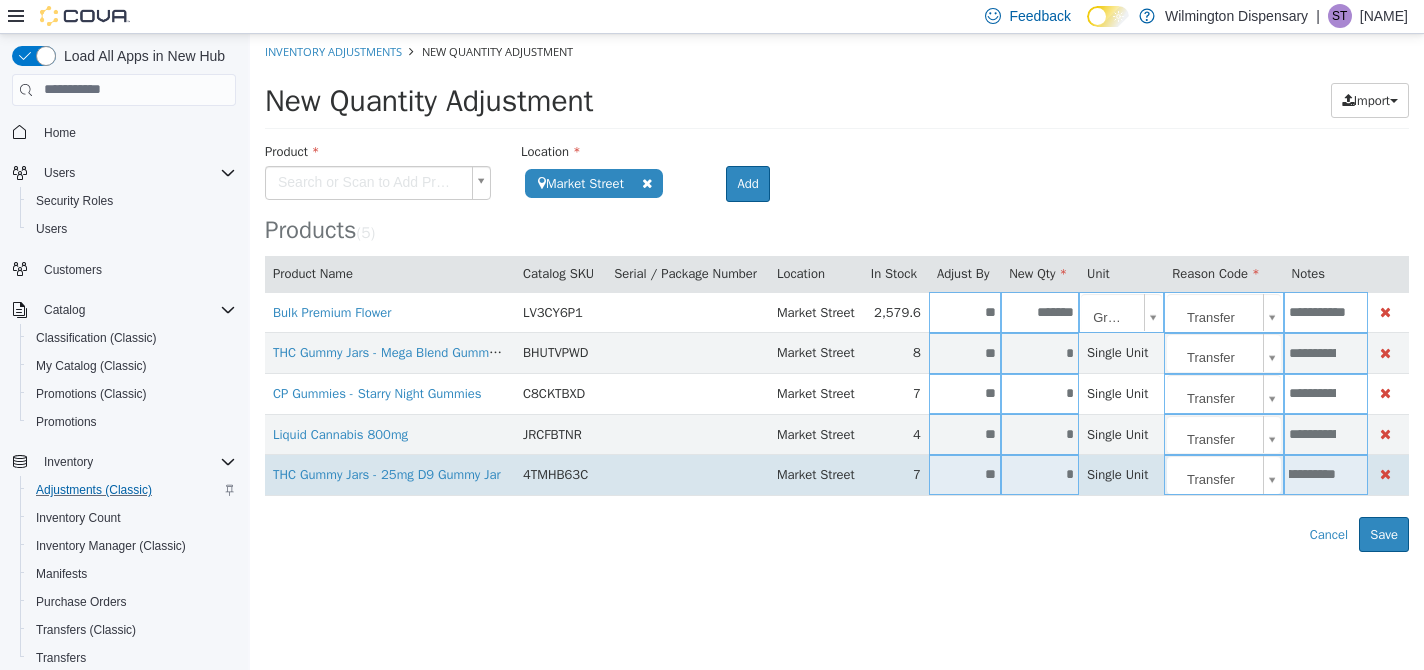 scroll, scrollTop: 0, scrollLeft: 34, axis: horizontal 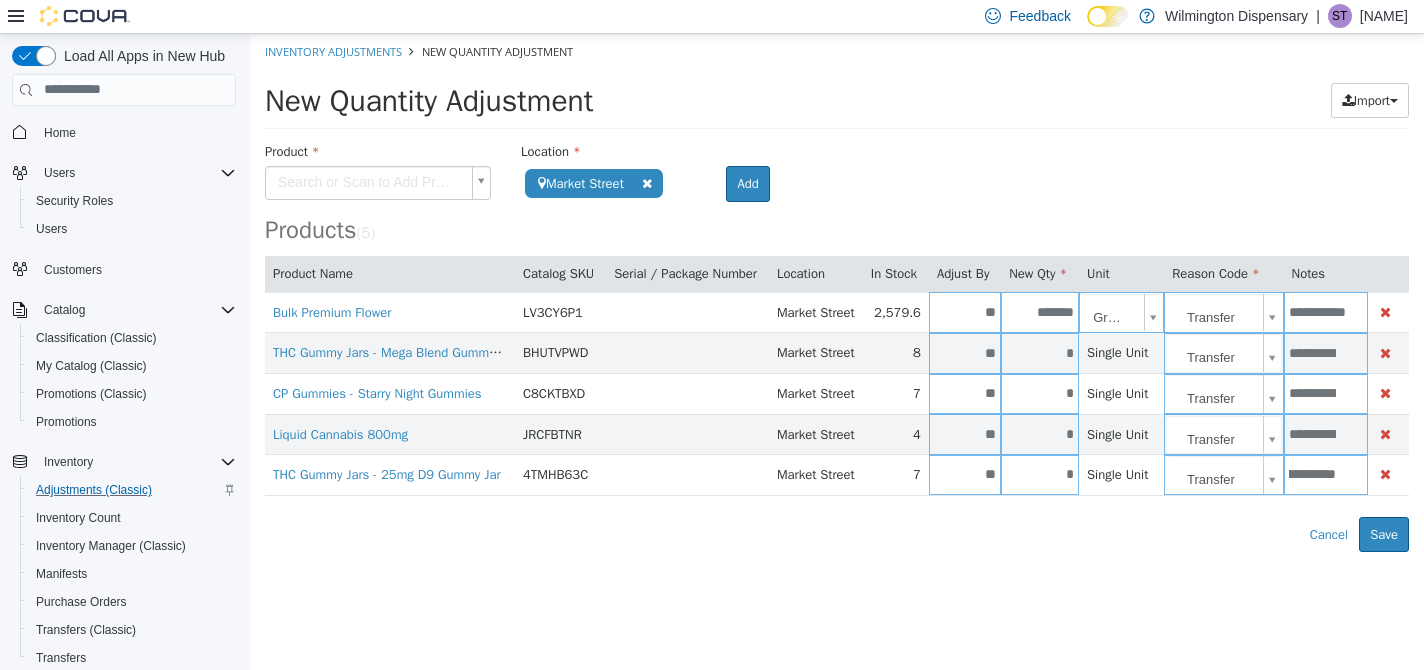 type on "**********" 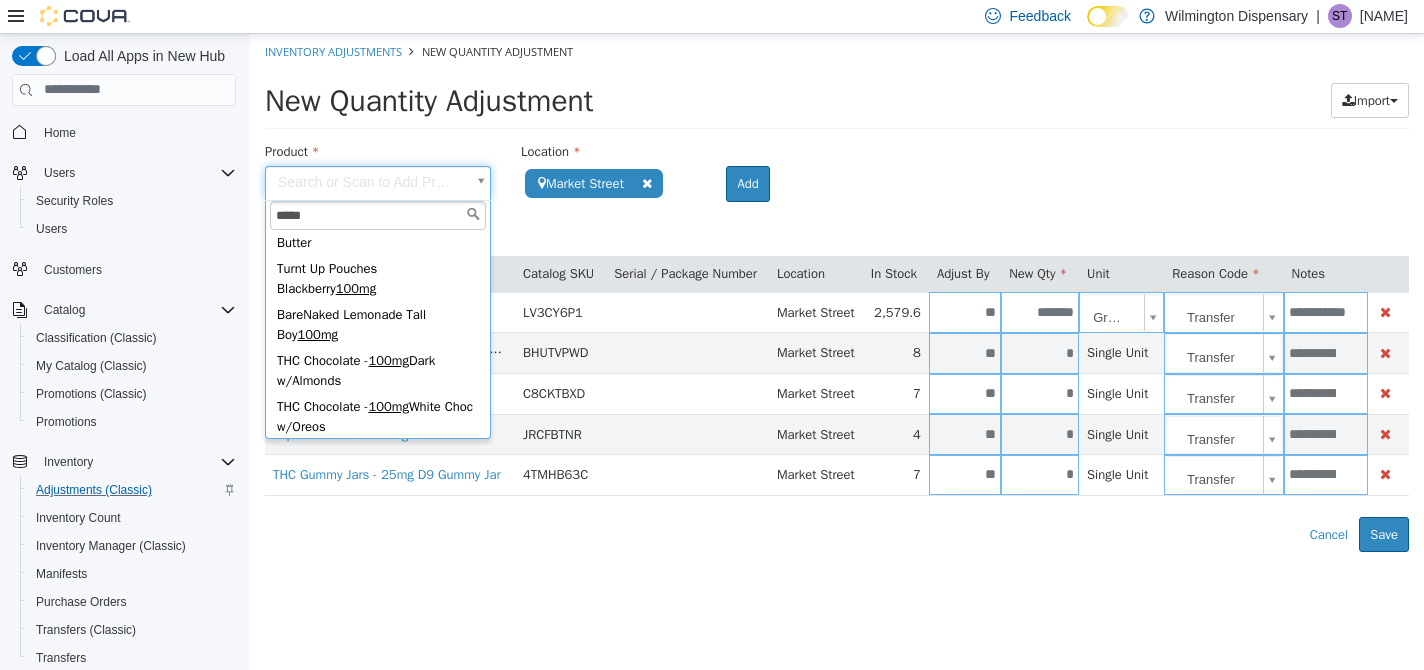 scroll, scrollTop: 201, scrollLeft: 0, axis: vertical 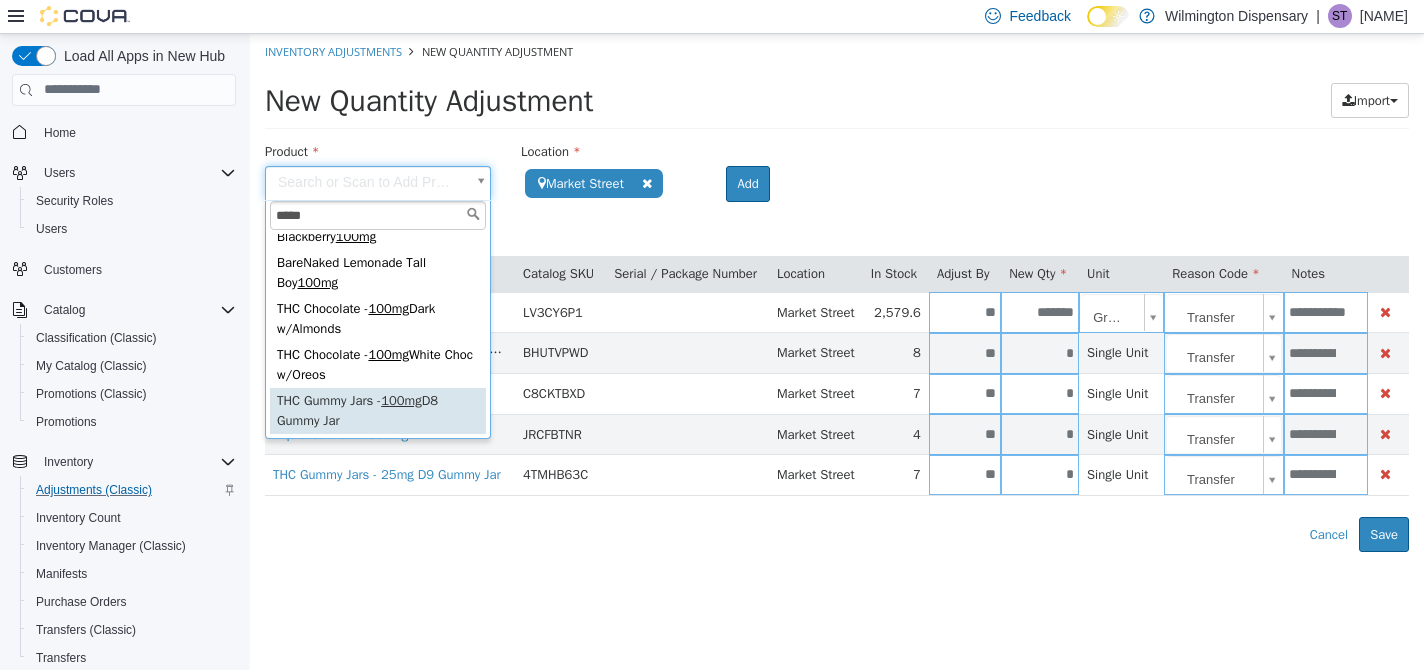 type on "*****" 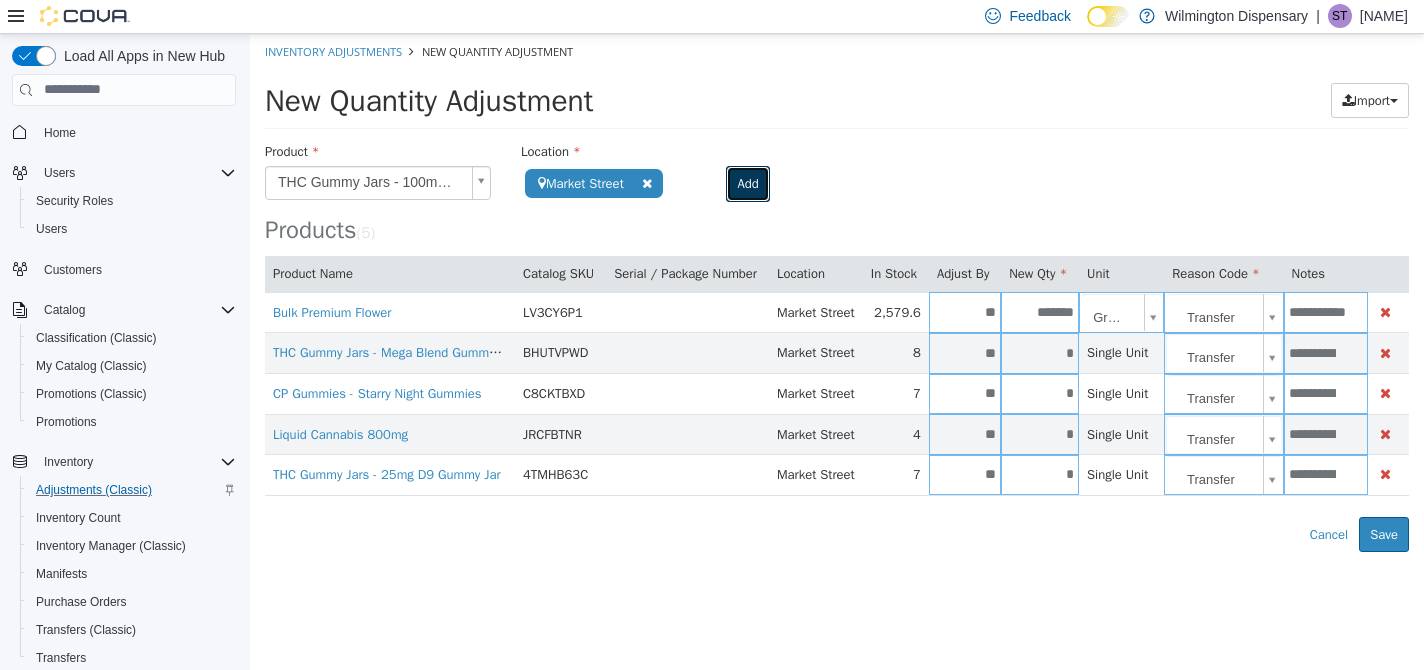 click on "Add" at bounding box center [747, 183] 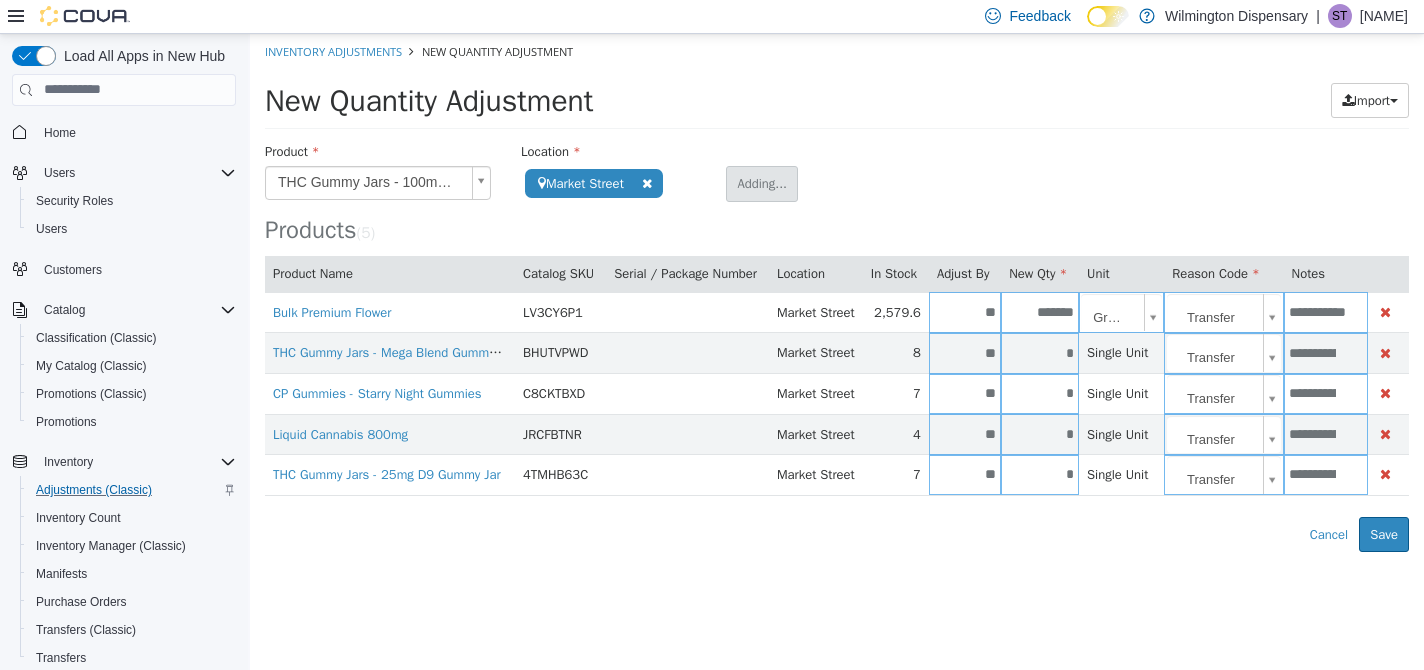 type 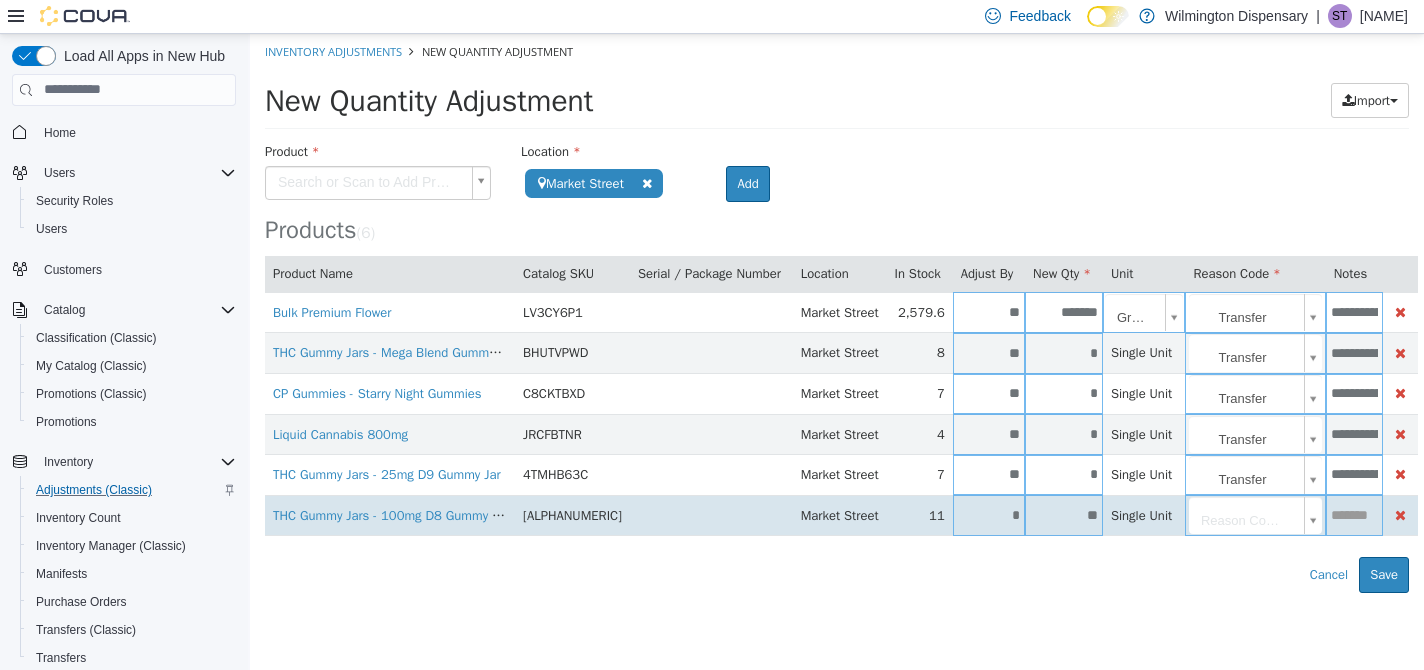 click on "*" at bounding box center [989, 514] 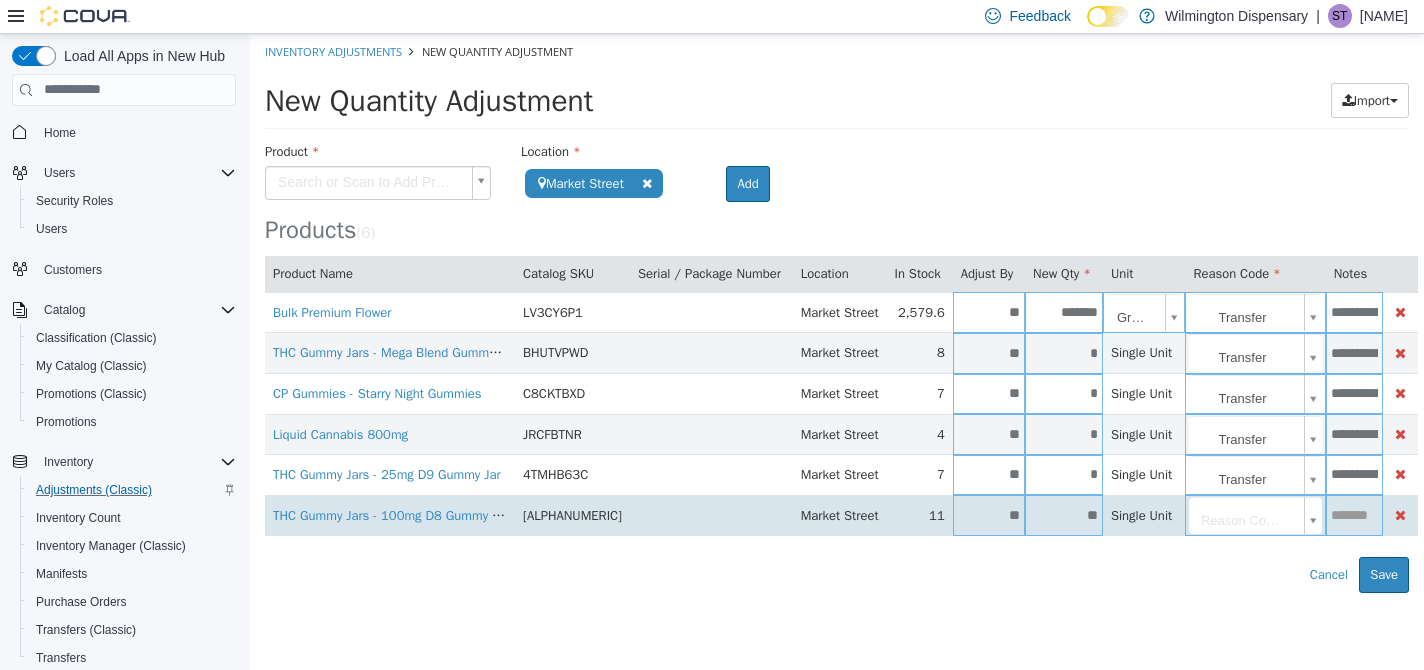 type on "**" 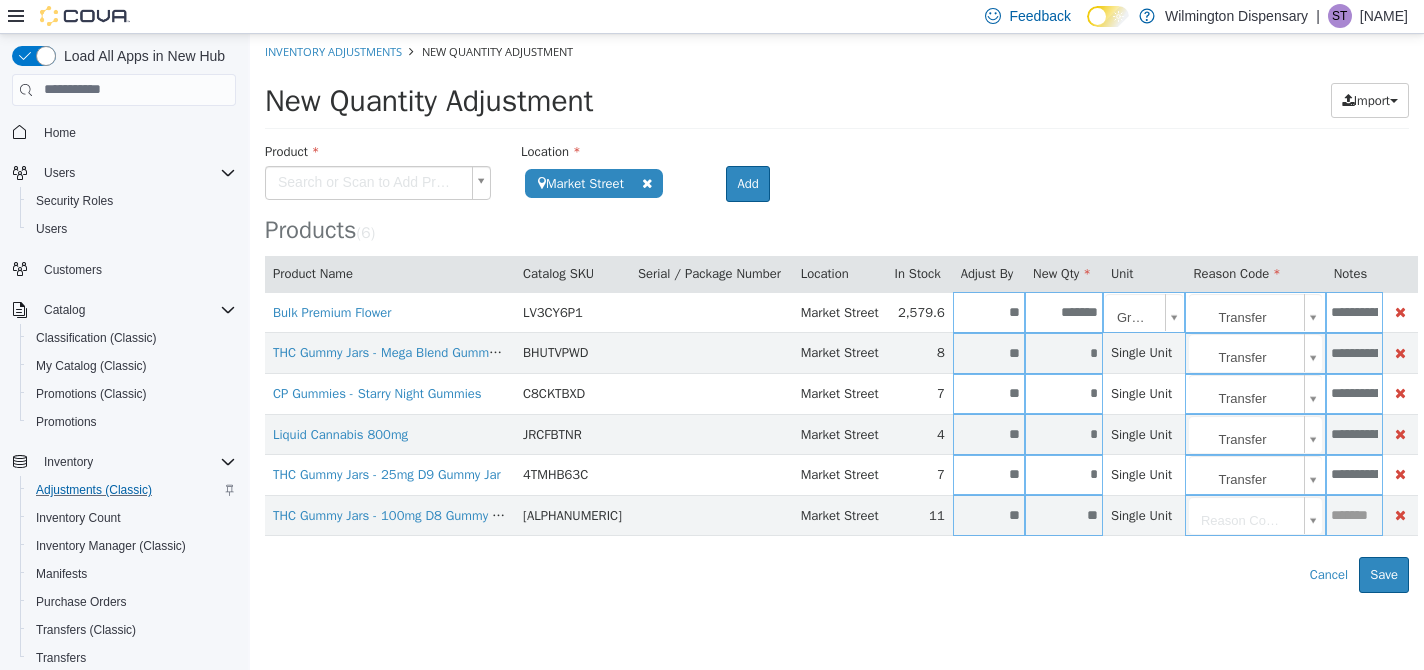 type on "**" 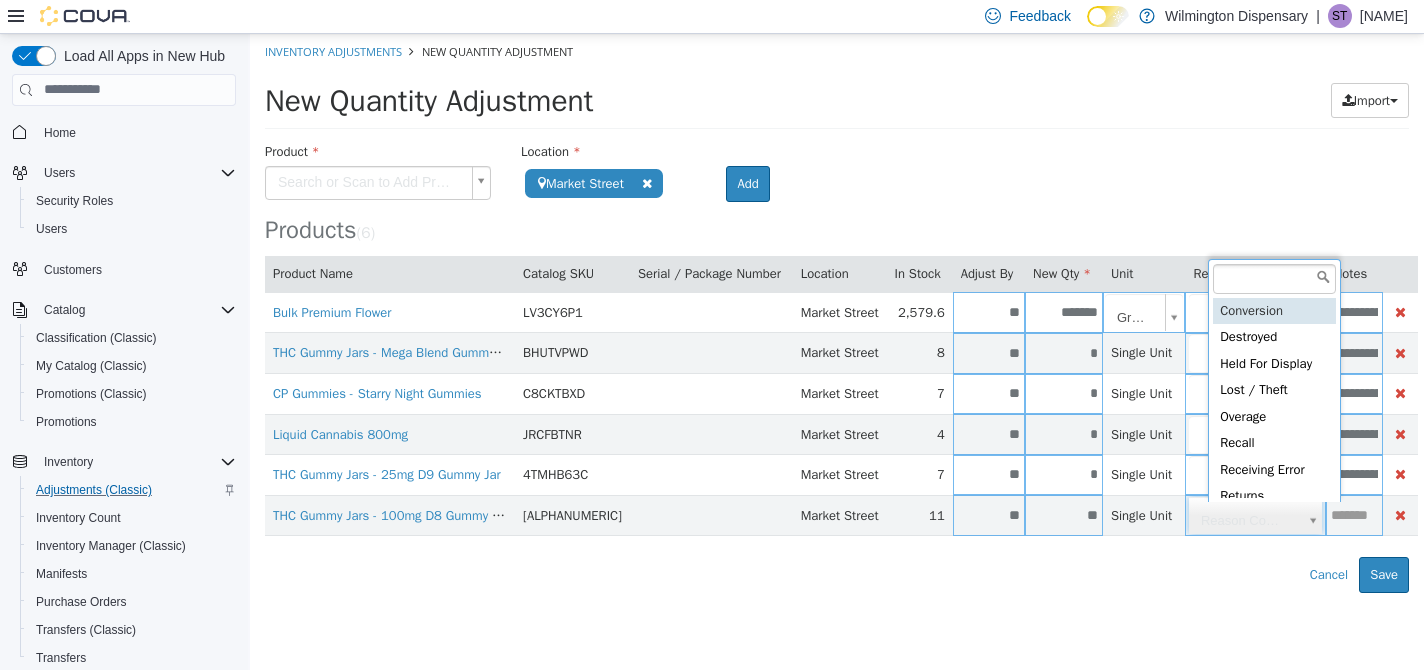 click on "**********" at bounding box center (837, 312) 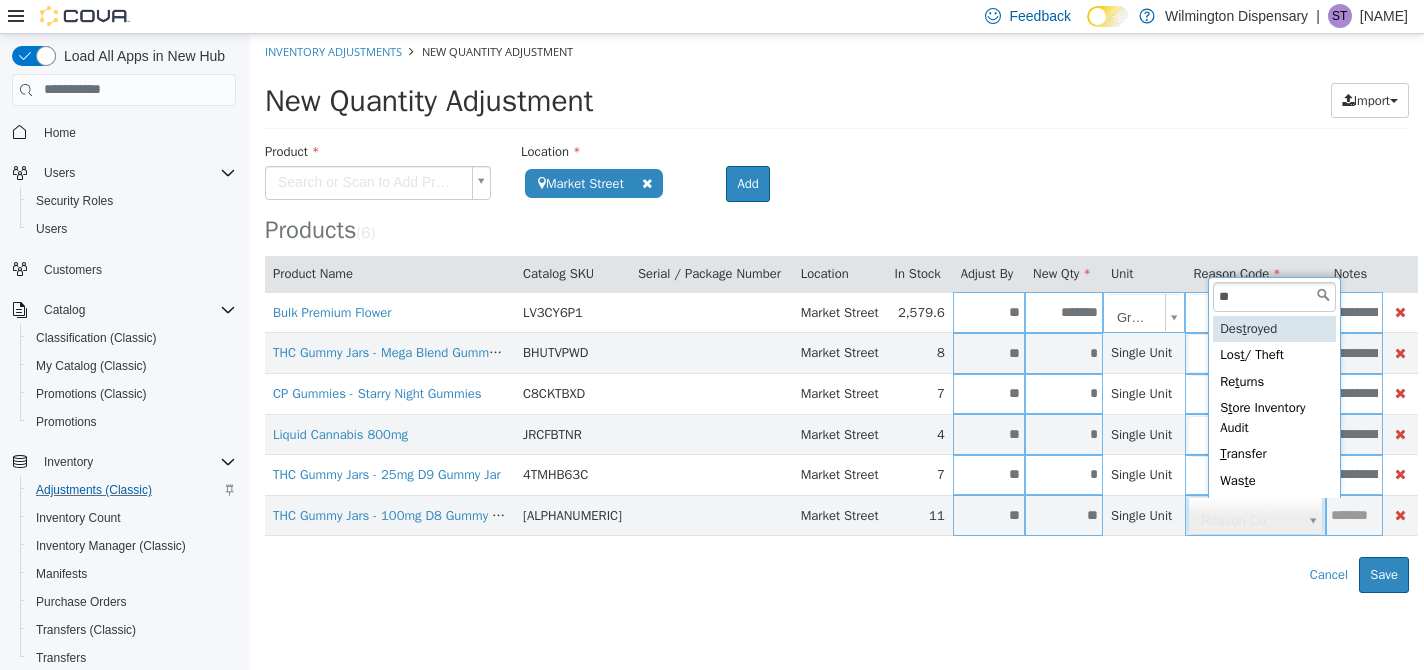 type on "***" 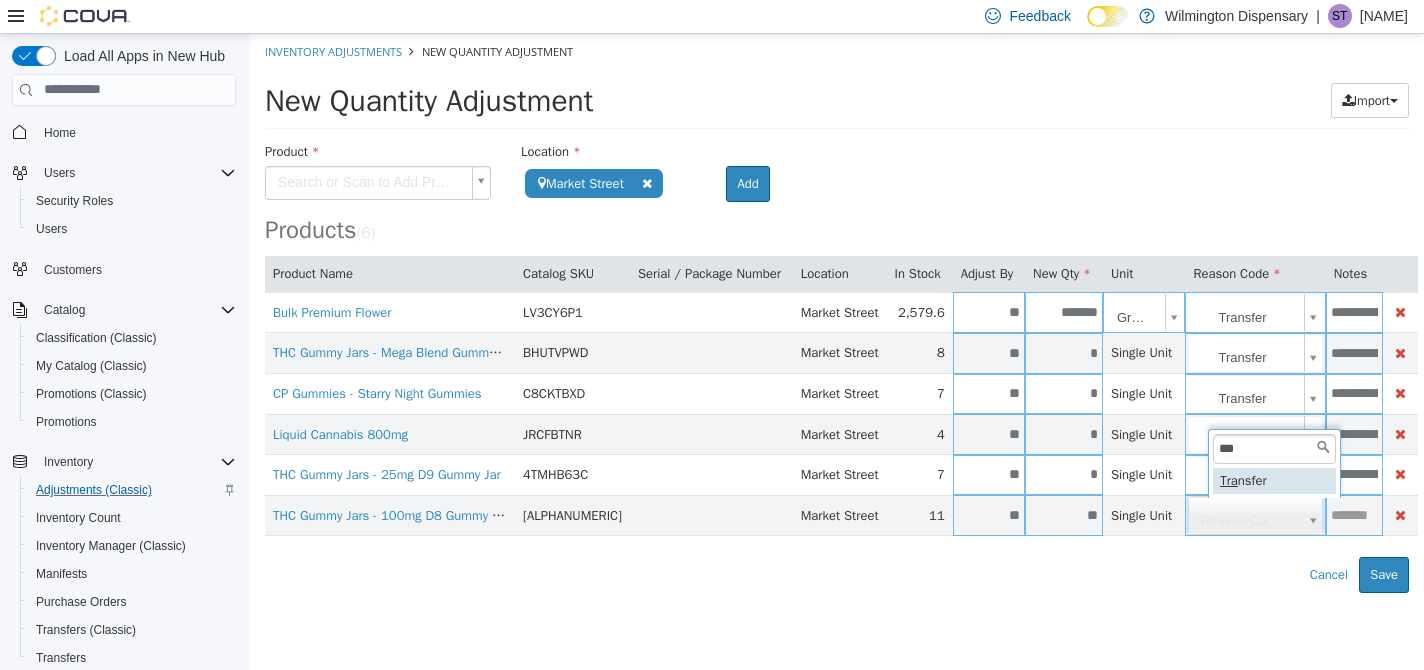 type on "**********" 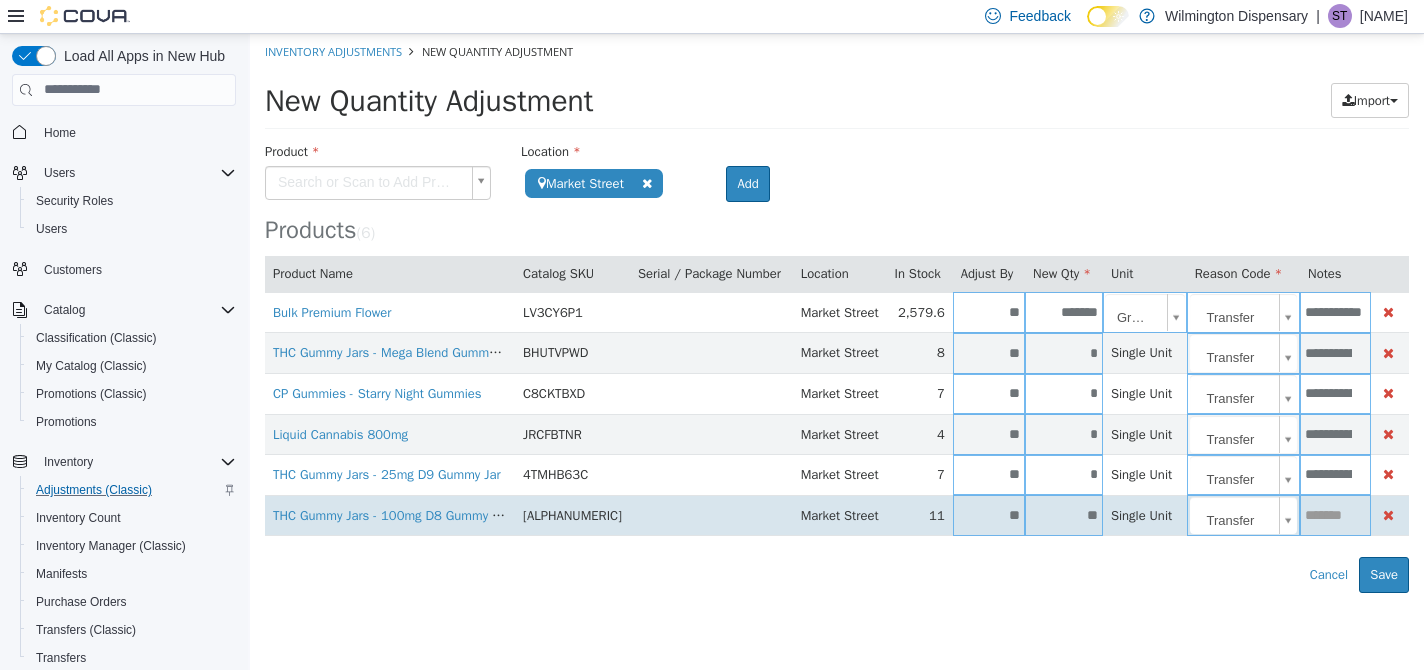 click at bounding box center (1335, 514) 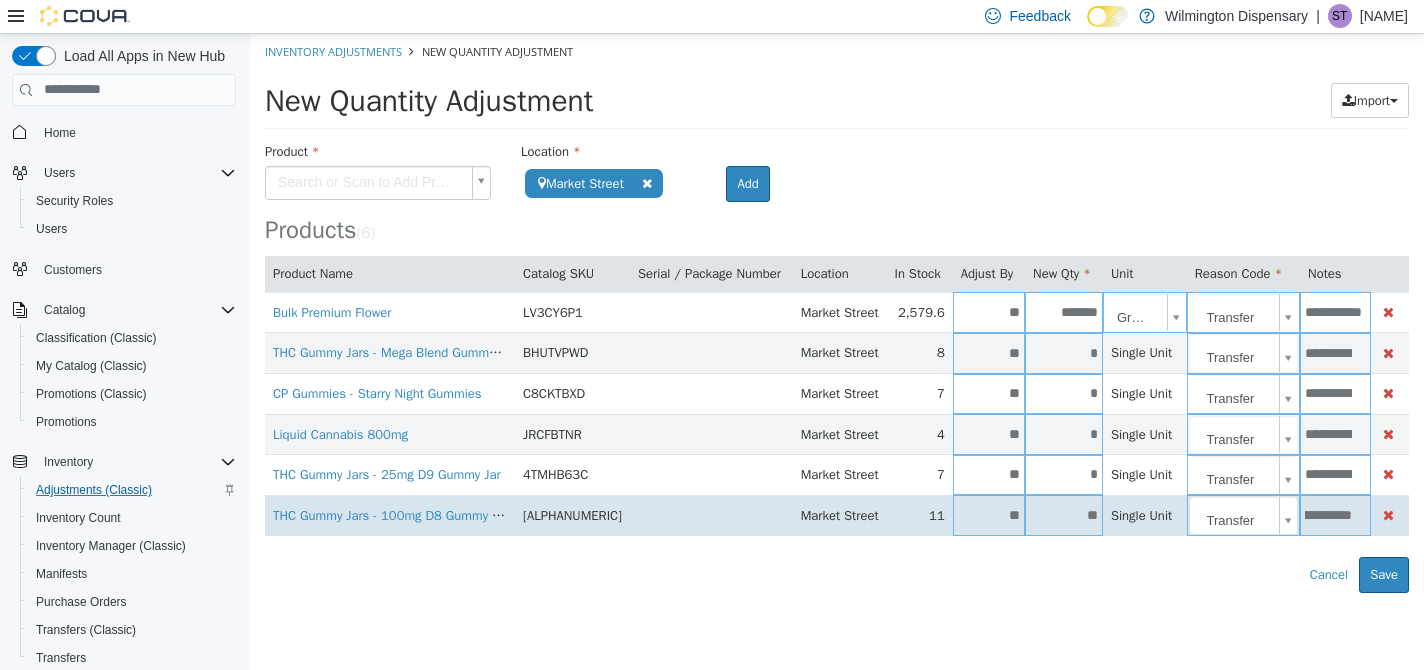 scroll, scrollTop: 0, scrollLeft: 34, axis: horizontal 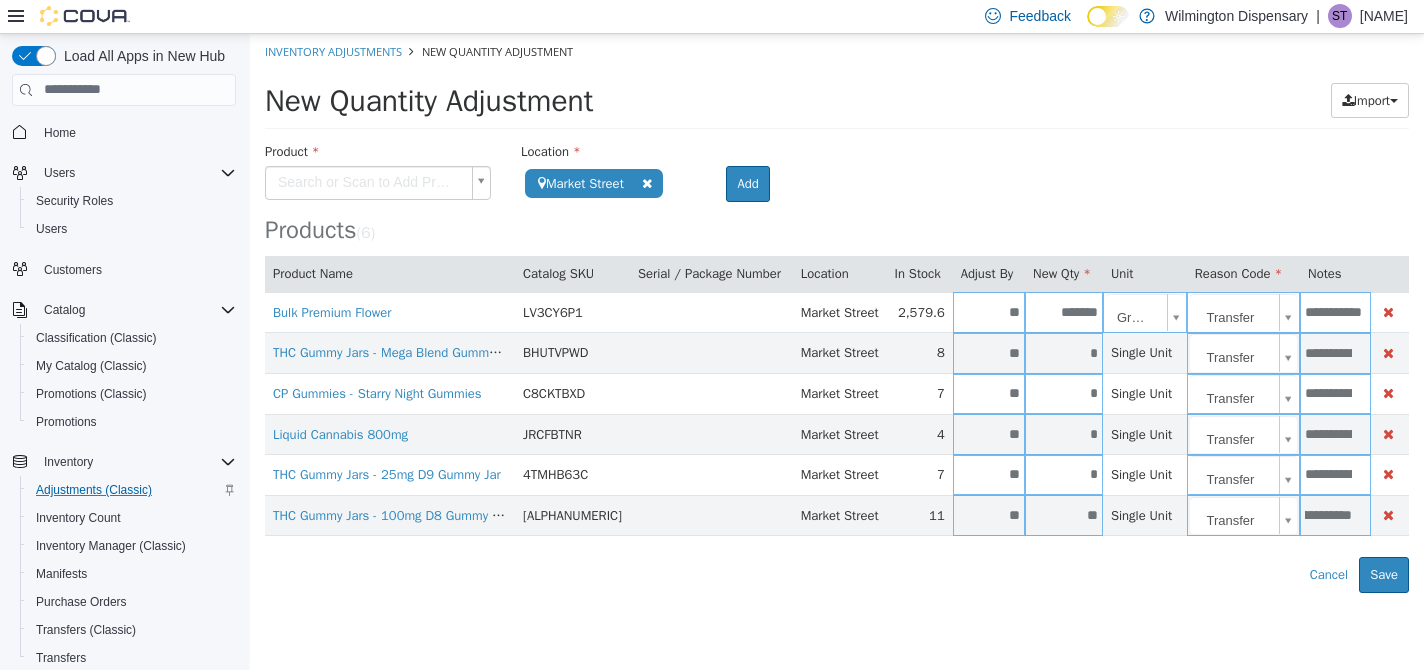 type on "**********" 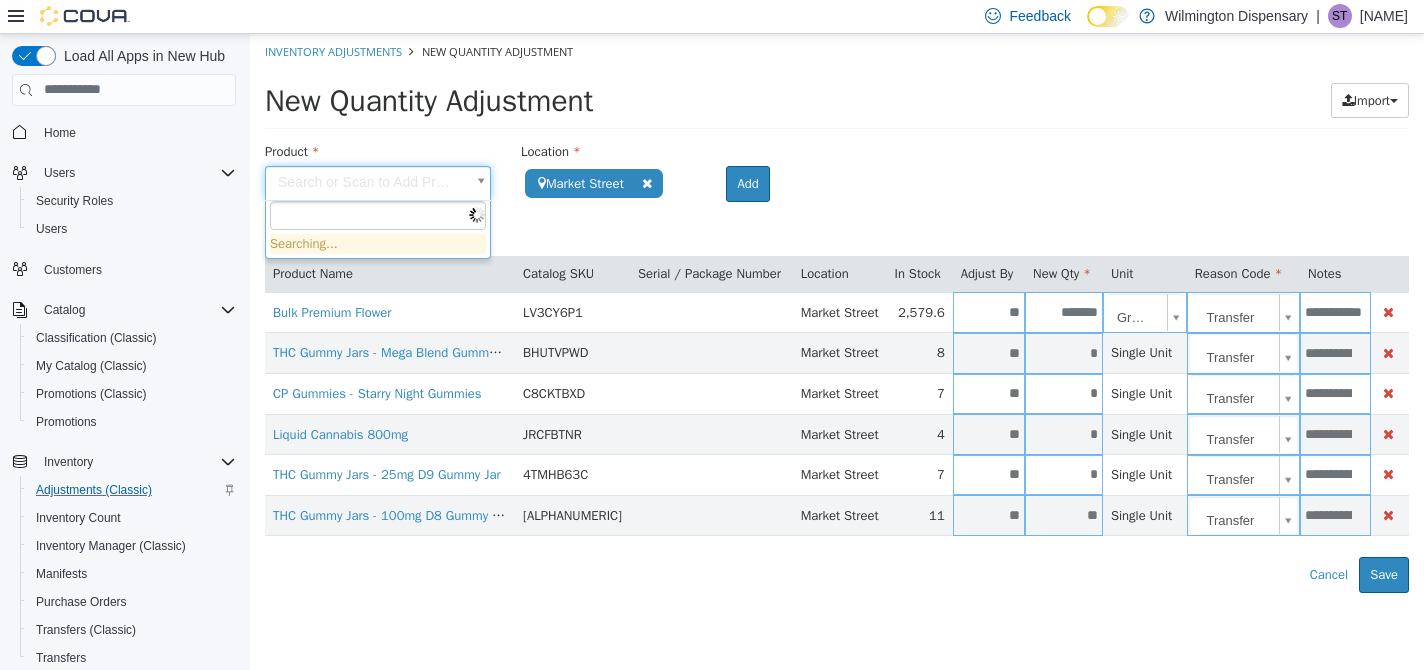 click on "**********" at bounding box center [837, 312] 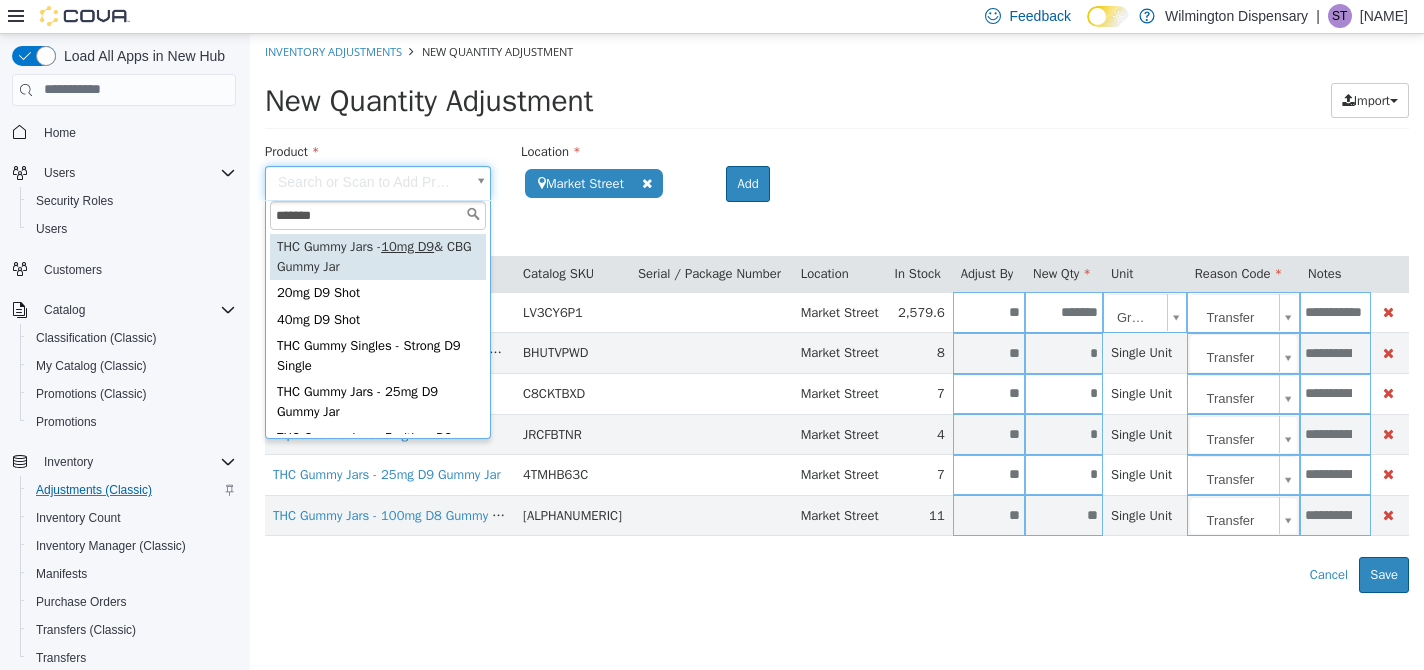 type on "*******" 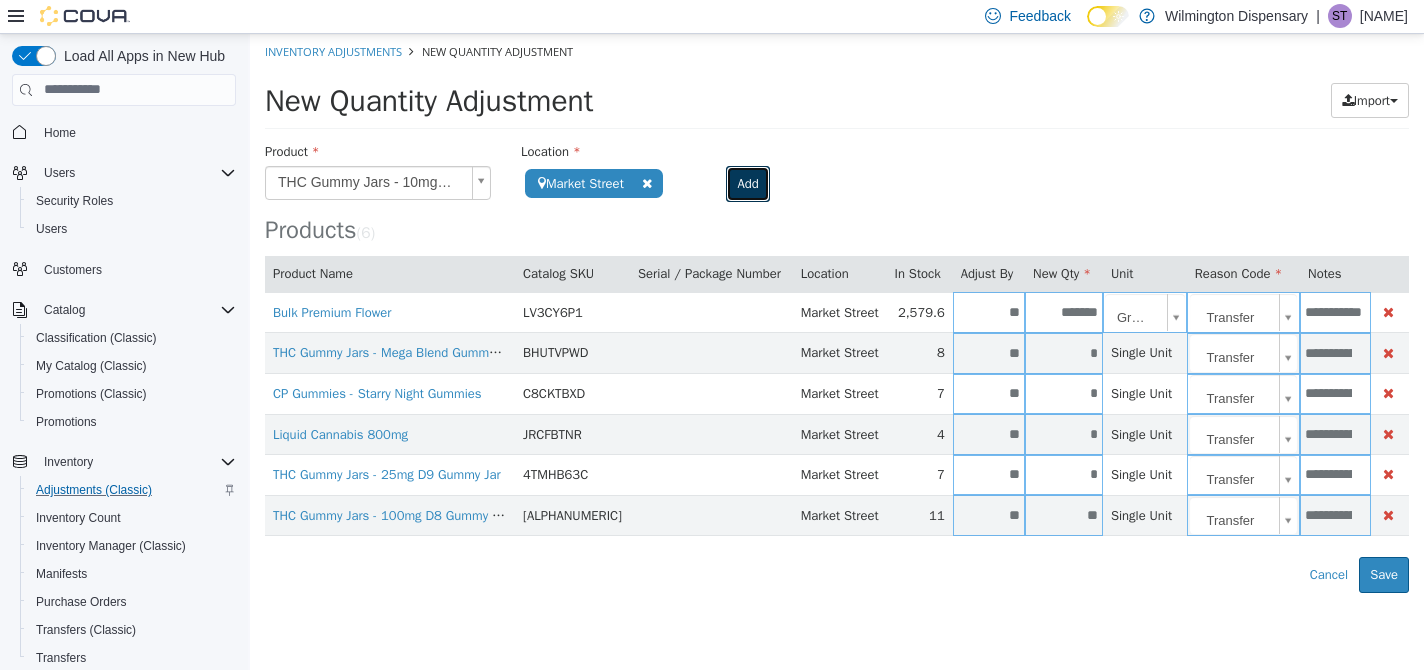 click on "Add" at bounding box center (747, 183) 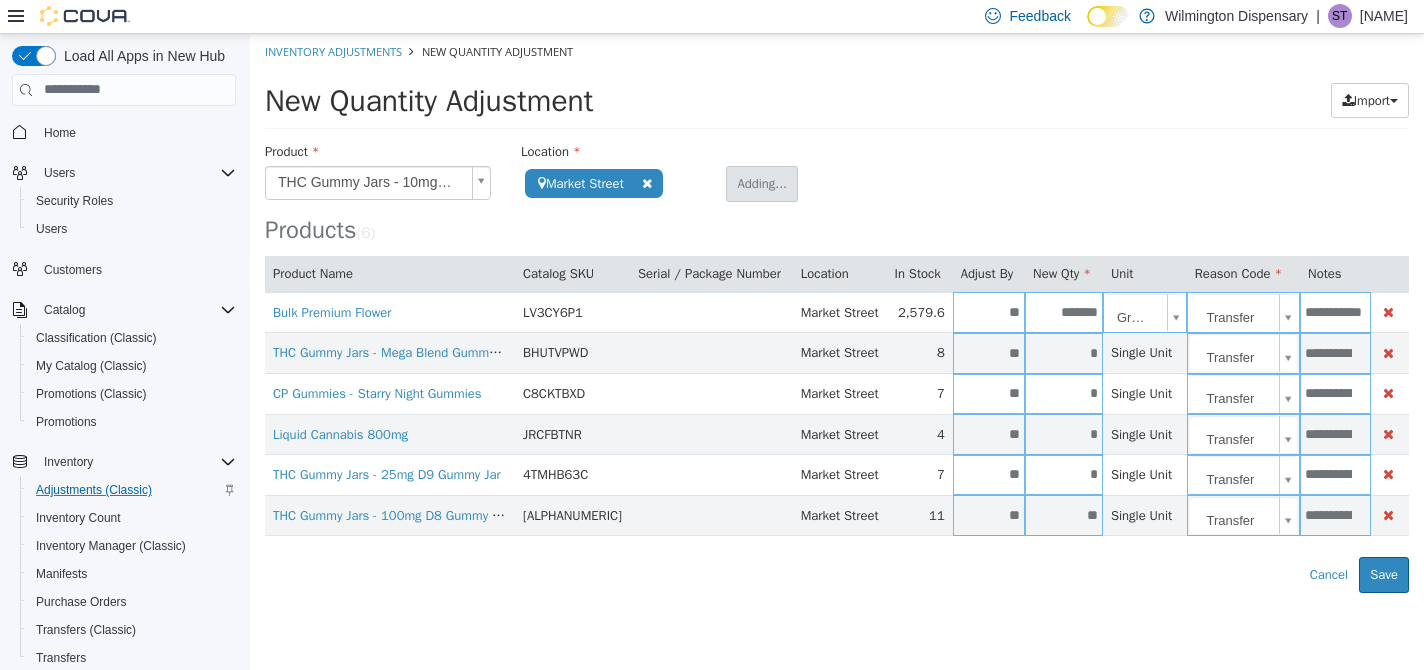type 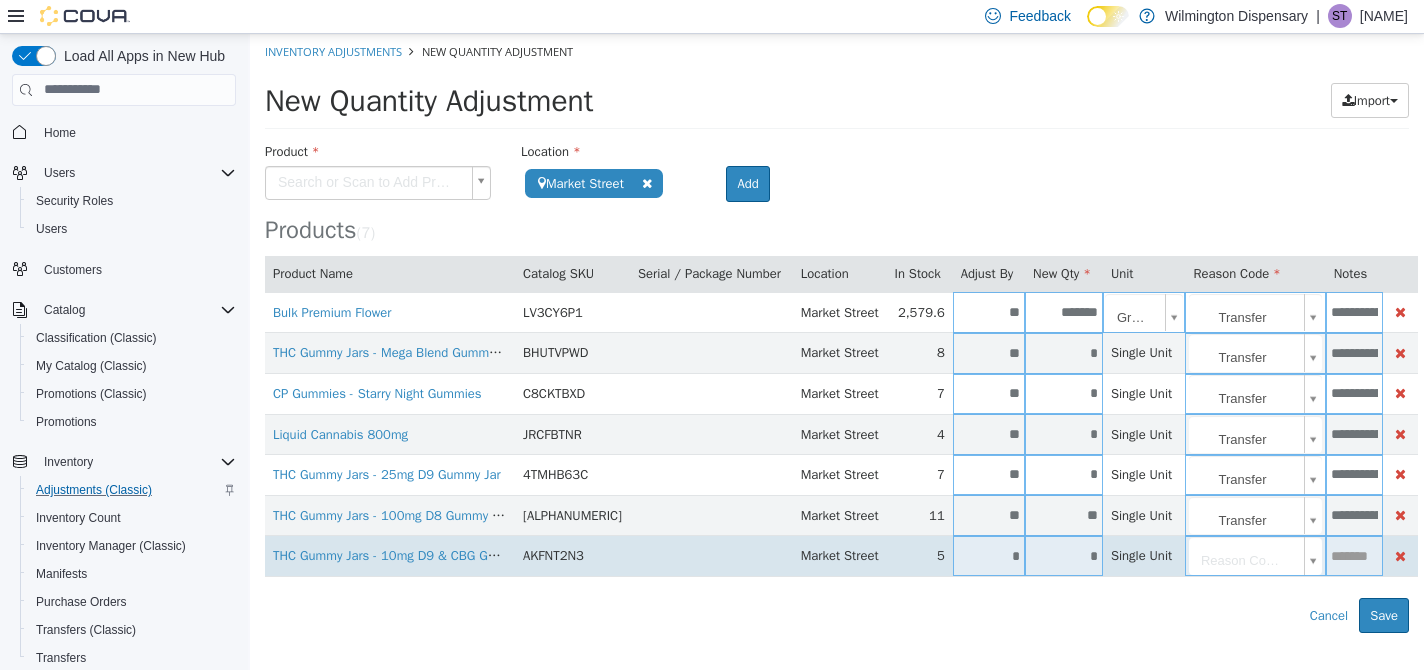 click on "*" at bounding box center (989, 555) 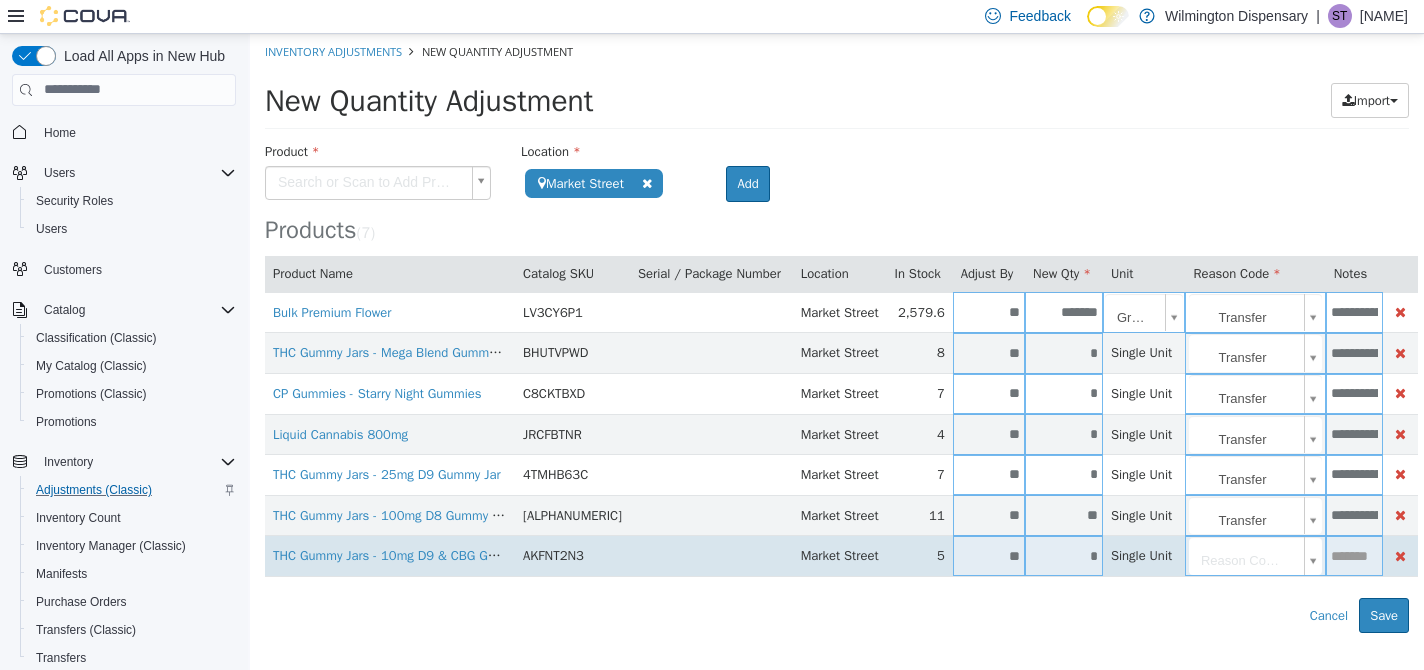 type on "**" 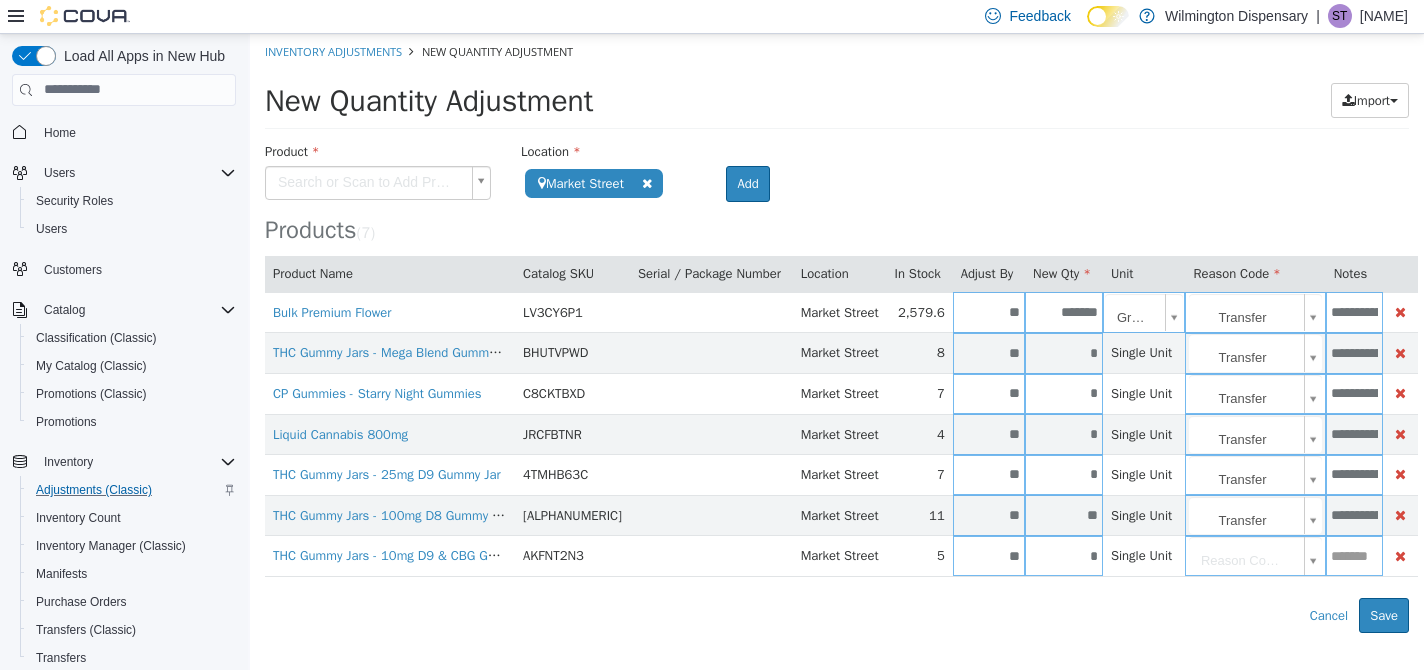 type on "*" 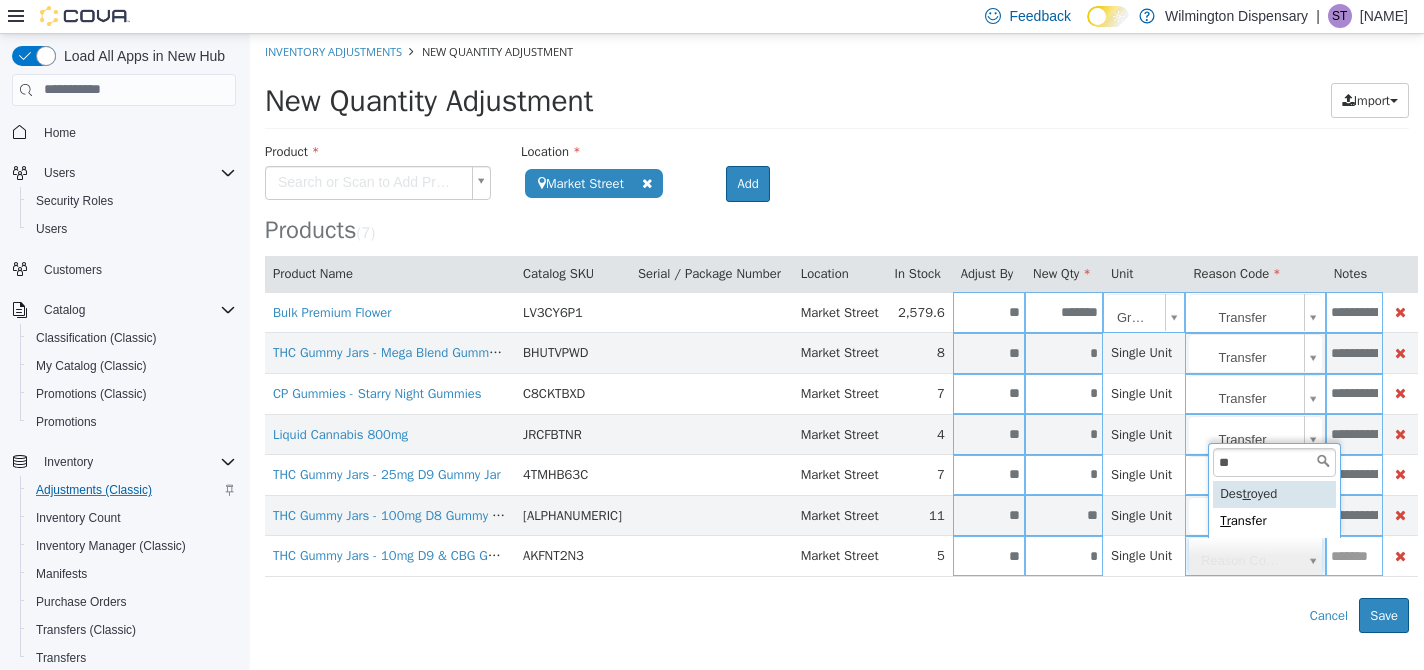 type on "***" 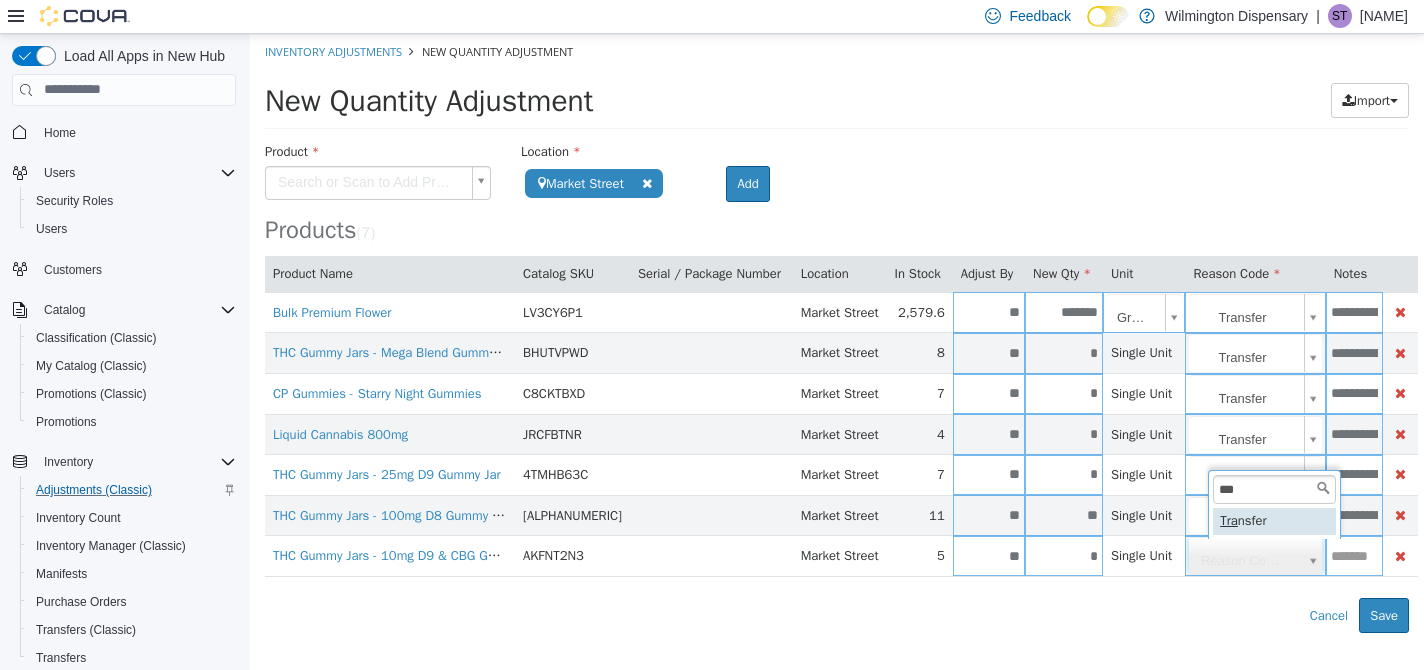 type on "**********" 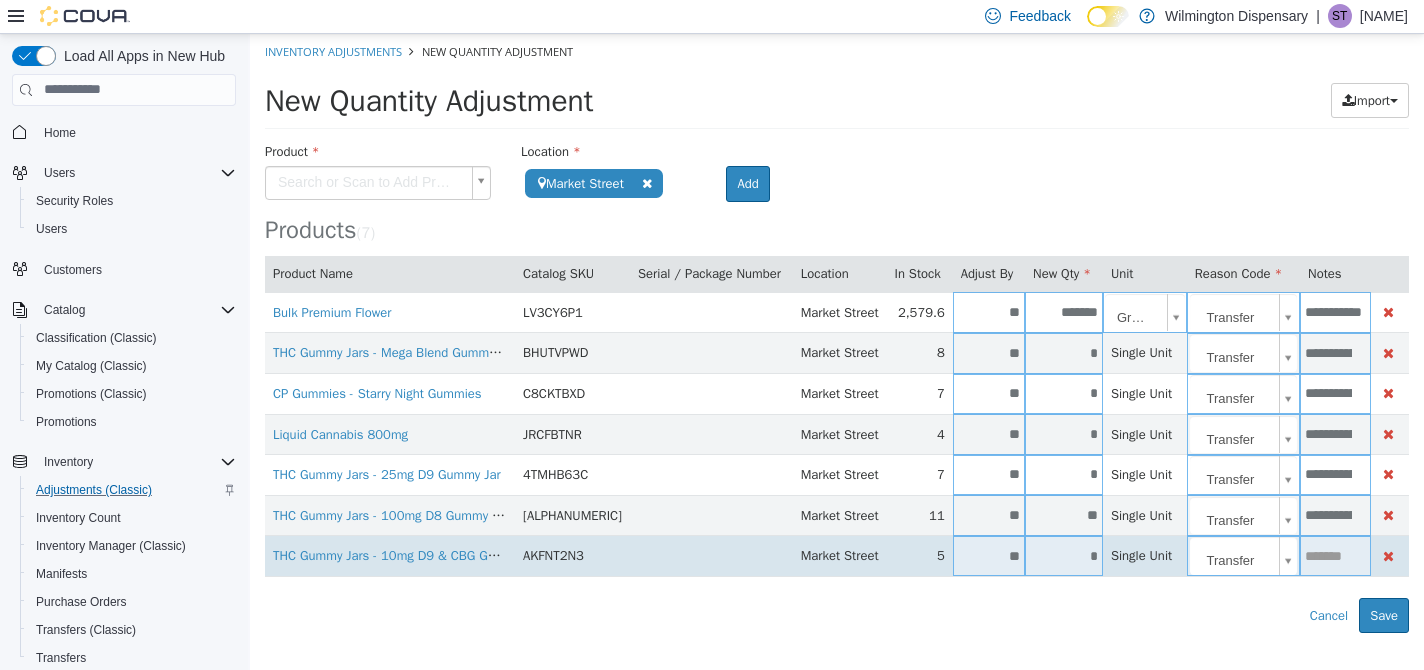 click at bounding box center (1335, 555) 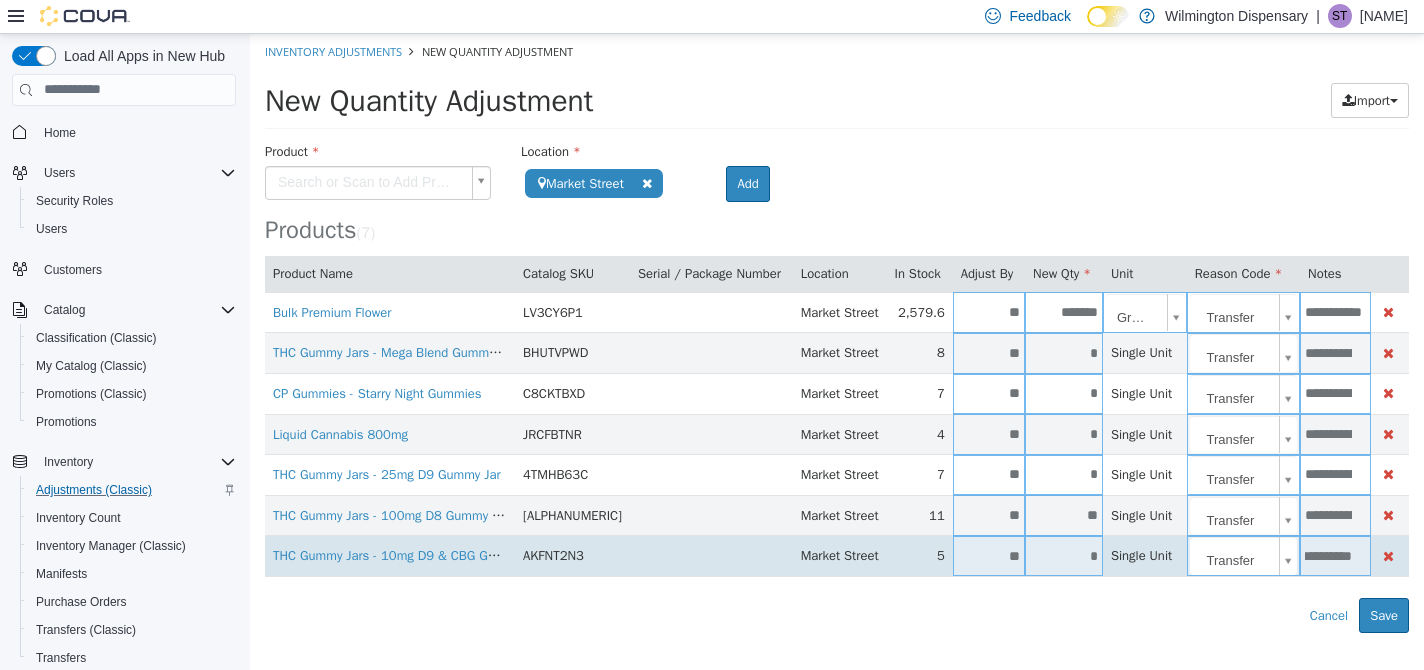 scroll, scrollTop: 0, scrollLeft: 34, axis: horizontal 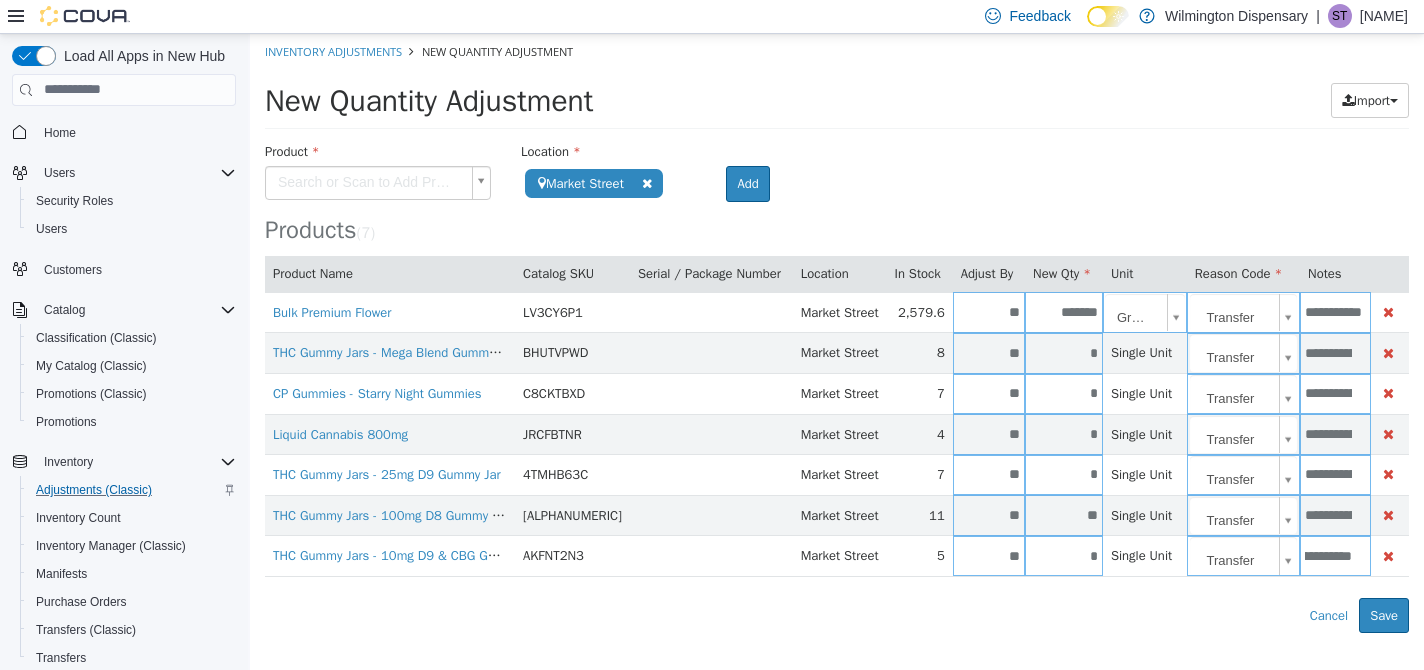 type on "**********" 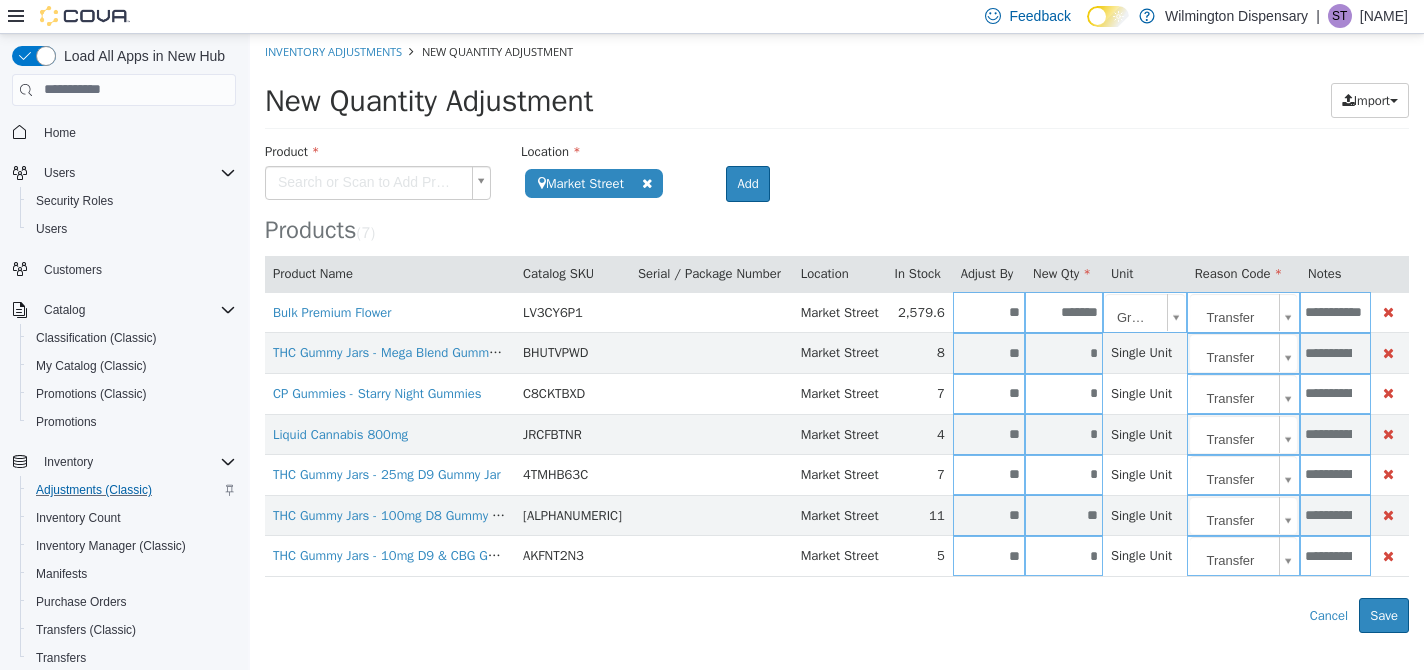click on "Error saving adjustment please resolve the errors above. Cancel Save" at bounding box center [837, 615] 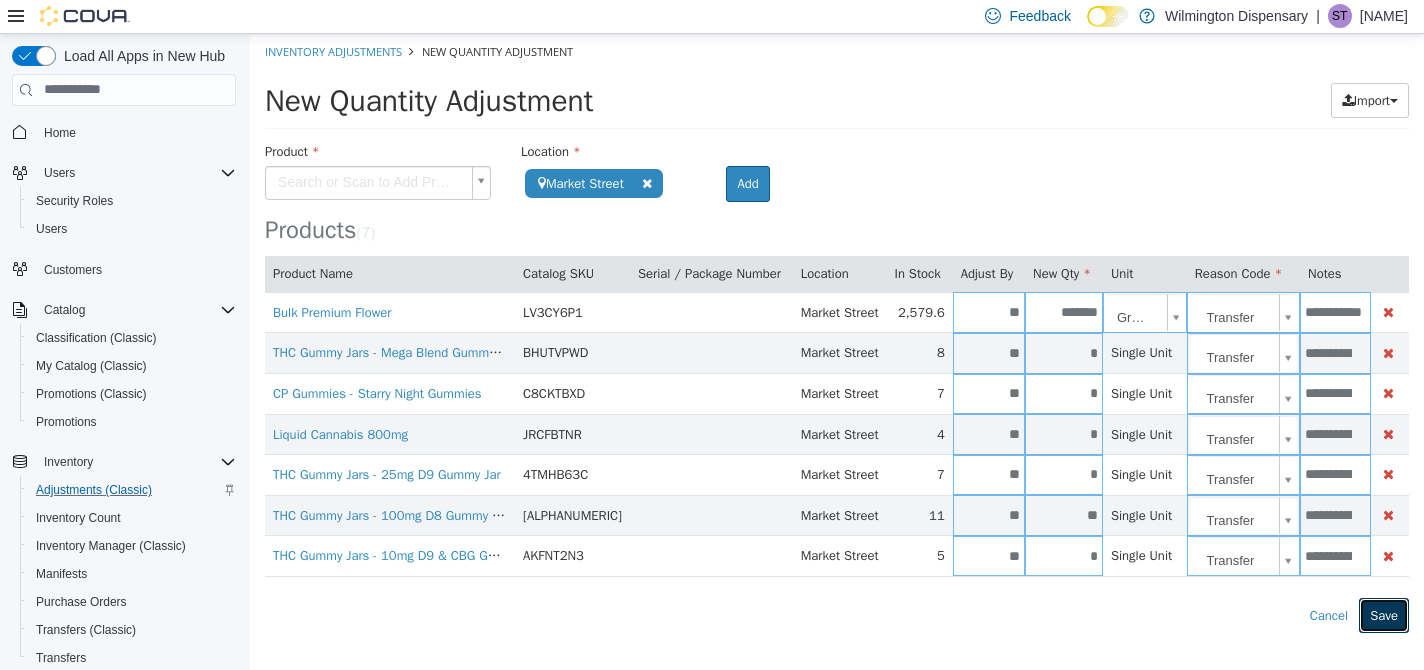 click on "Save" at bounding box center (1384, 615) 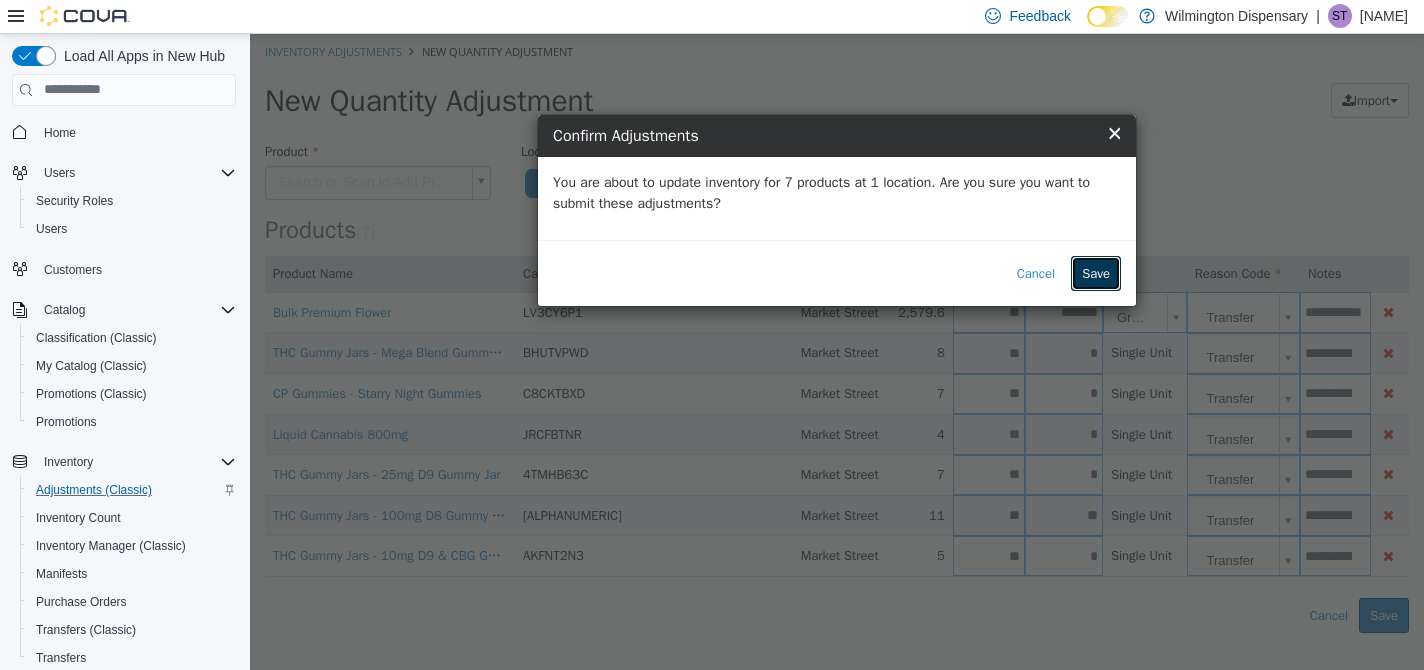 click on "Save" at bounding box center [1096, 273] 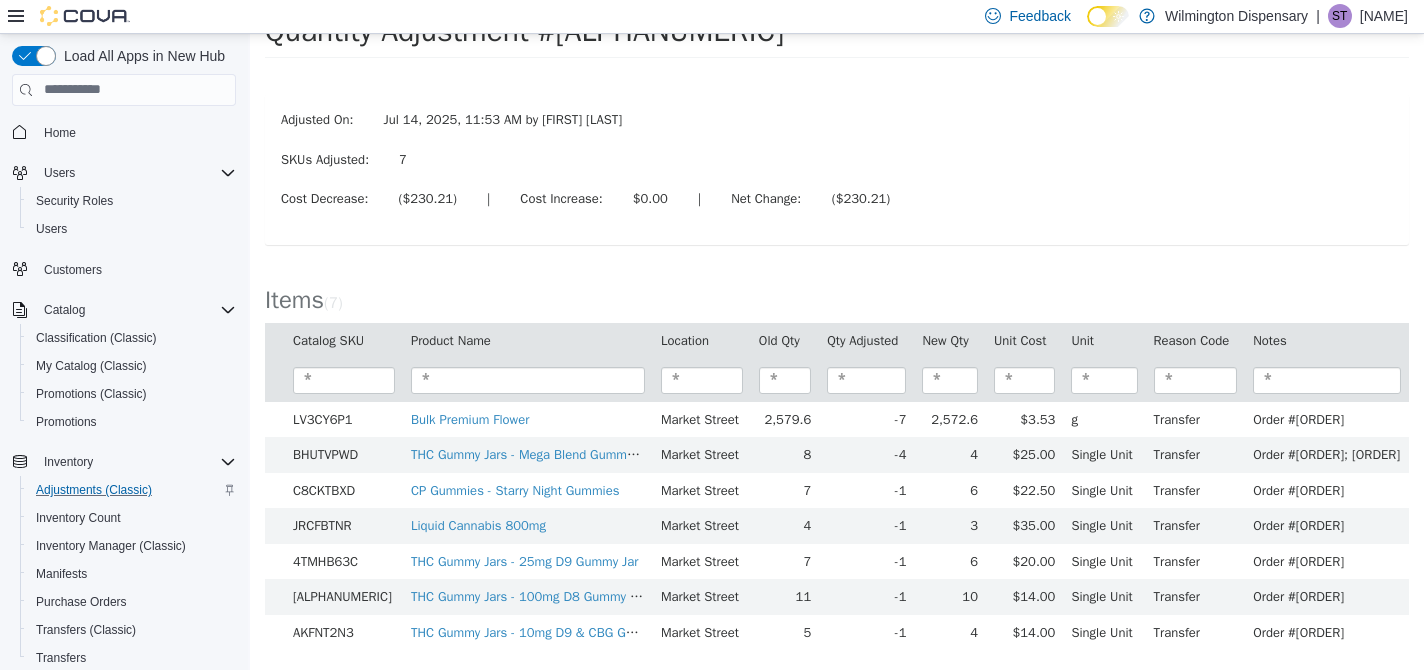 scroll, scrollTop: 110, scrollLeft: 0, axis: vertical 